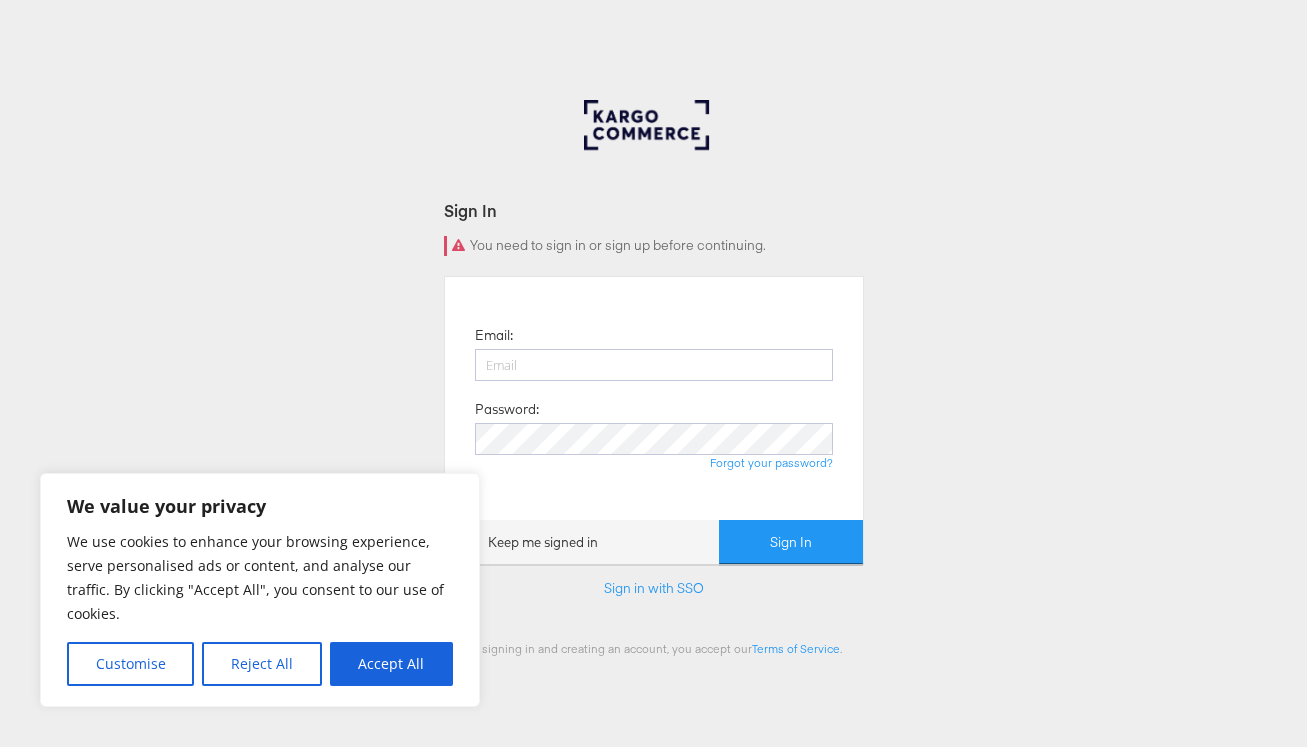 scroll, scrollTop: 0, scrollLeft: 0, axis: both 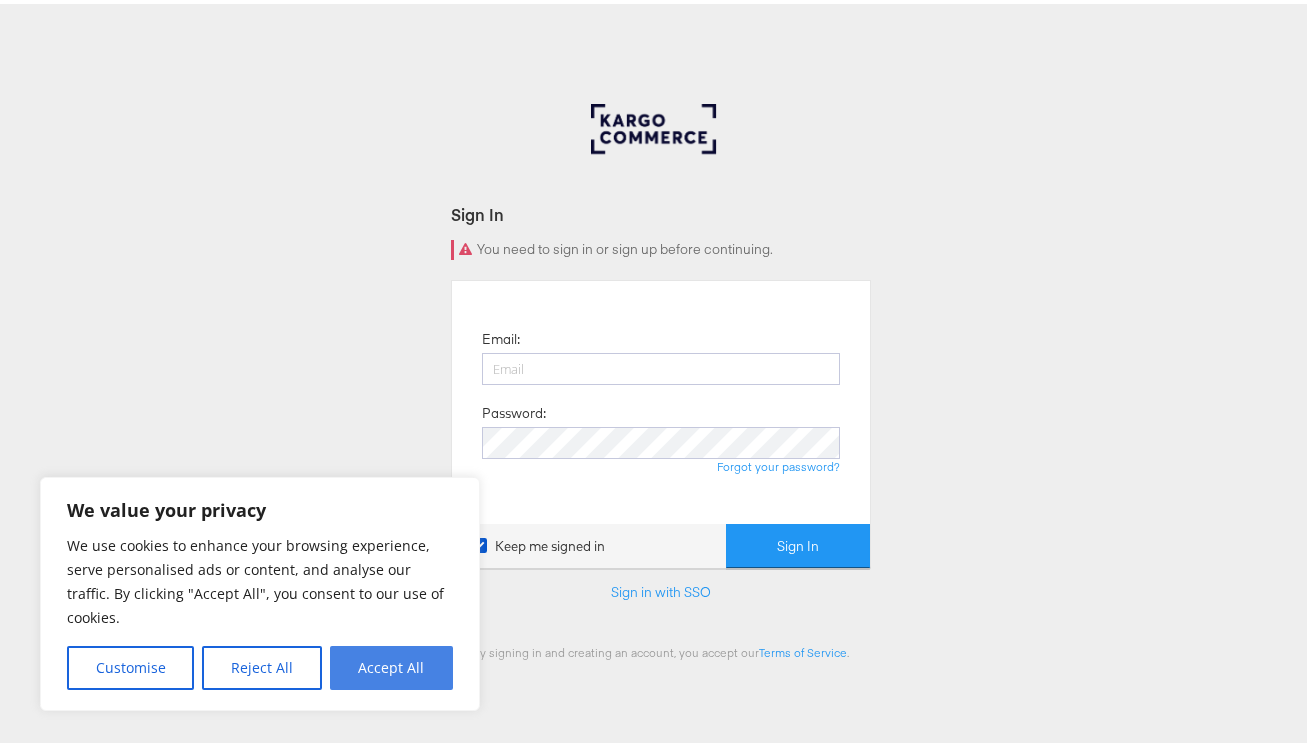 click on "Accept All" at bounding box center [391, 664] 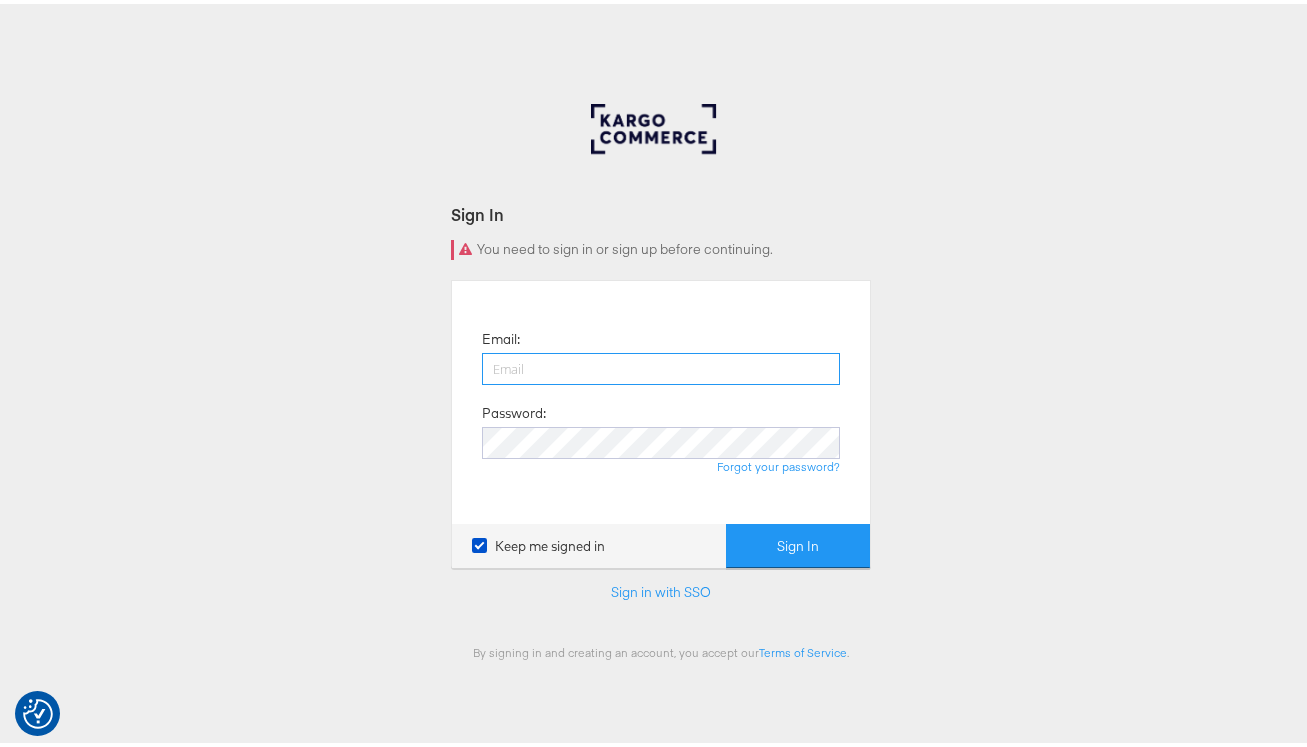 click at bounding box center [661, 365] 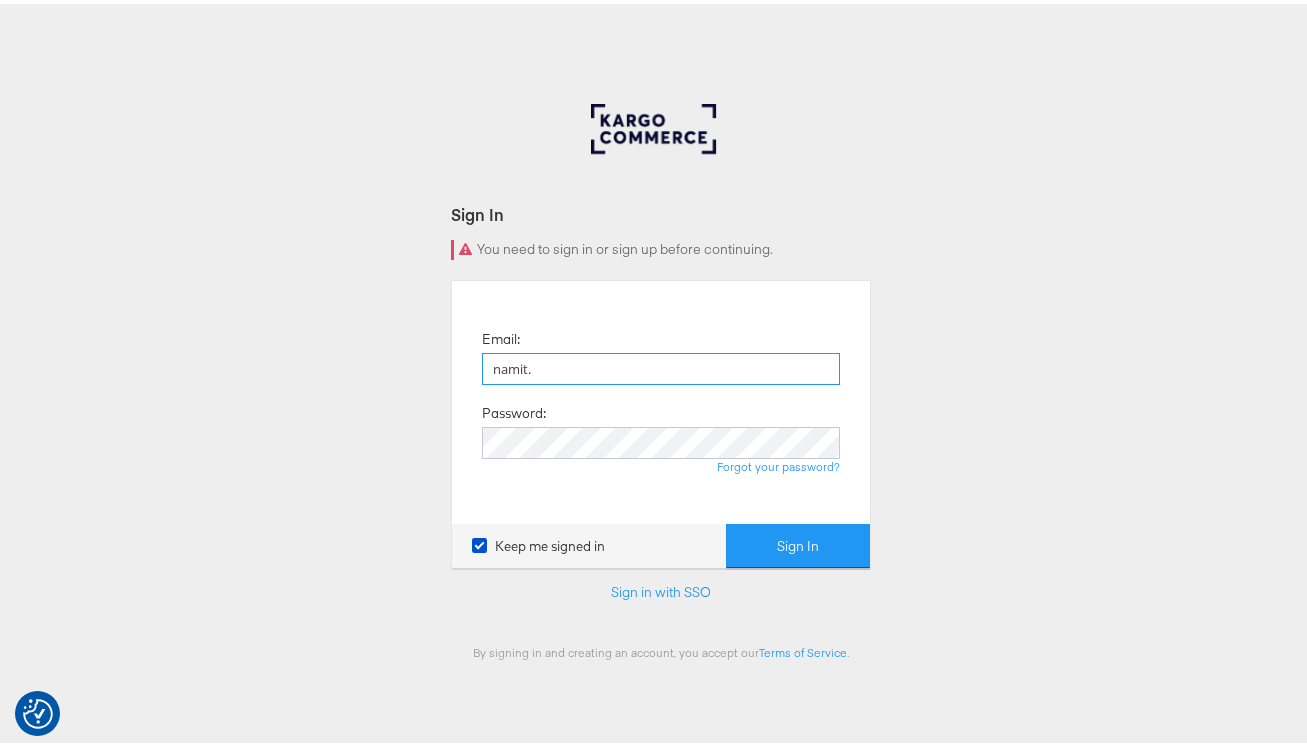 type on "namit.kumar@kargo.com" 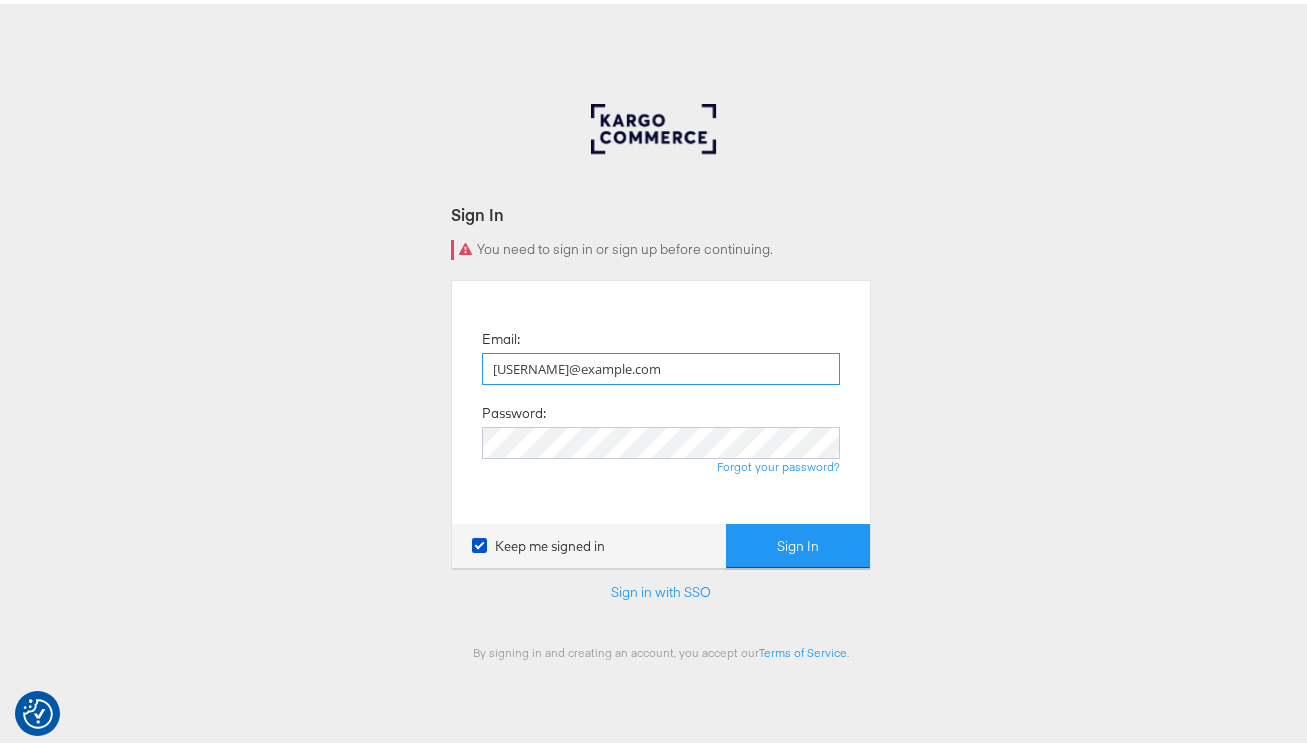 click on "Sign In" at bounding box center (798, 542) 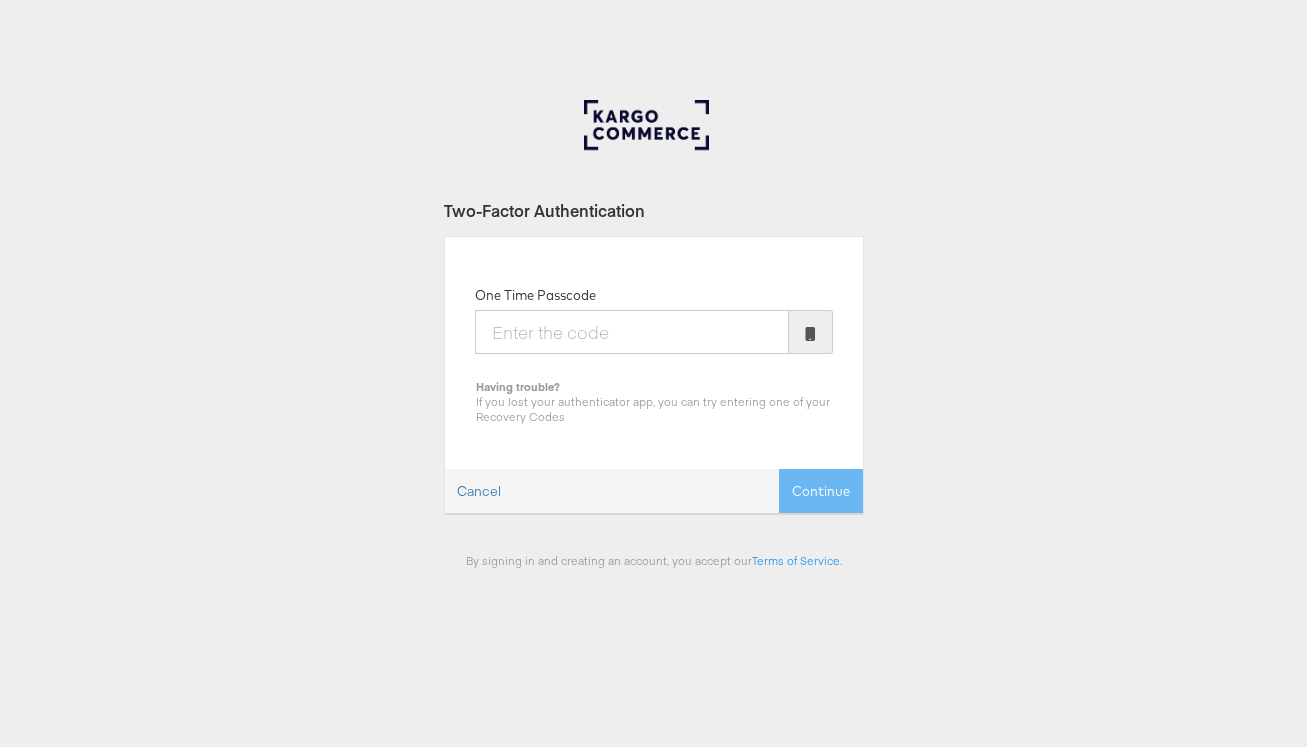 scroll, scrollTop: 0, scrollLeft: 0, axis: both 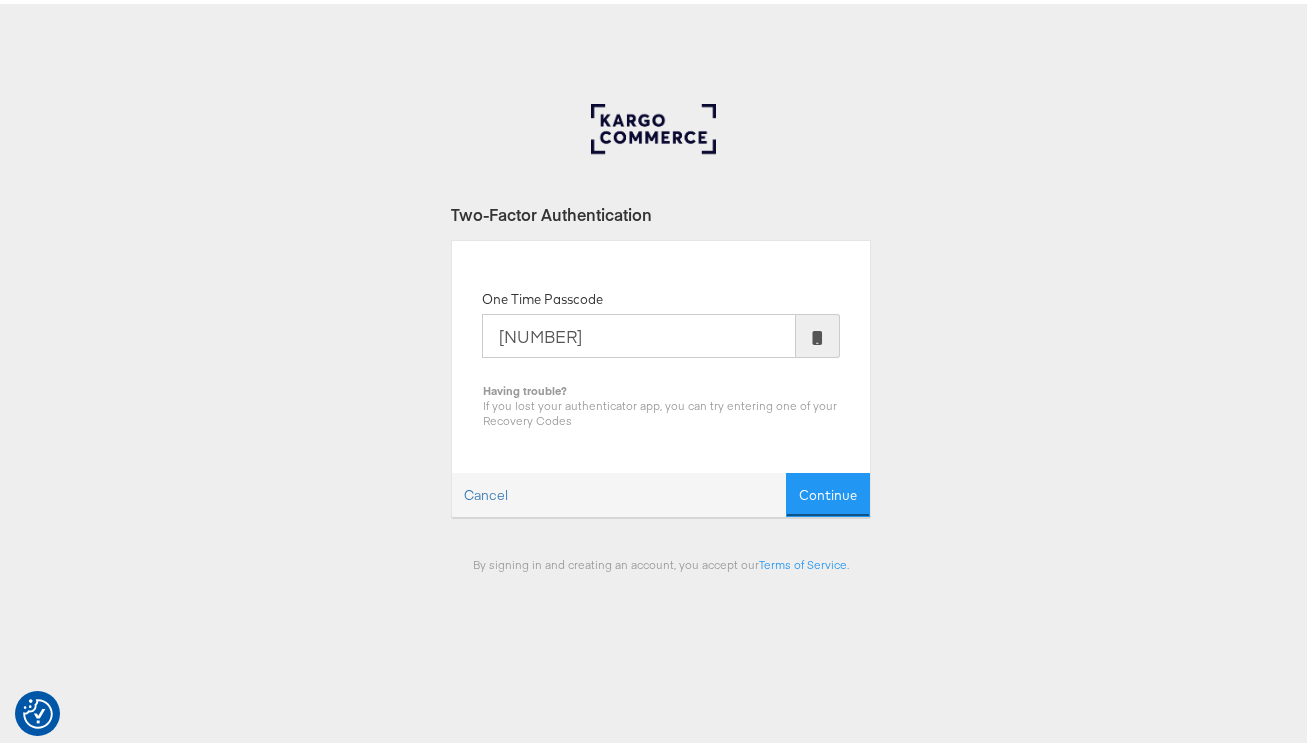 type on "277926" 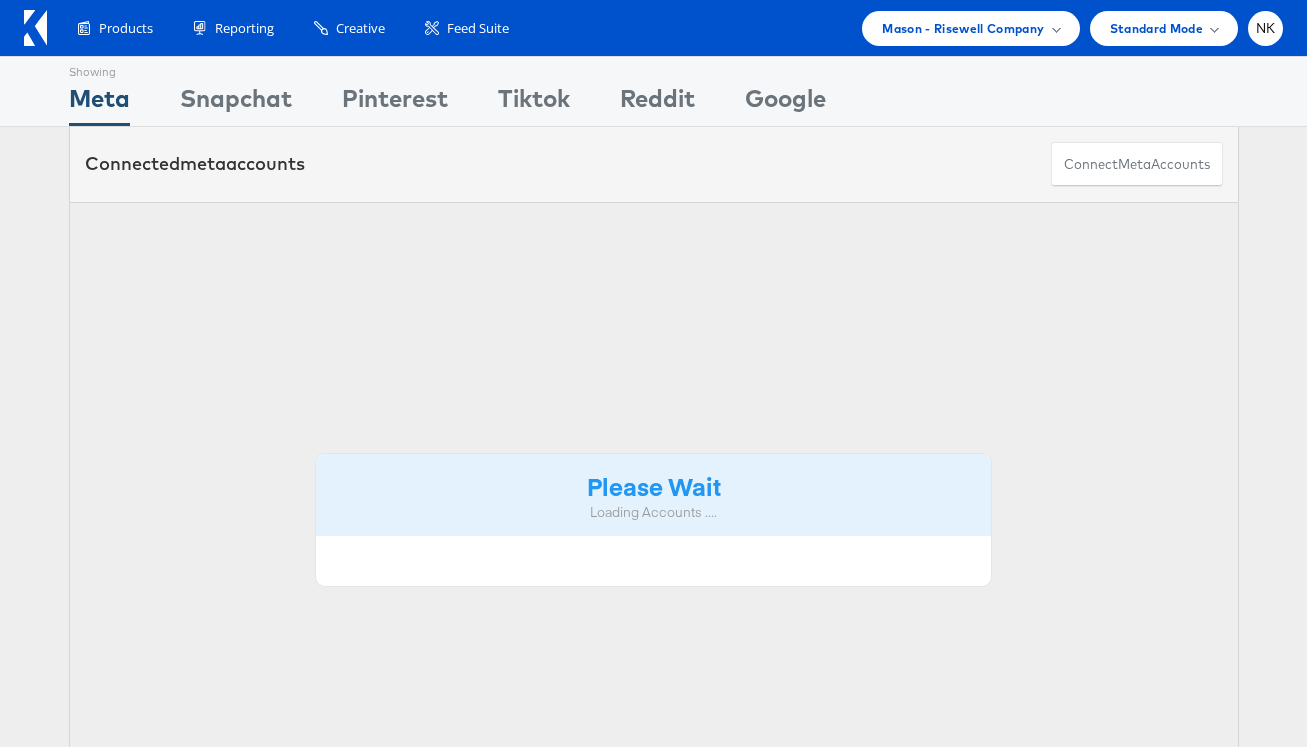 scroll, scrollTop: 0, scrollLeft: 0, axis: both 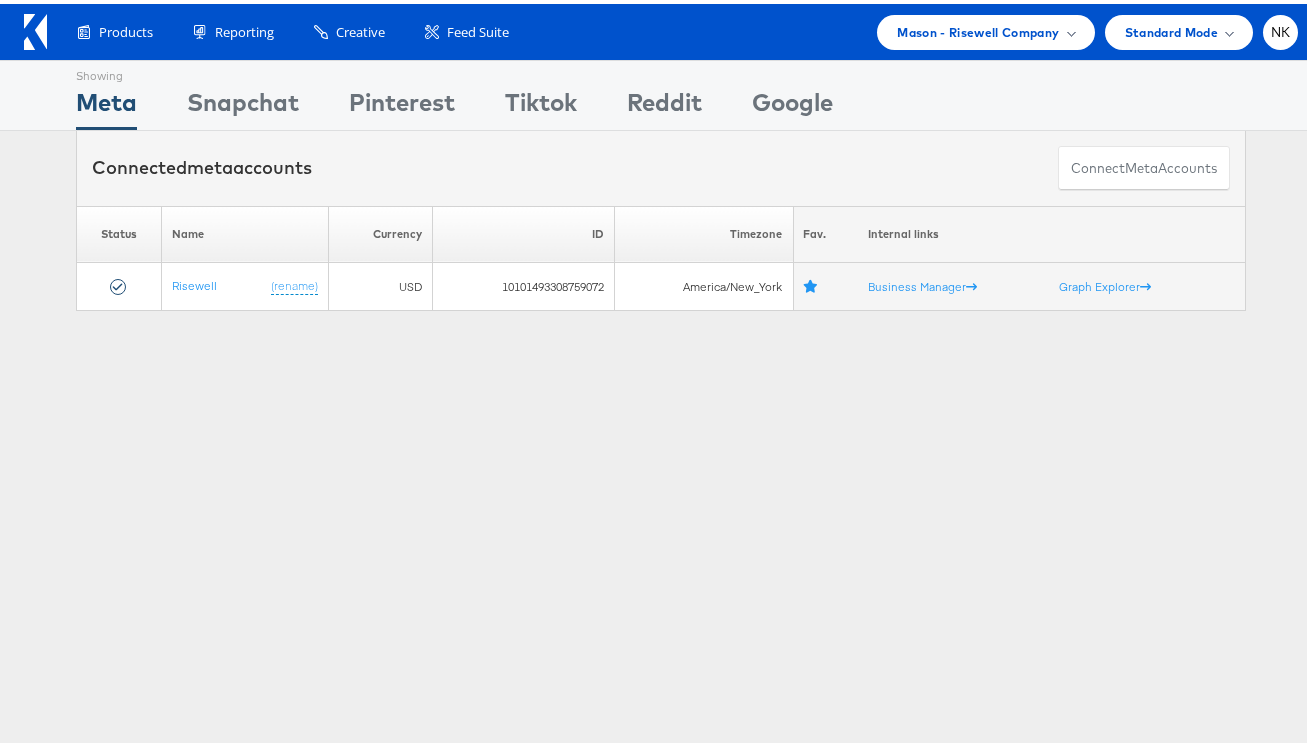 click 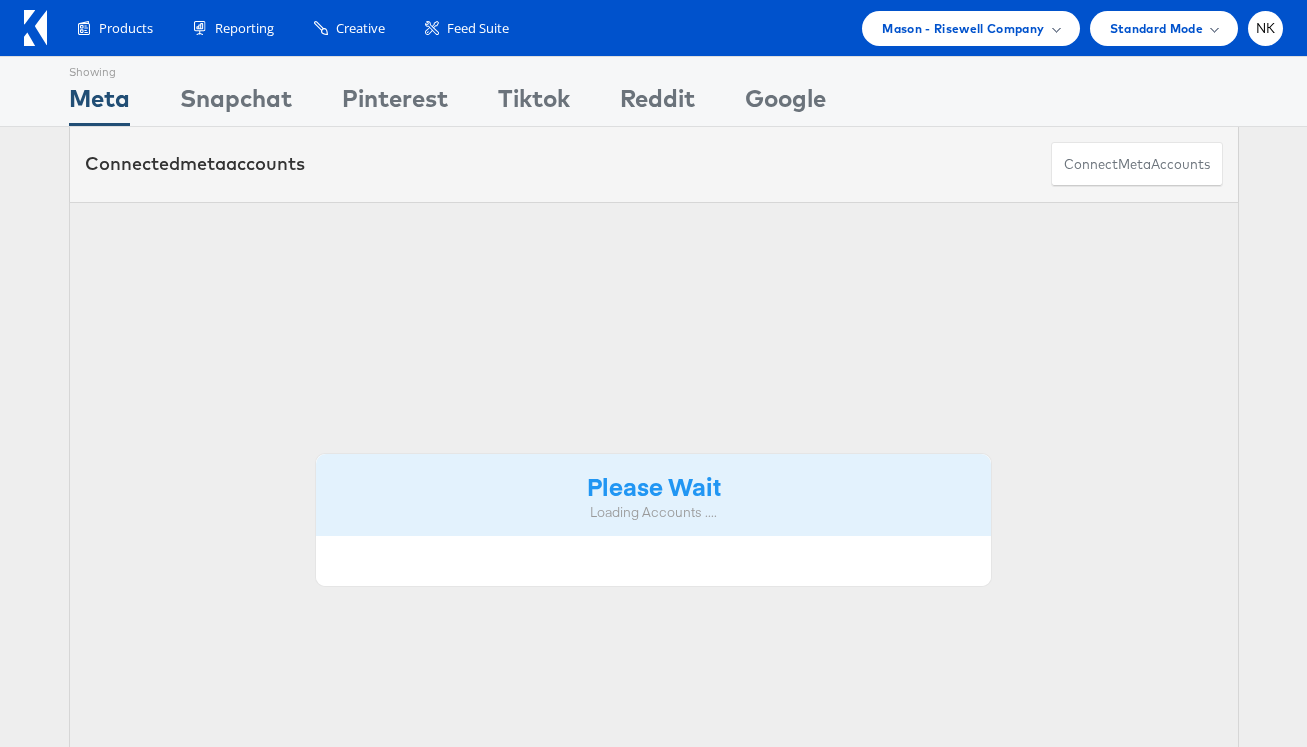 scroll, scrollTop: 0, scrollLeft: 0, axis: both 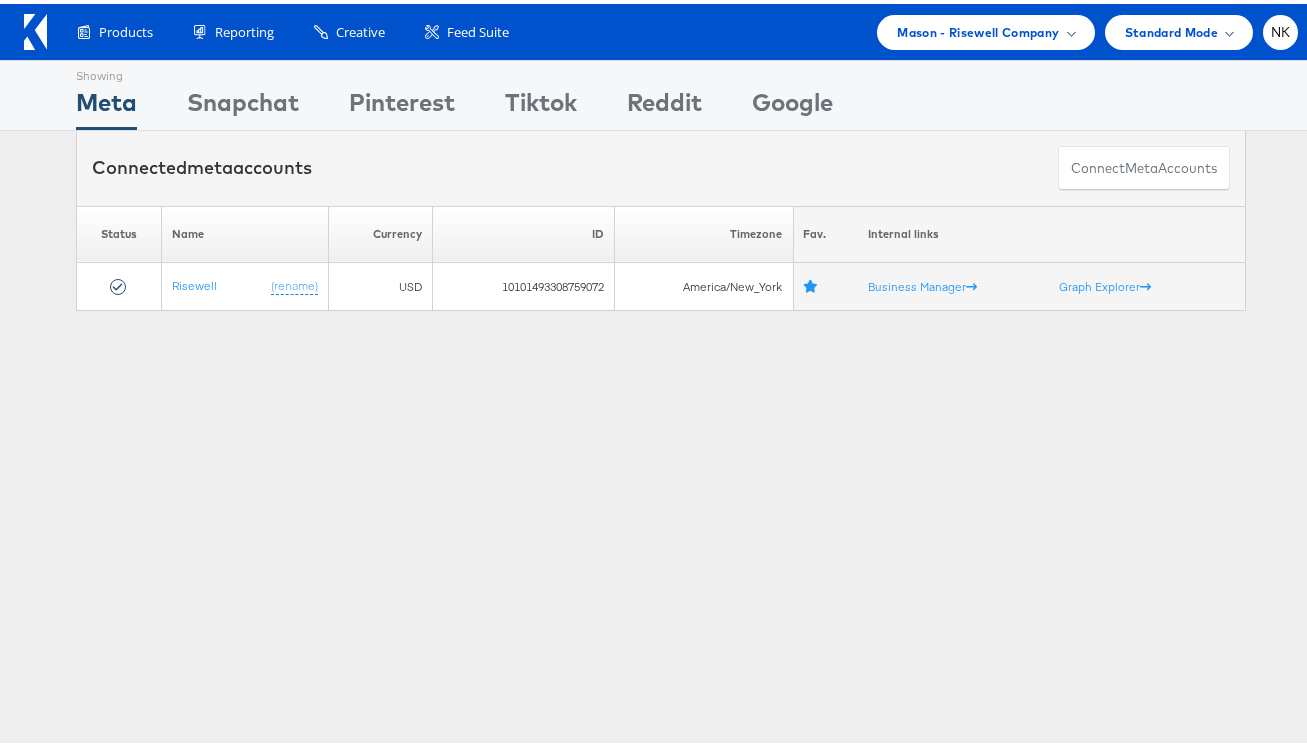 click 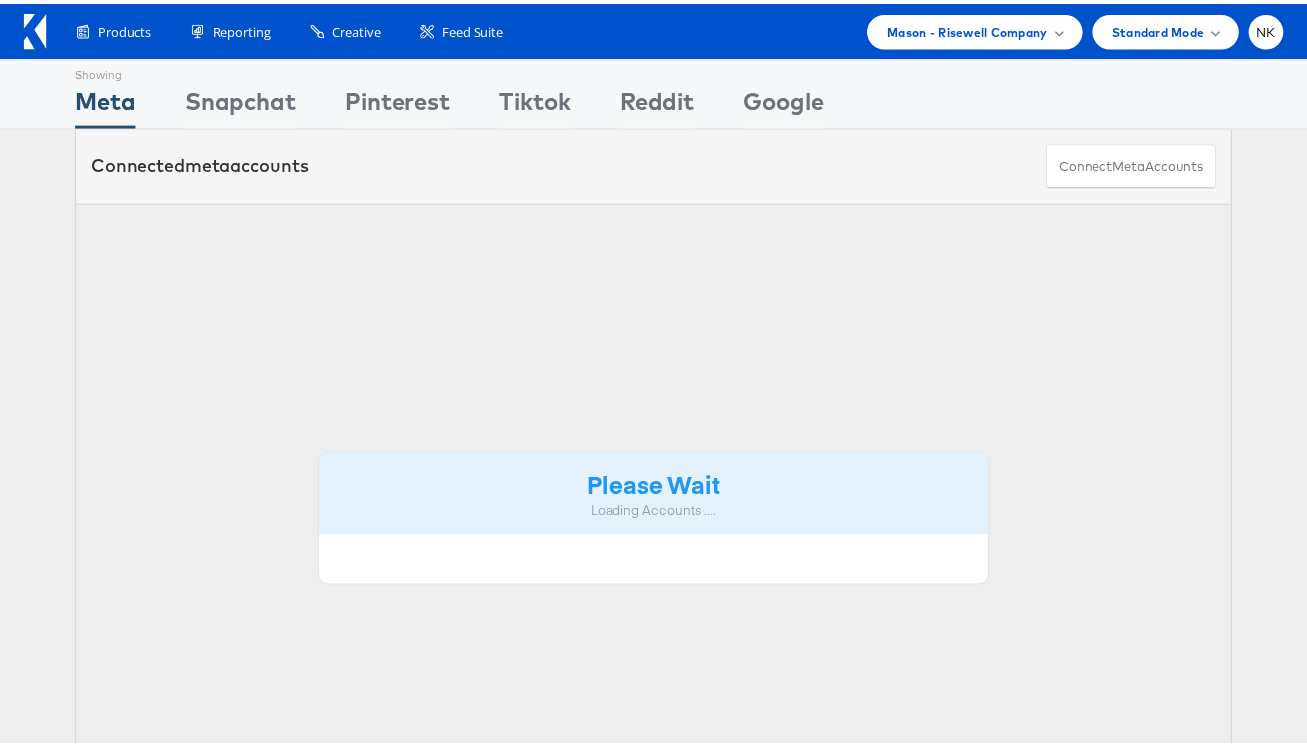 scroll, scrollTop: 0, scrollLeft: 0, axis: both 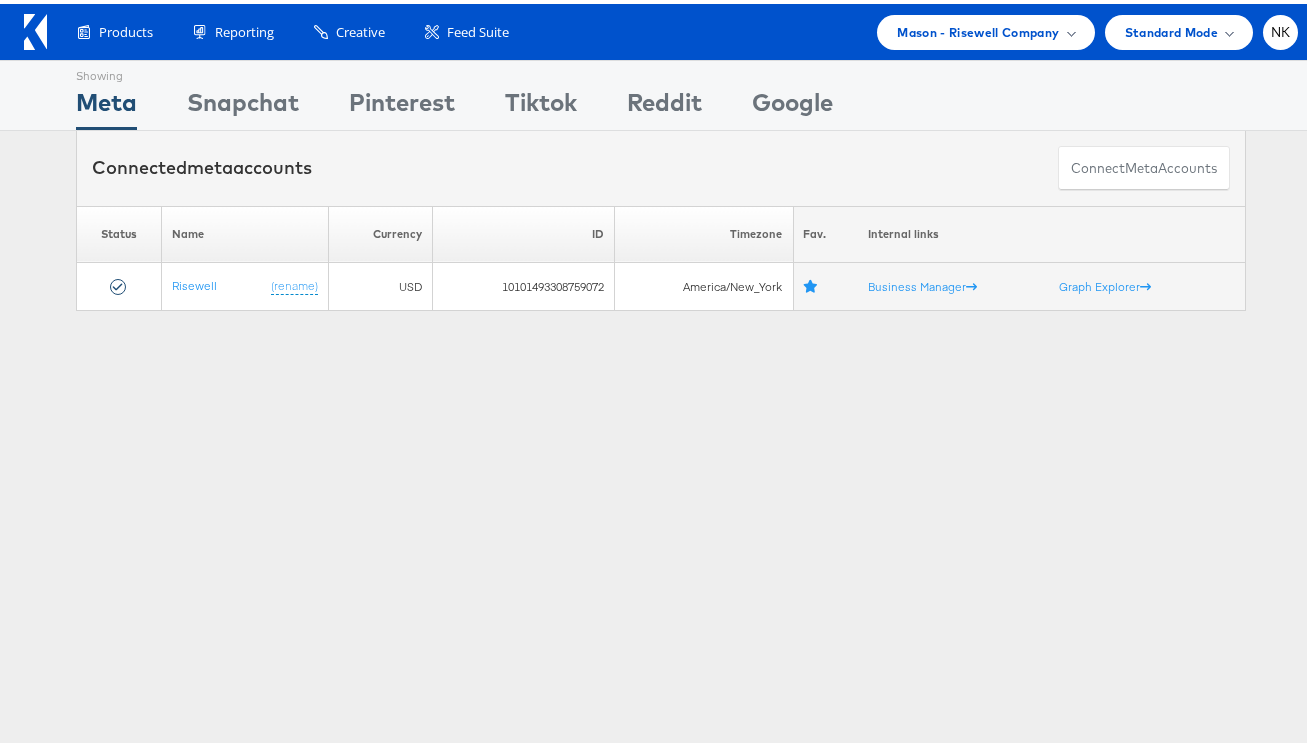 click 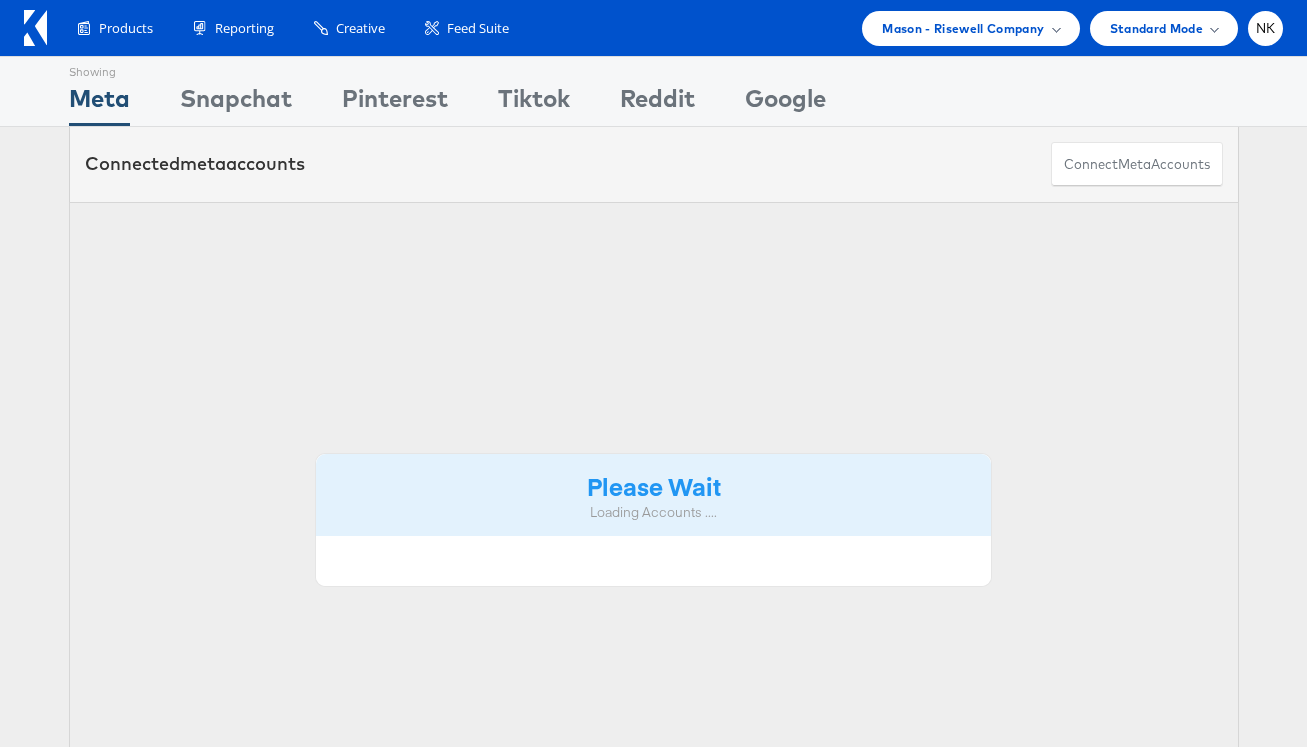 scroll, scrollTop: 0, scrollLeft: 0, axis: both 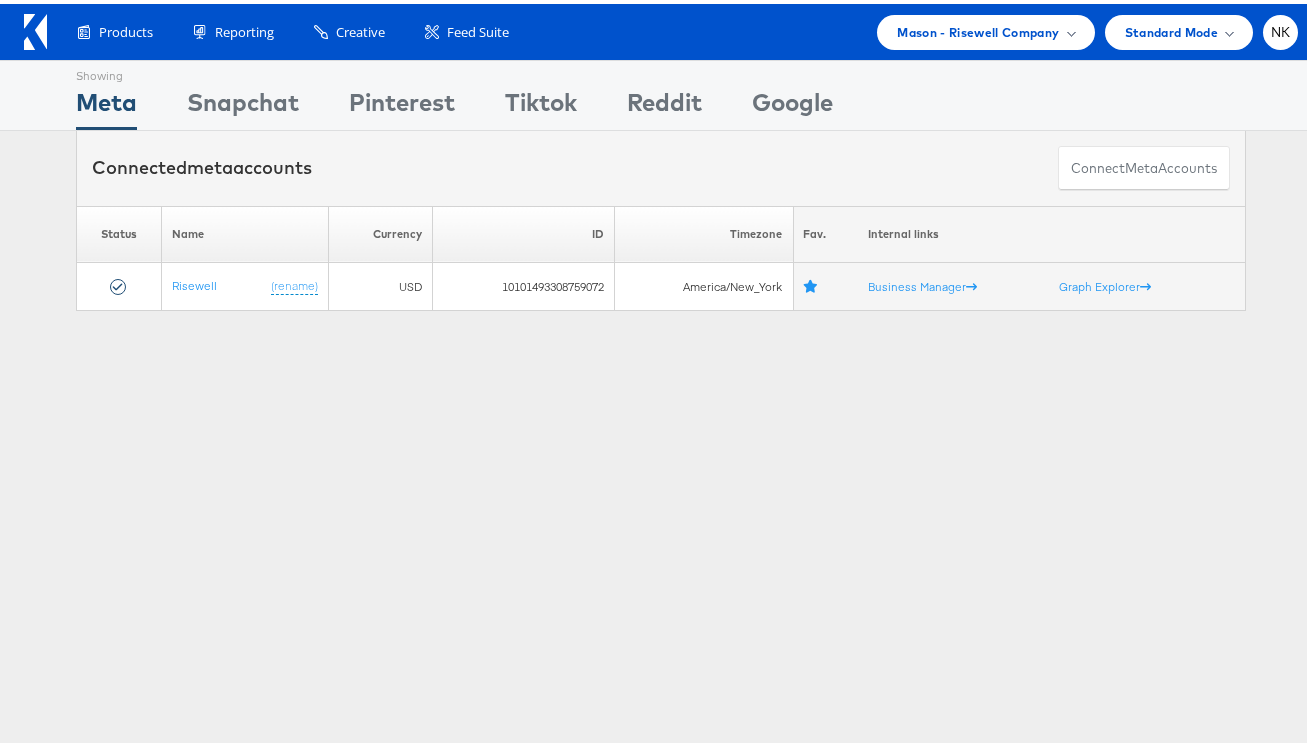 click 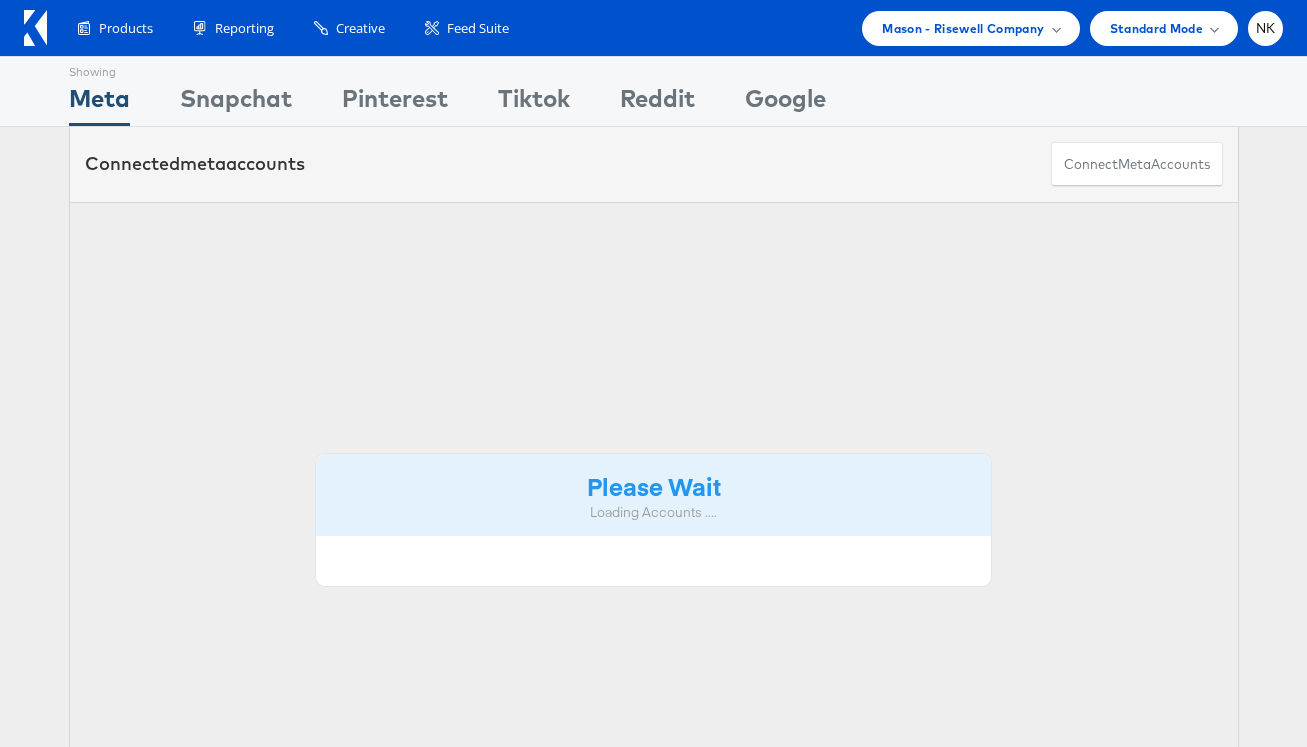 scroll, scrollTop: 0, scrollLeft: 0, axis: both 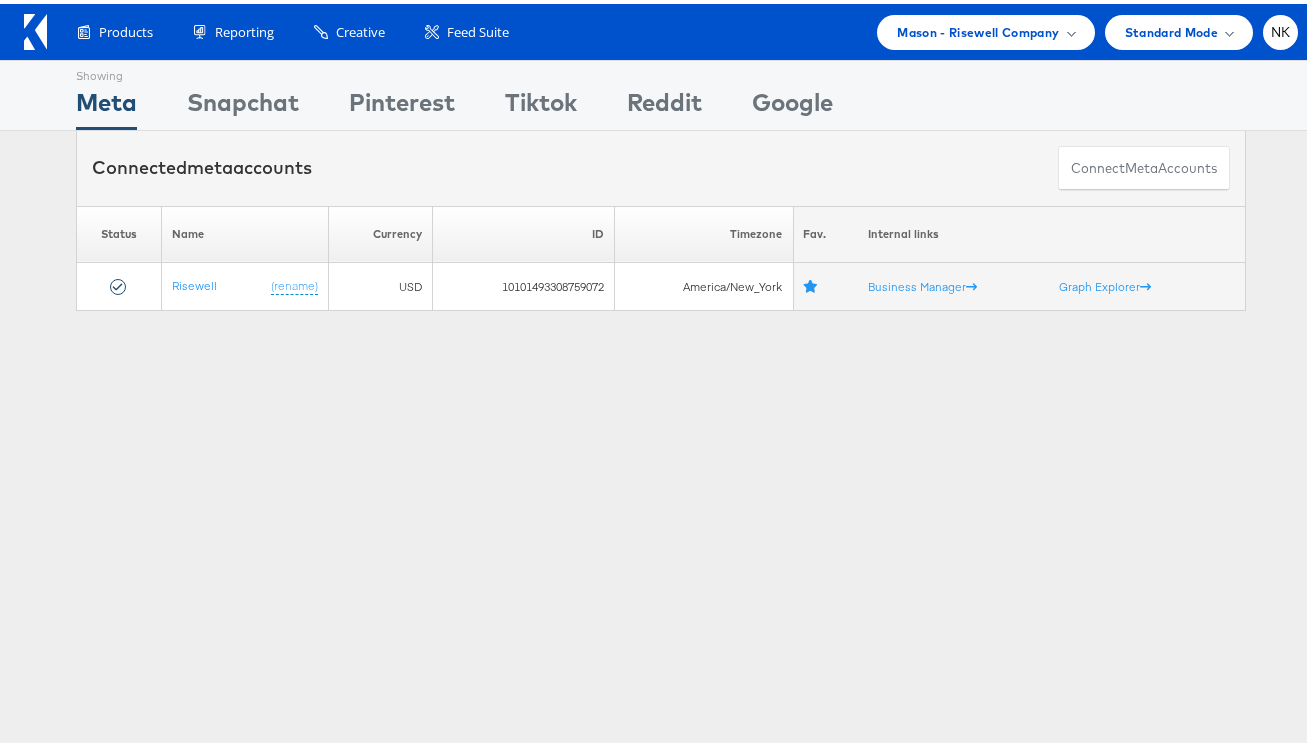 click 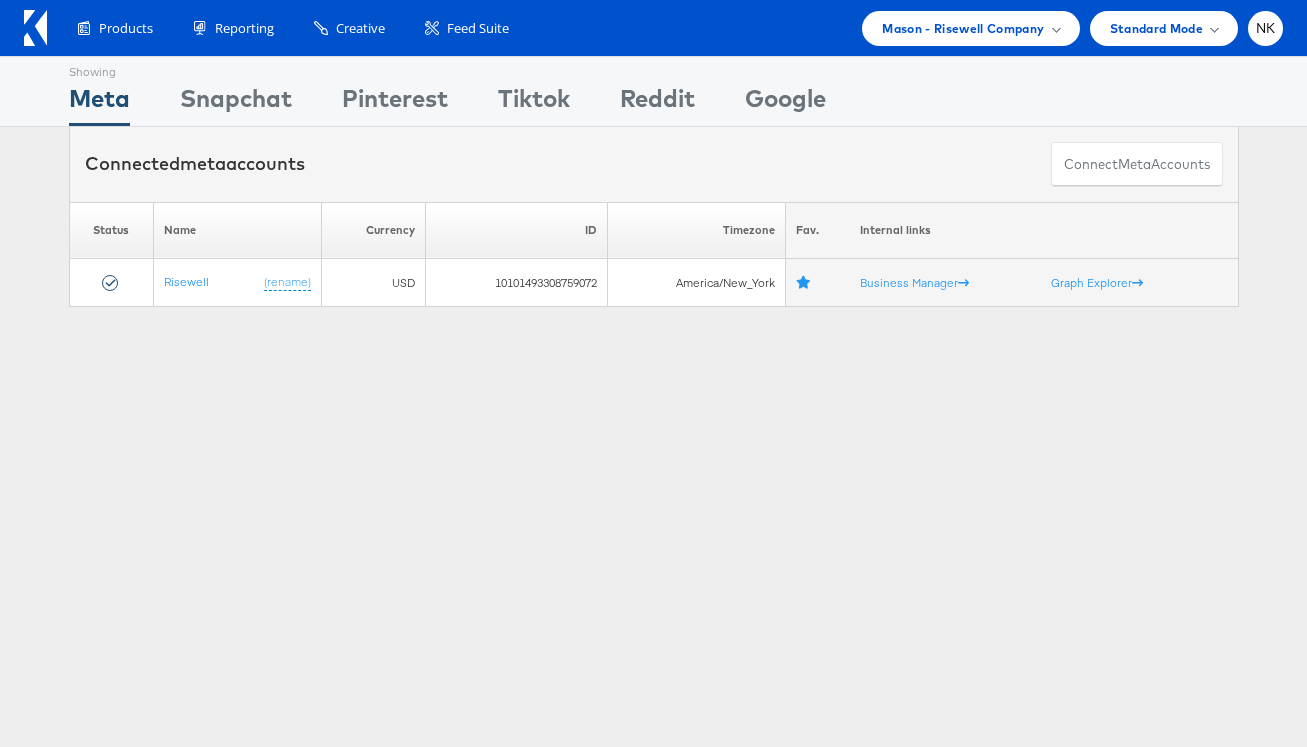 scroll, scrollTop: 0, scrollLeft: 0, axis: both 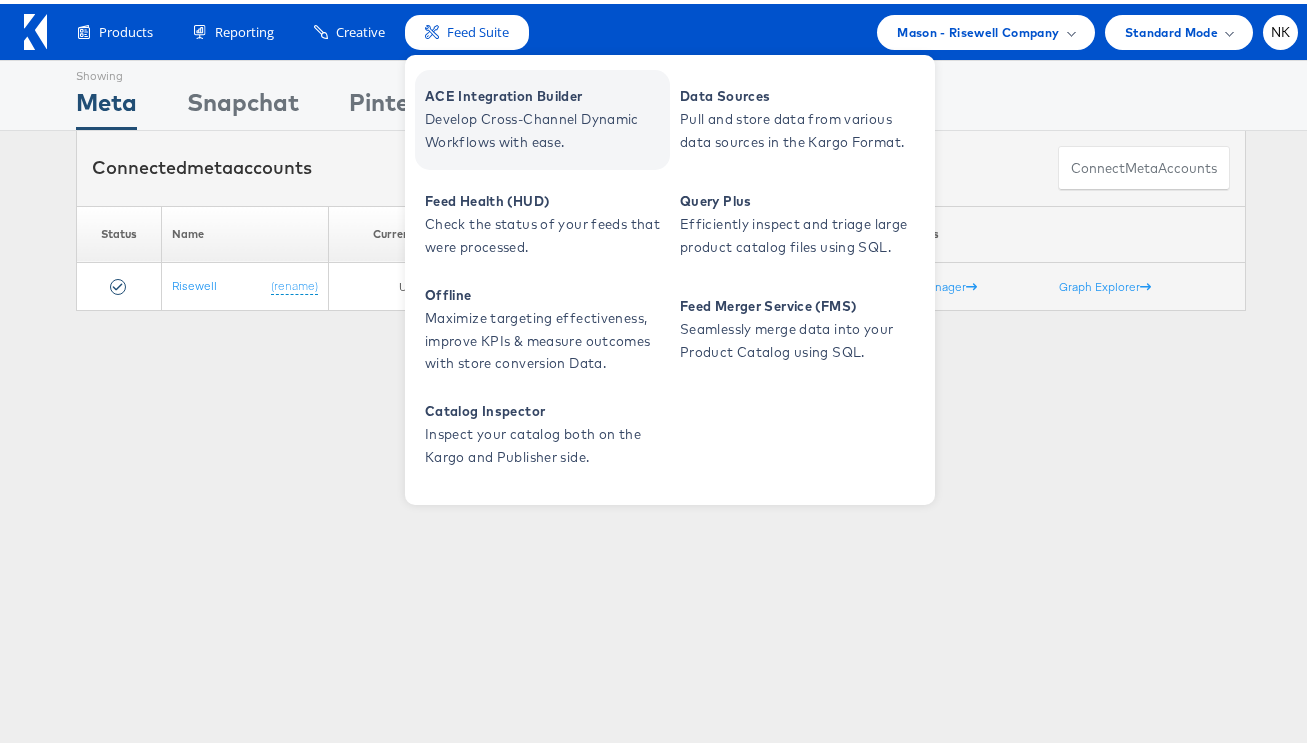 click on "ACE Integration Builder" at bounding box center [545, 92] 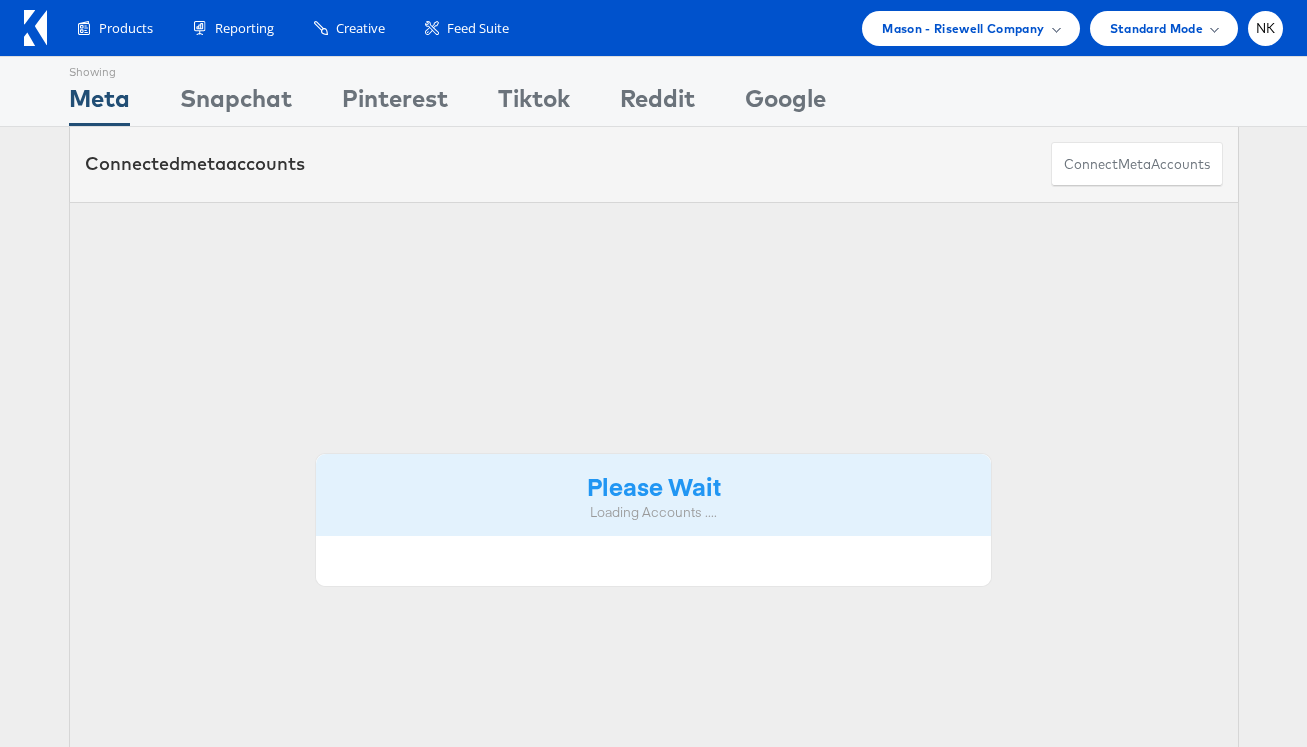 scroll, scrollTop: 0, scrollLeft: 0, axis: both 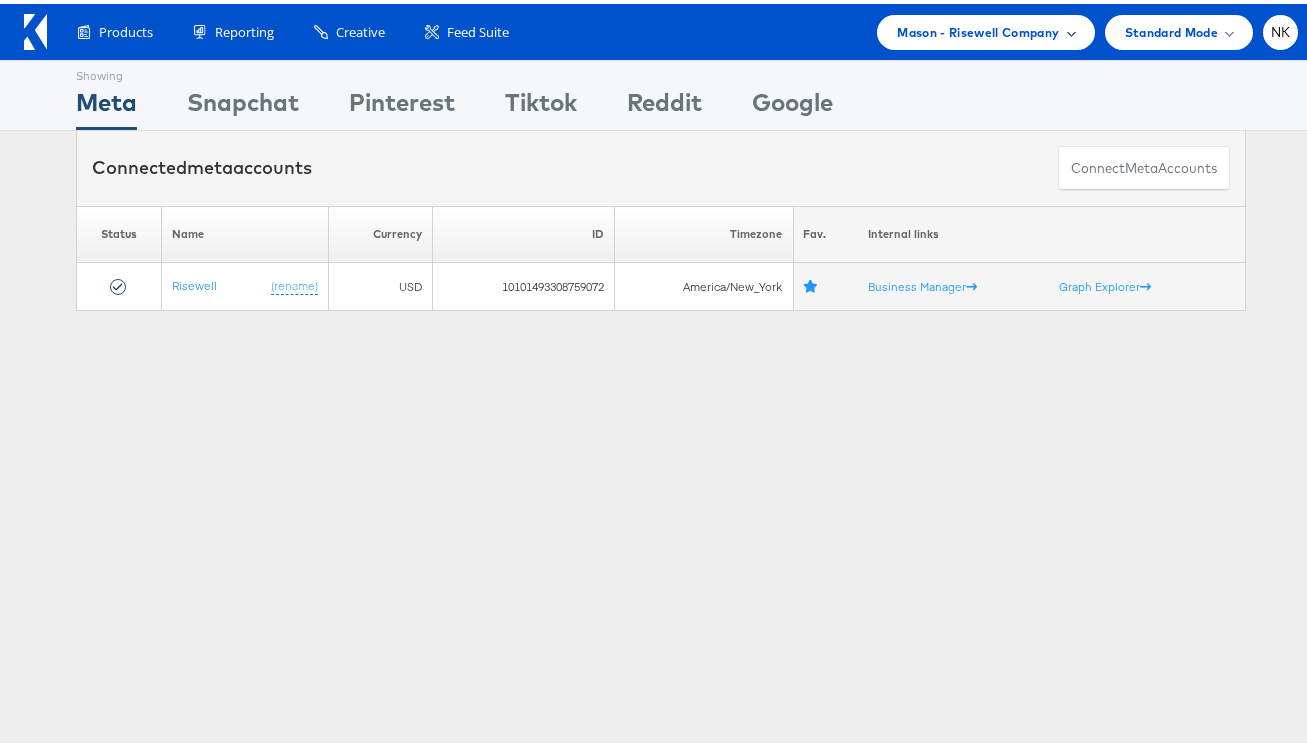 click on "Mason - Risewell Company" at bounding box center (978, 28) 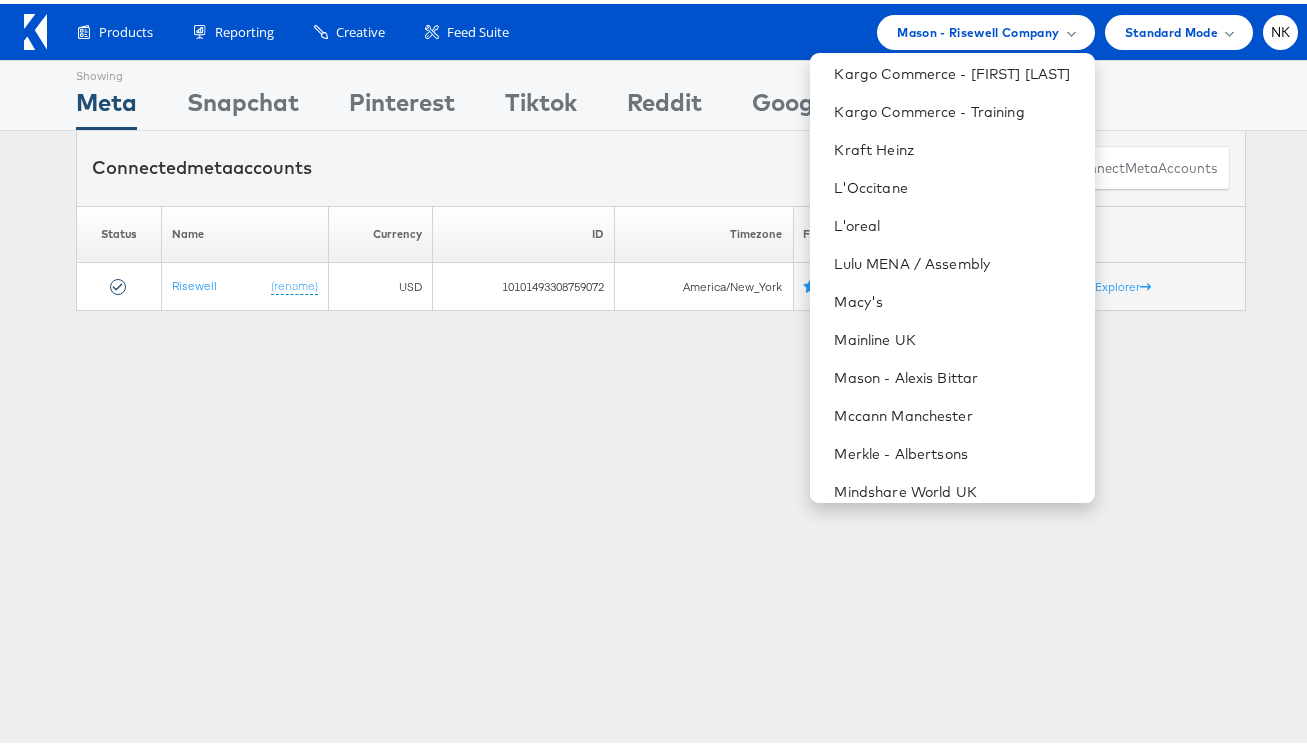 scroll, scrollTop: 1091, scrollLeft: 0, axis: vertical 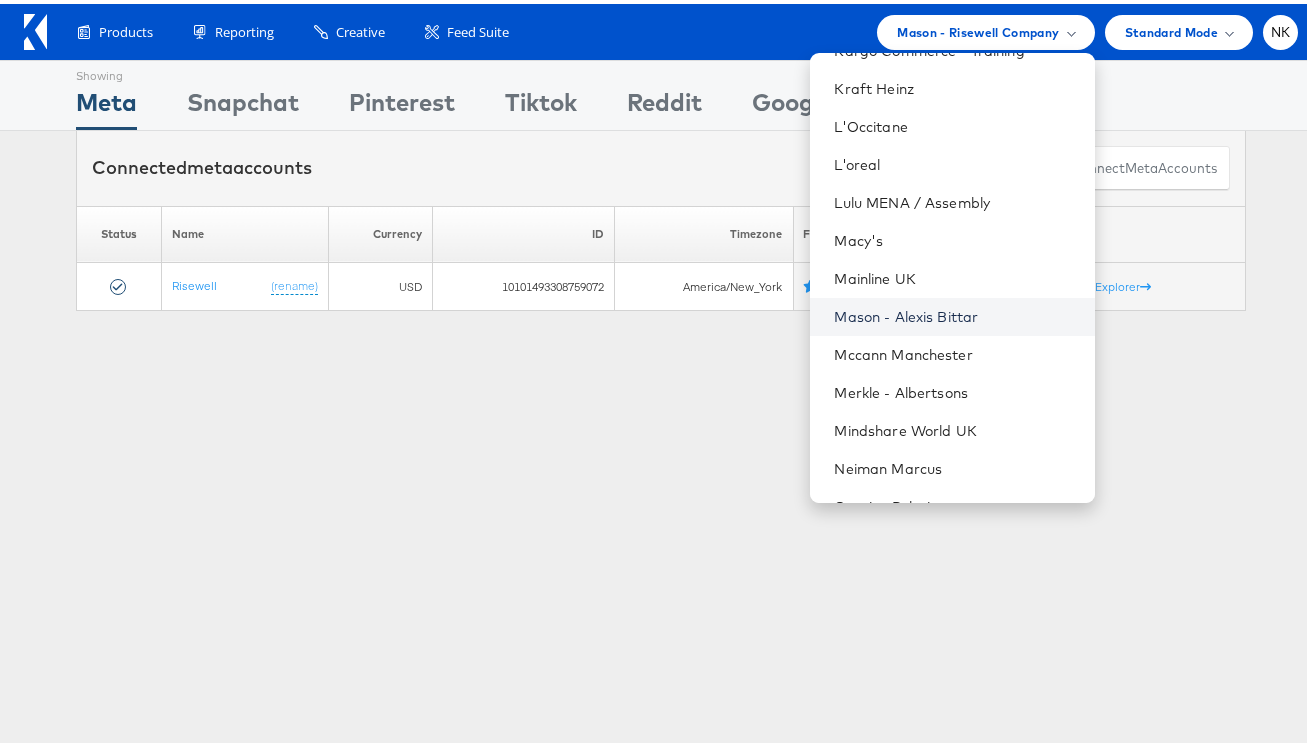 click on "Mason - Alexis Bittar" at bounding box center (956, 313) 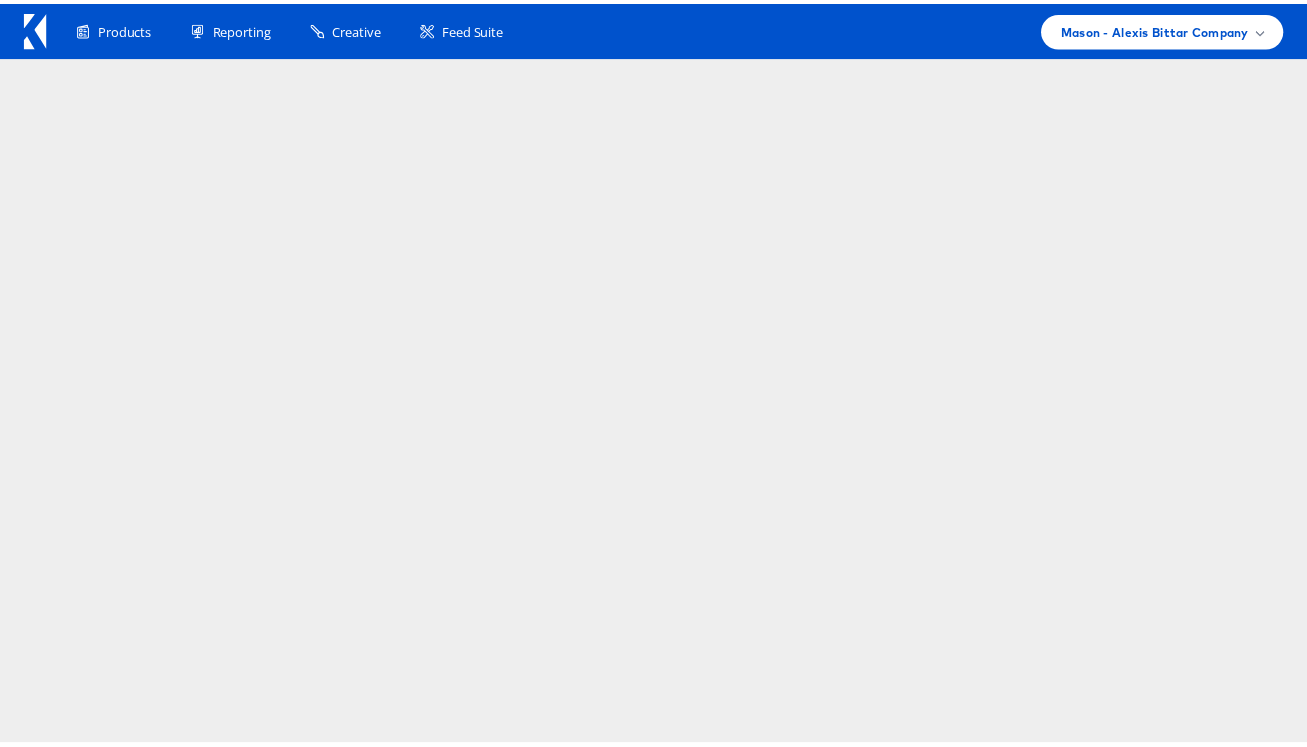 scroll, scrollTop: 0, scrollLeft: 0, axis: both 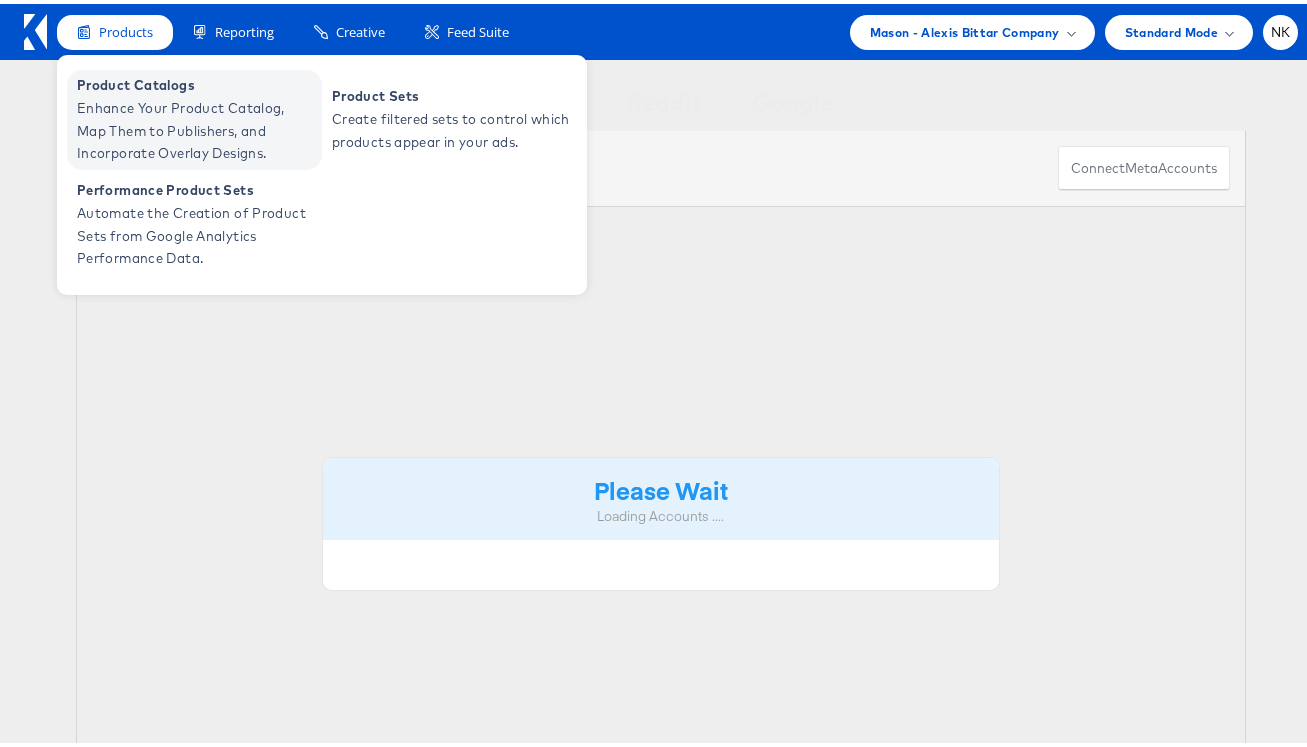 click on "Enhance Your Product Catalog, Map Them to Publishers, and Incorporate Overlay Designs." at bounding box center [197, 127] 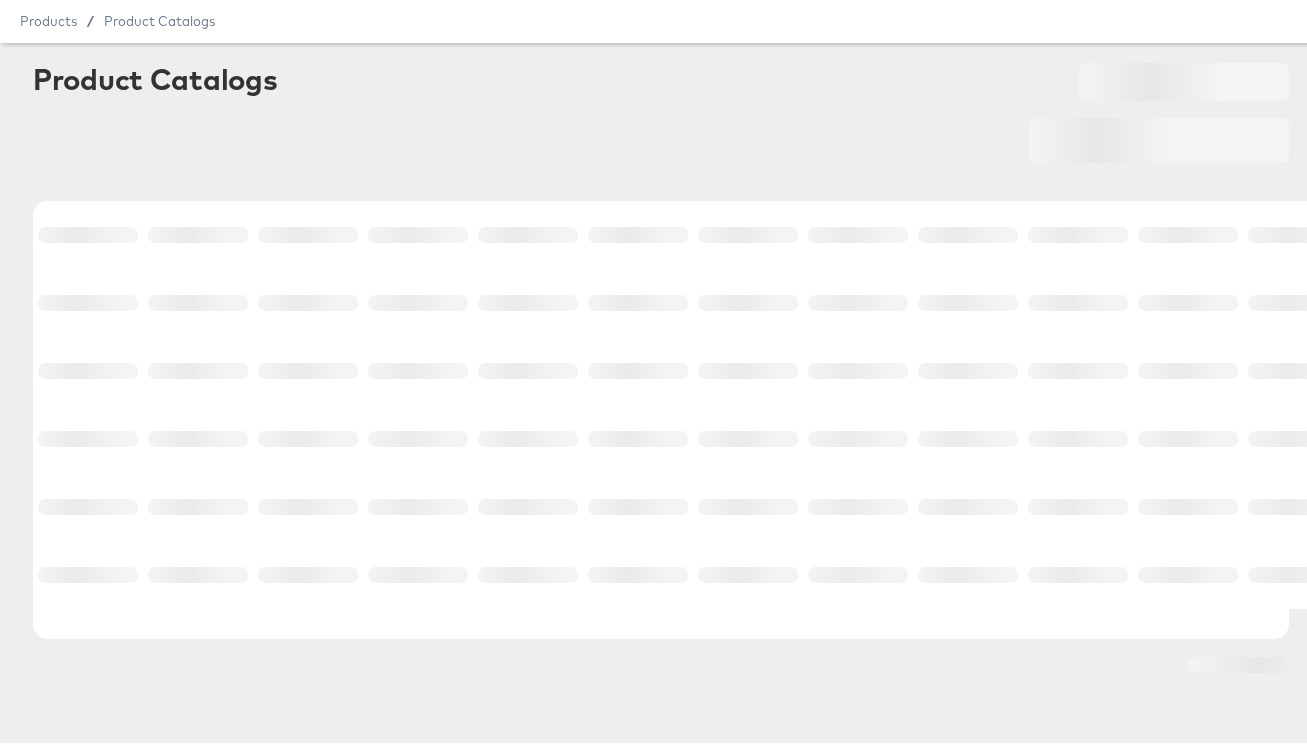 scroll, scrollTop: 12, scrollLeft: 0, axis: vertical 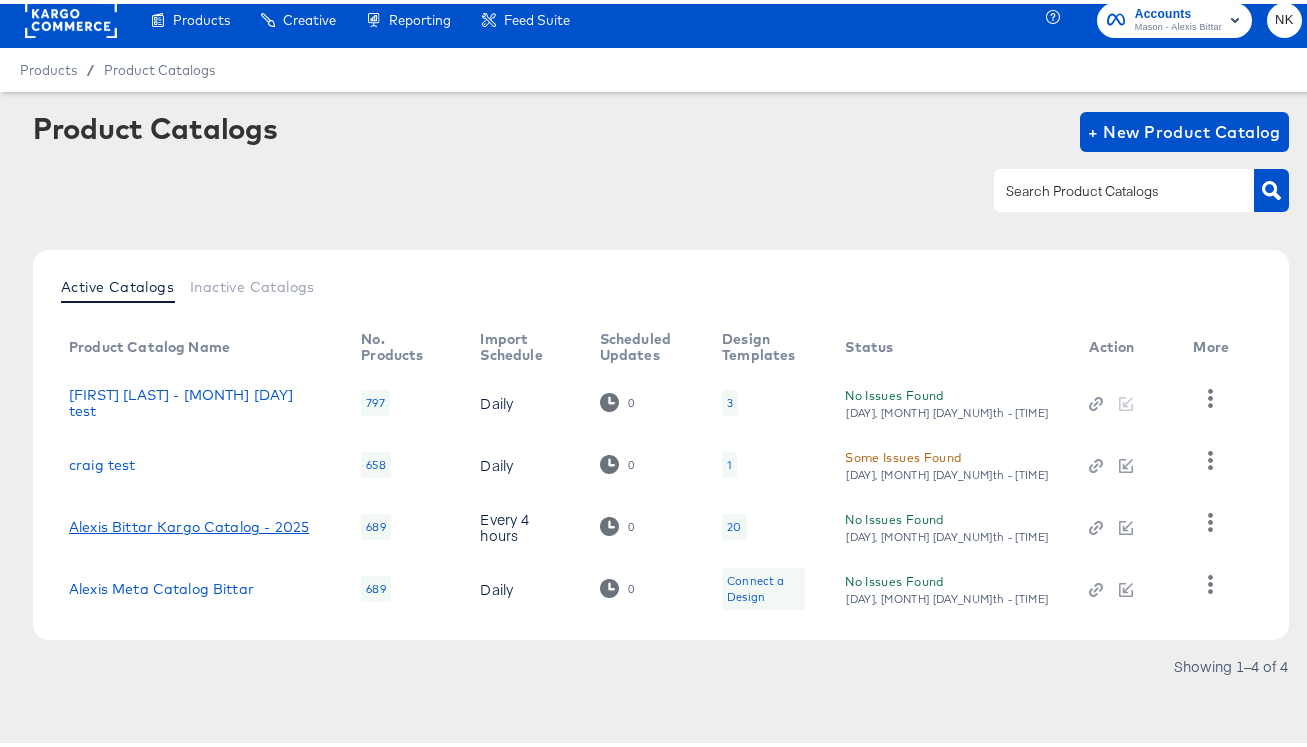 click on "Alexis Bittar Kargo Catalog - 2025" at bounding box center (189, 523) 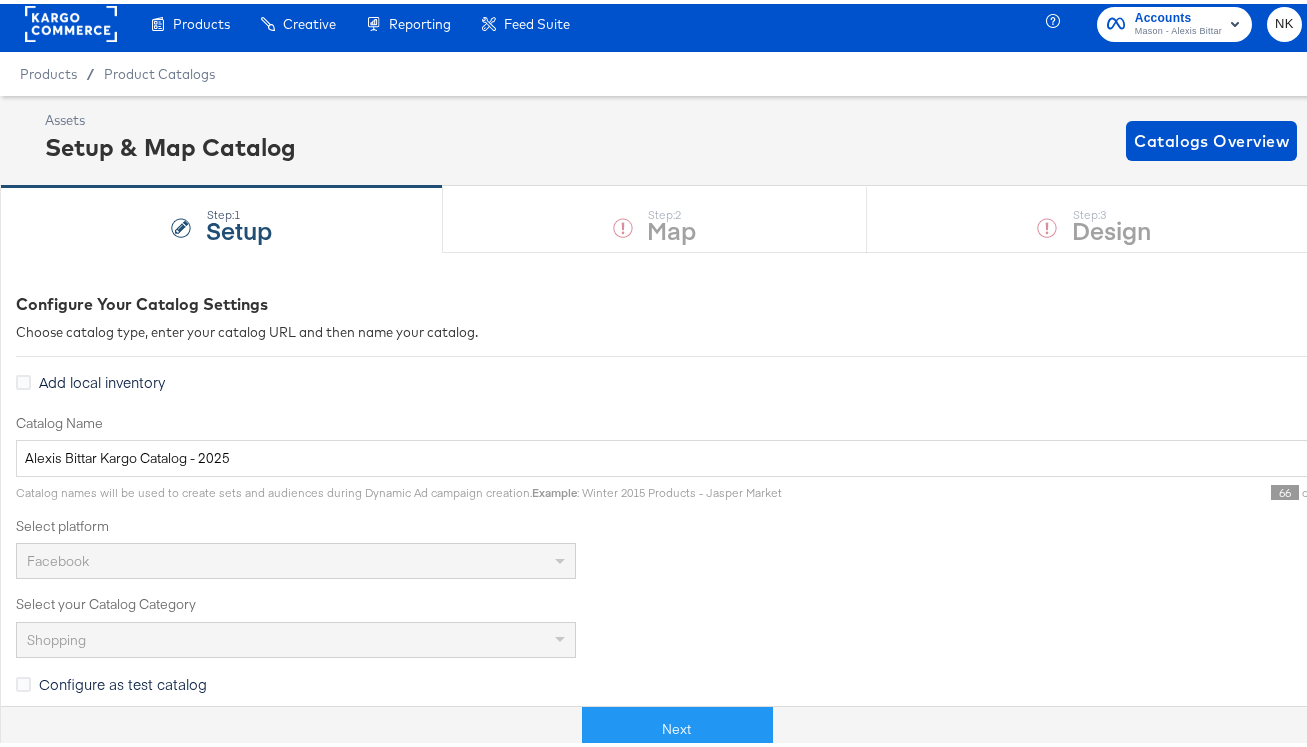 scroll, scrollTop: 4, scrollLeft: 0, axis: vertical 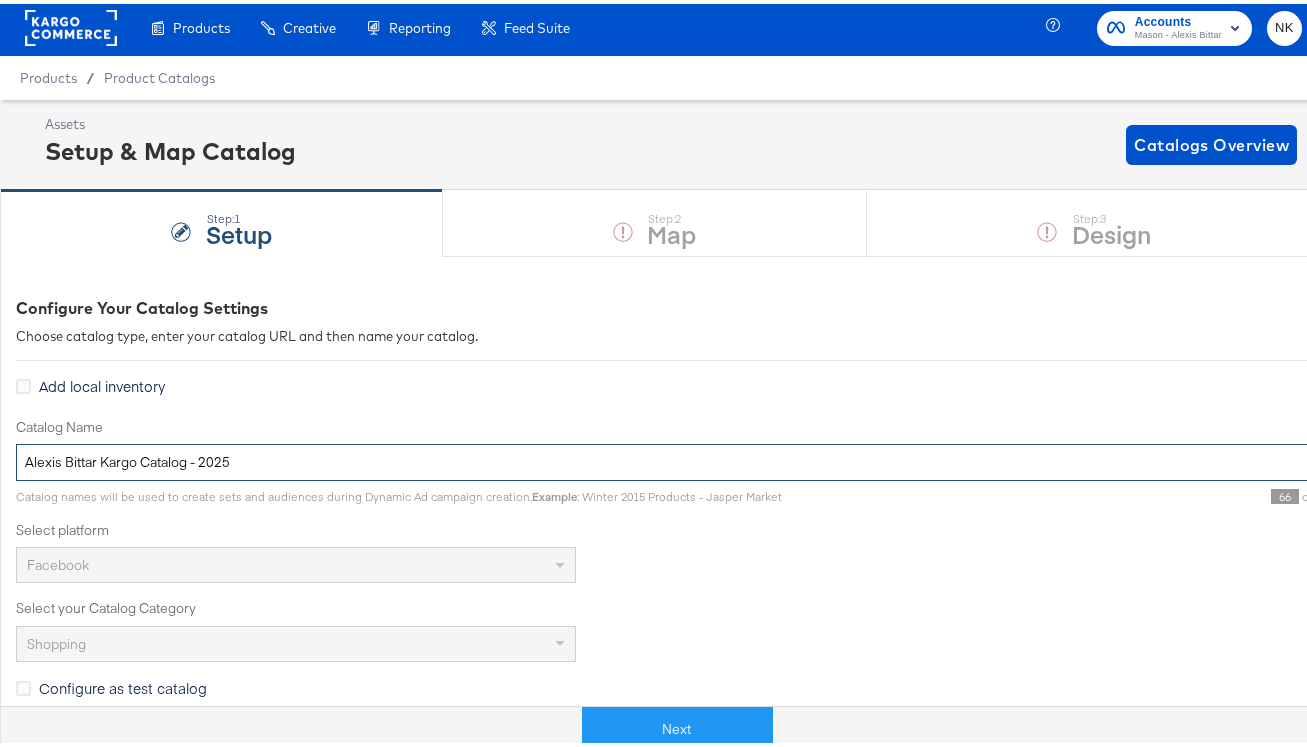 drag, startPoint x: 414, startPoint y: 468, endPoint x: -9, endPoint y: 439, distance: 423.99292 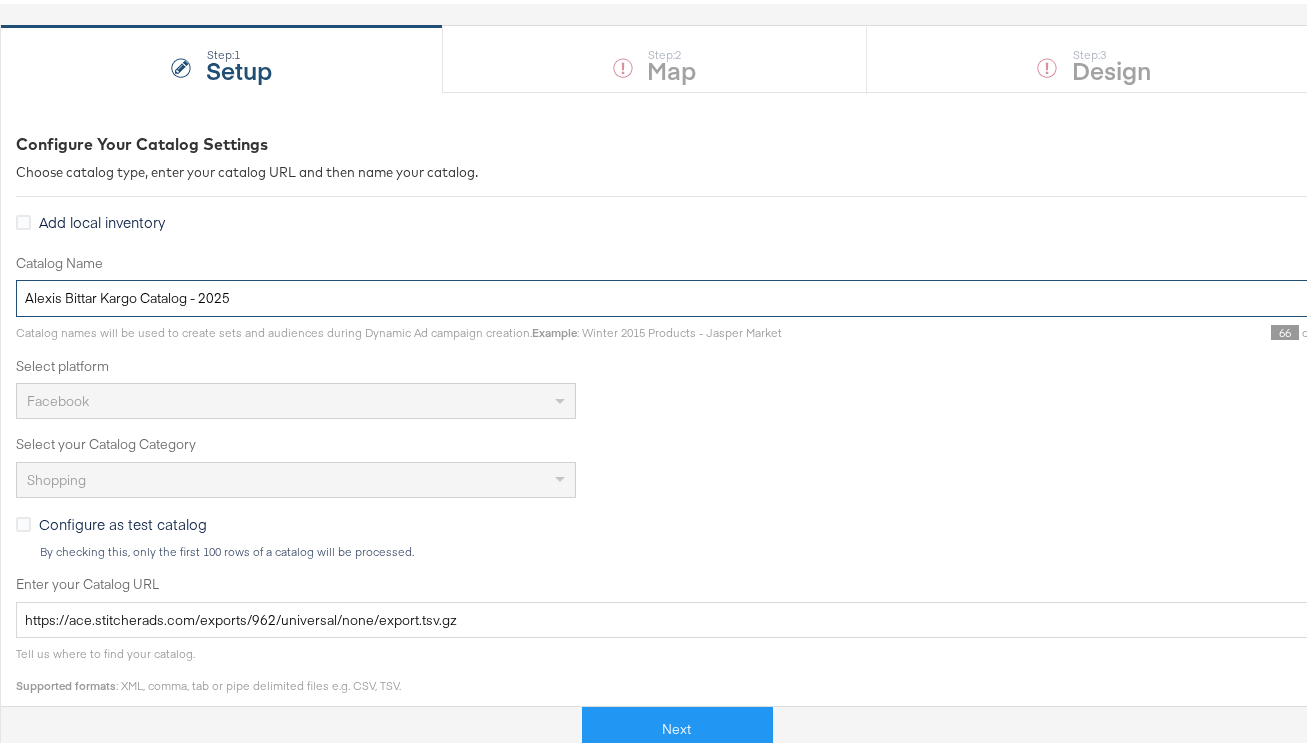 scroll, scrollTop: 184, scrollLeft: 0, axis: vertical 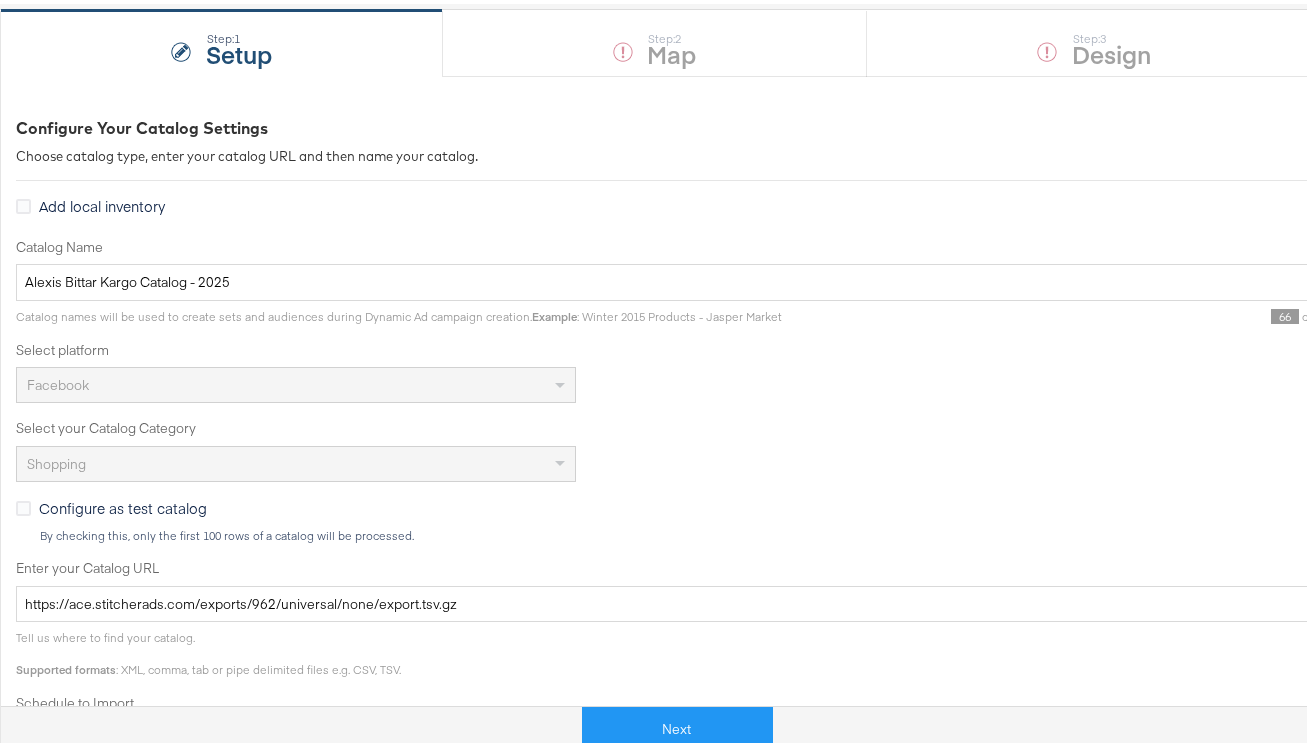 click on "Select platform" at bounding box center (716, 346) 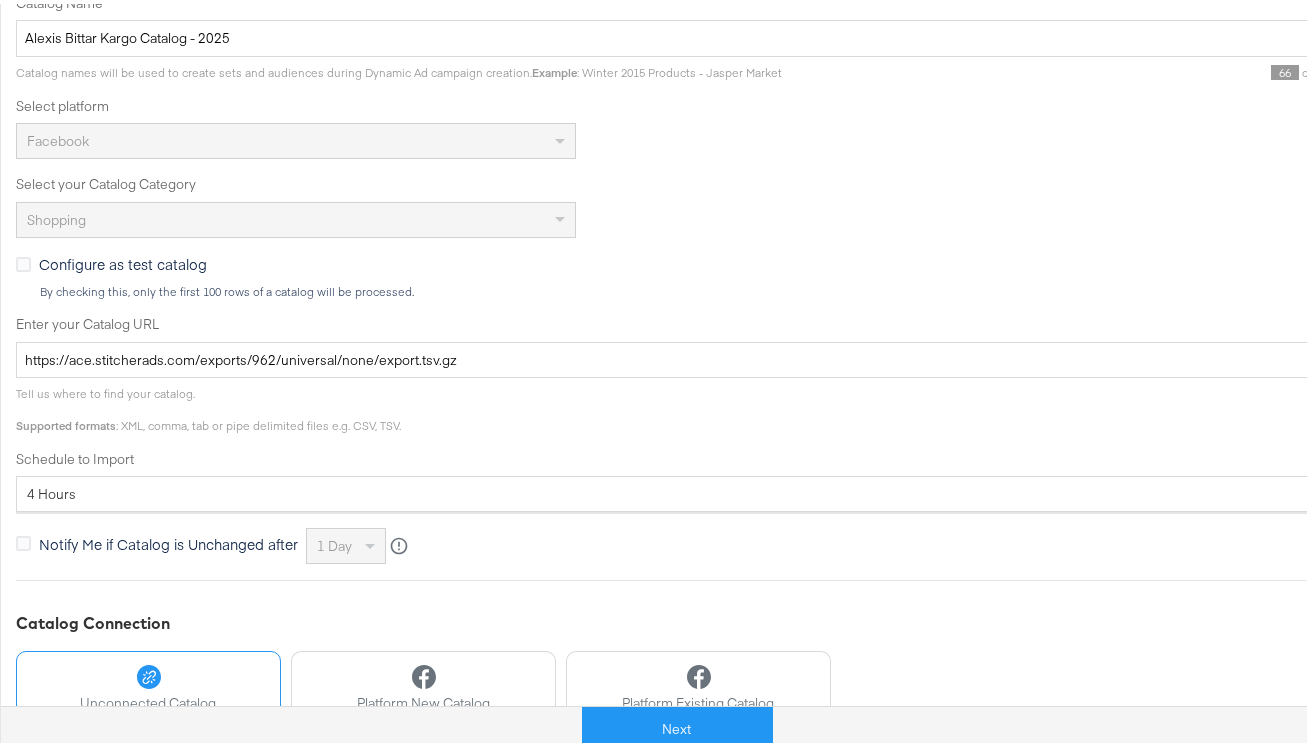 scroll, scrollTop: 442, scrollLeft: 0, axis: vertical 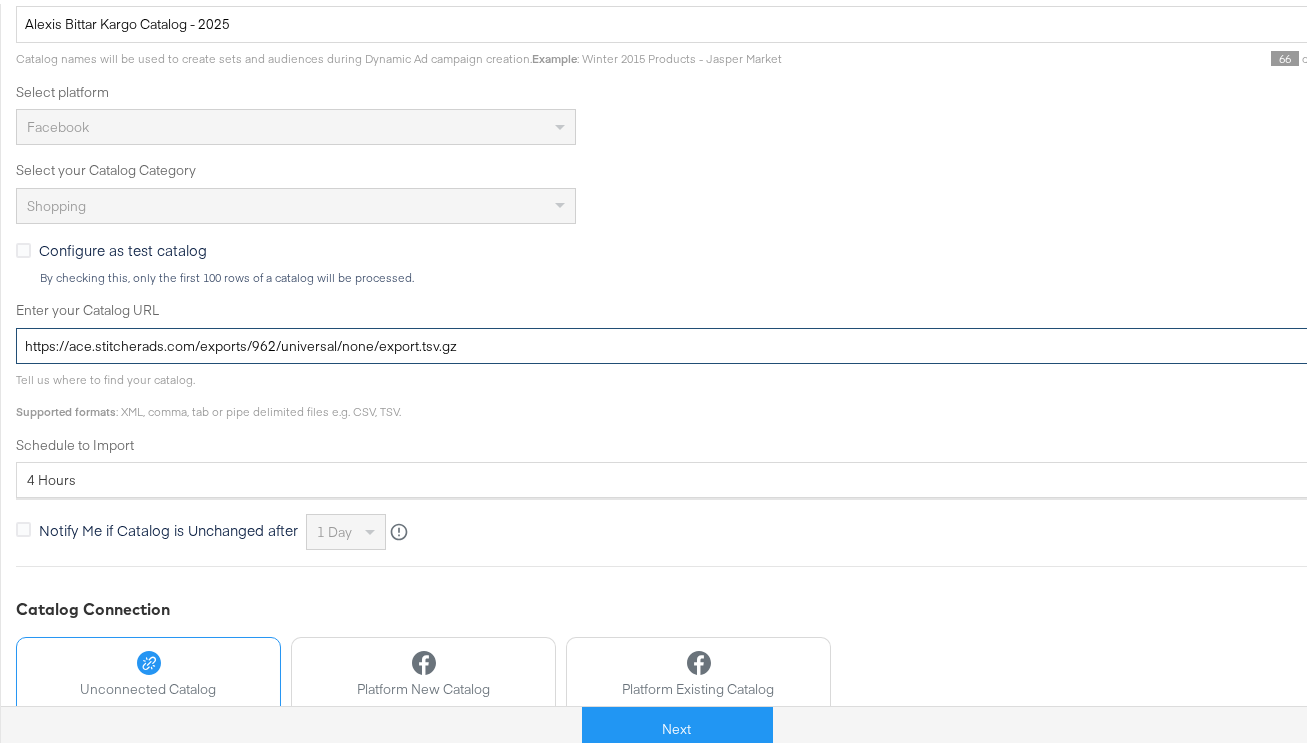 drag, startPoint x: 466, startPoint y: 339, endPoint x: 1, endPoint y: 335, distance: 465.0172 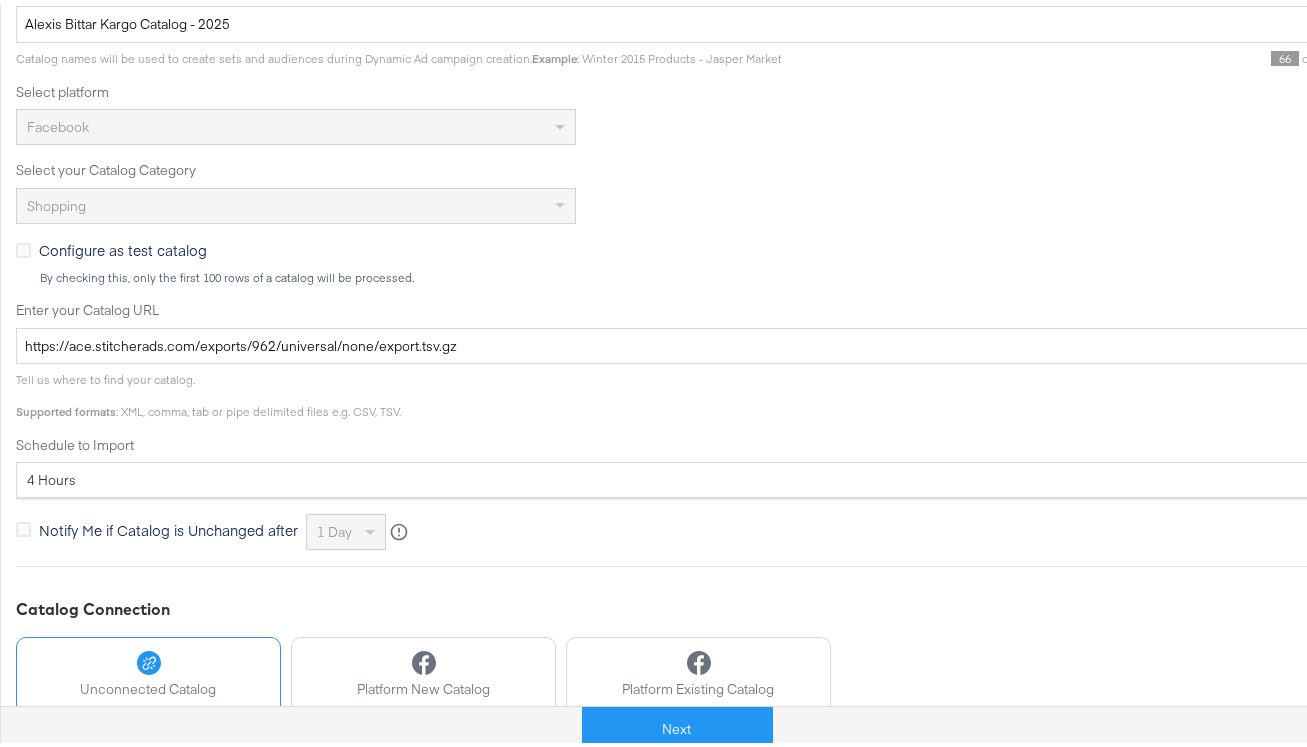 click on "Catalog Name Alexis Bittar Kargo Catalog - 2025 Catalog names will be used to create sets and audiences during Dynamic Ad campaign creation.   Example : Winter 2015 Products - Jasper Market 66   characters remaining Select platform Facebook Select your Catalog Category Shopping Configure as test catalog By checking this, only the first 100 rows of a catalog will be processed. Enter your Catalog URL https://ace.stitcherads.com/exports/962/universal/none/export.tsv.gz Tell us where to find your catalog.  Supported formats : XML, comma, tab or pipe delimited files e.g. CSV, TSV. Schedule to Import 4 hours Notify Me if Catalog is Unchanged after 1 day Your catalog changes are synced regularly to StitcherAds. If your catalog has not been syncing/updating correctly, tick the box to be notified after X days of inactivity." at bounding box center (716, 261) 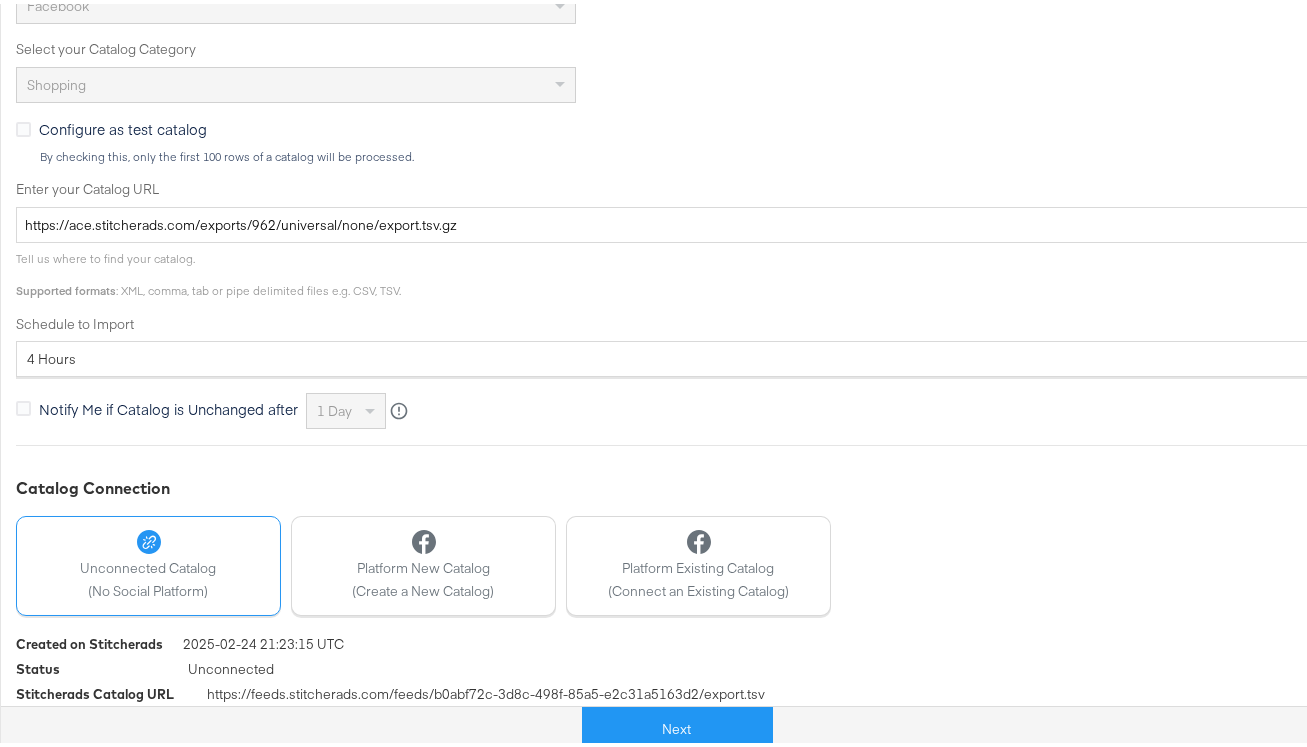 scroll, scrollTop: 594, scrollLeft: 0, axis: vertical 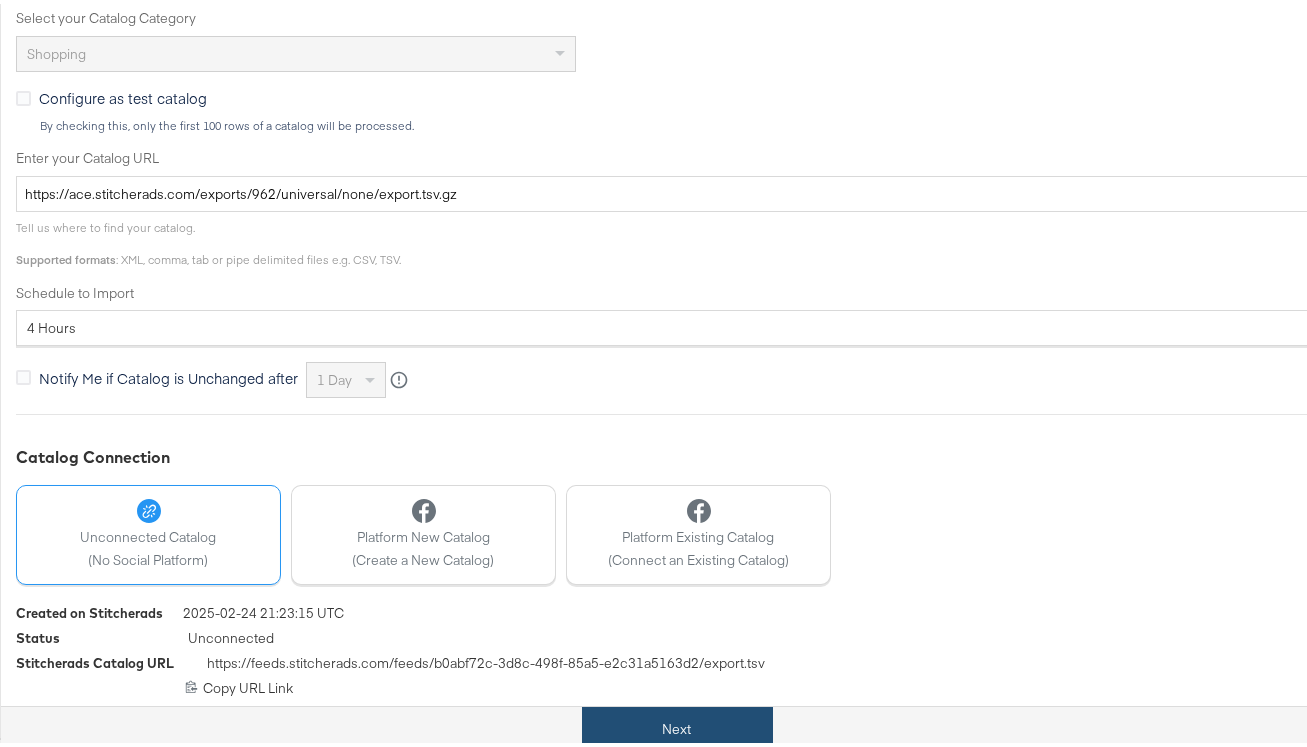 click on "Next" at bounding box center [677, 725] 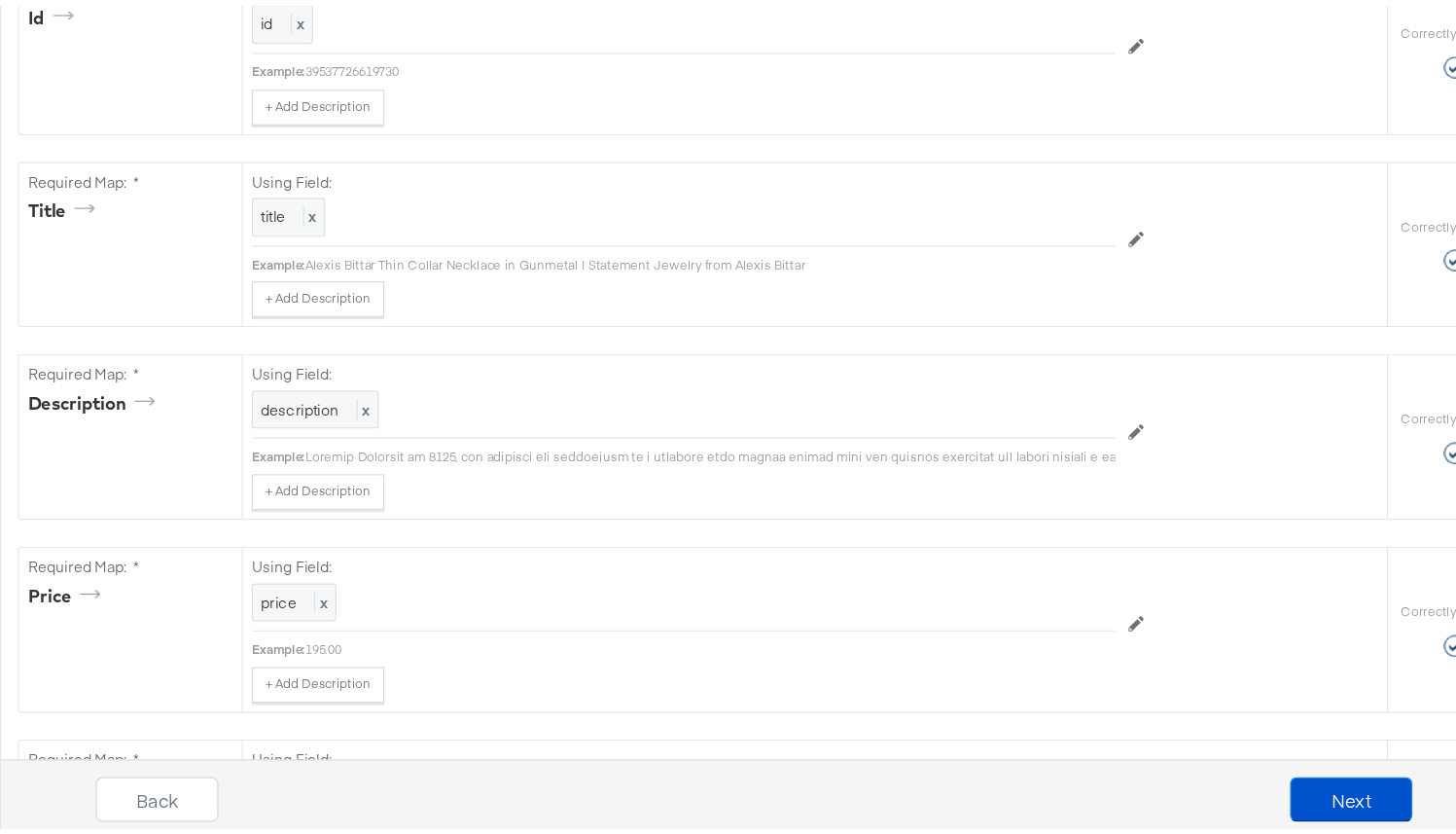 scroll, scrollTop: 0, scrollLeft: 0, axis: both 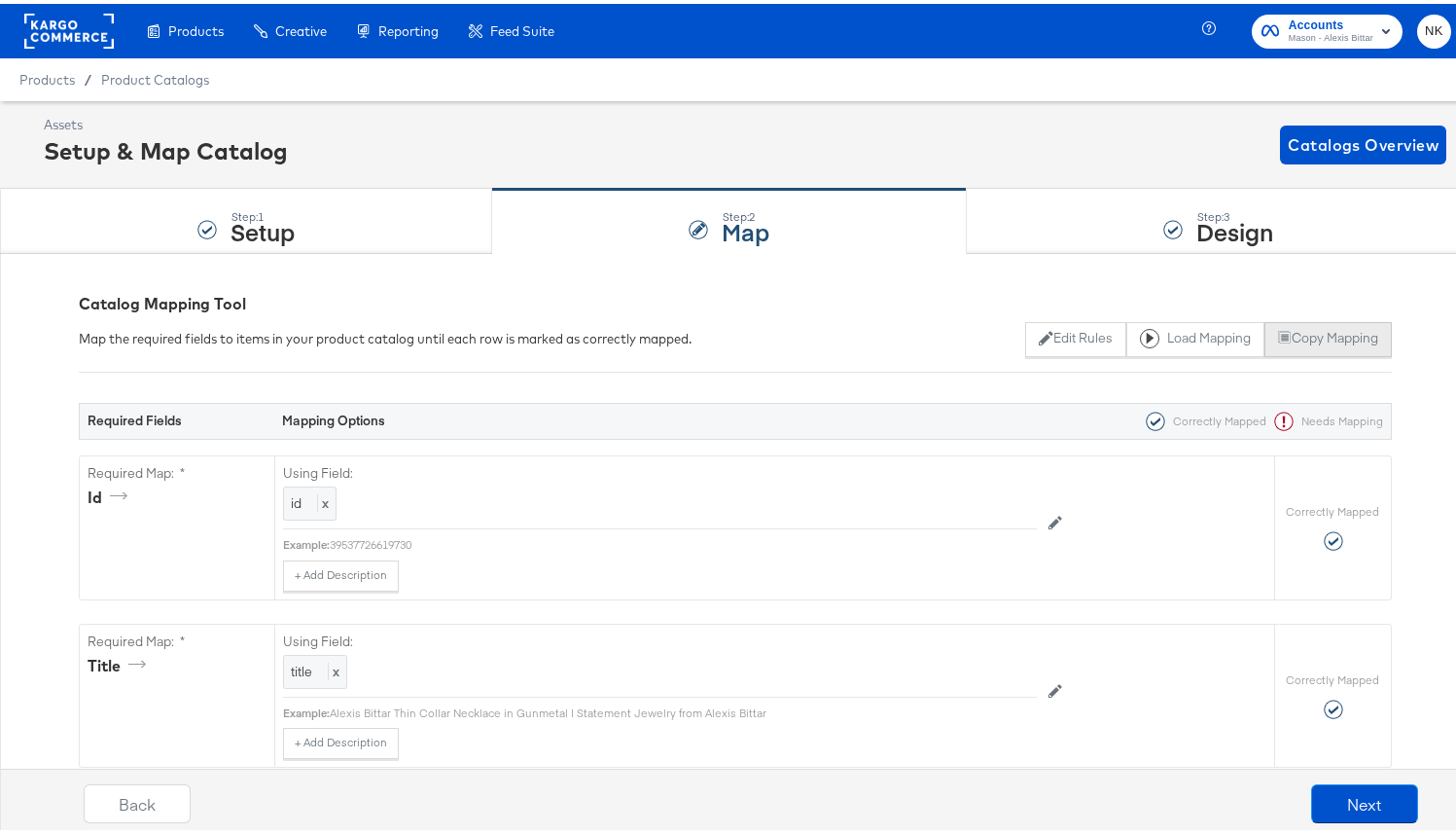 click on "Copy Mapping" at bounding box center (1328, 336) 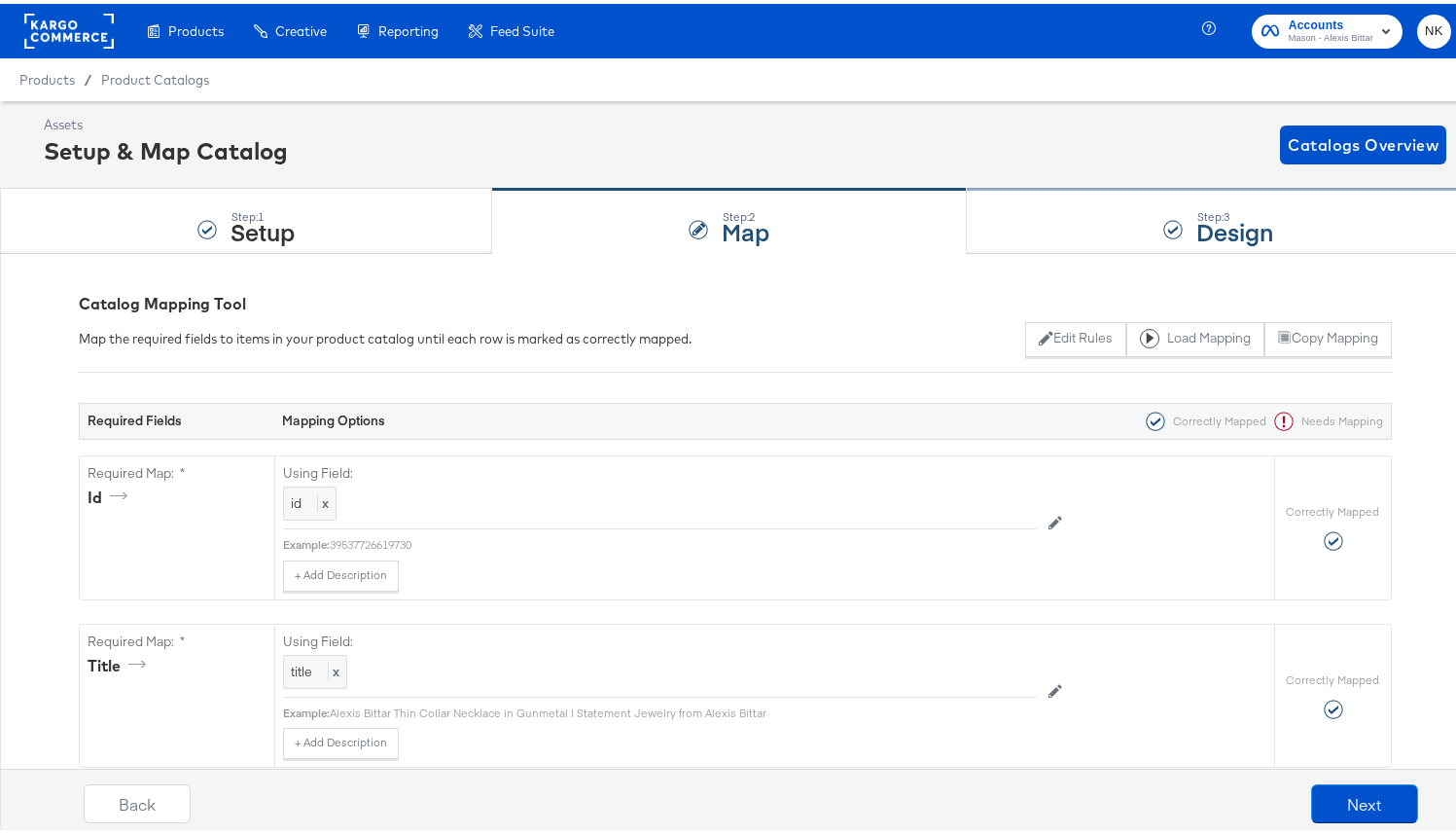 click on "Step:  3   Design" at bounding box center [1219, 218] 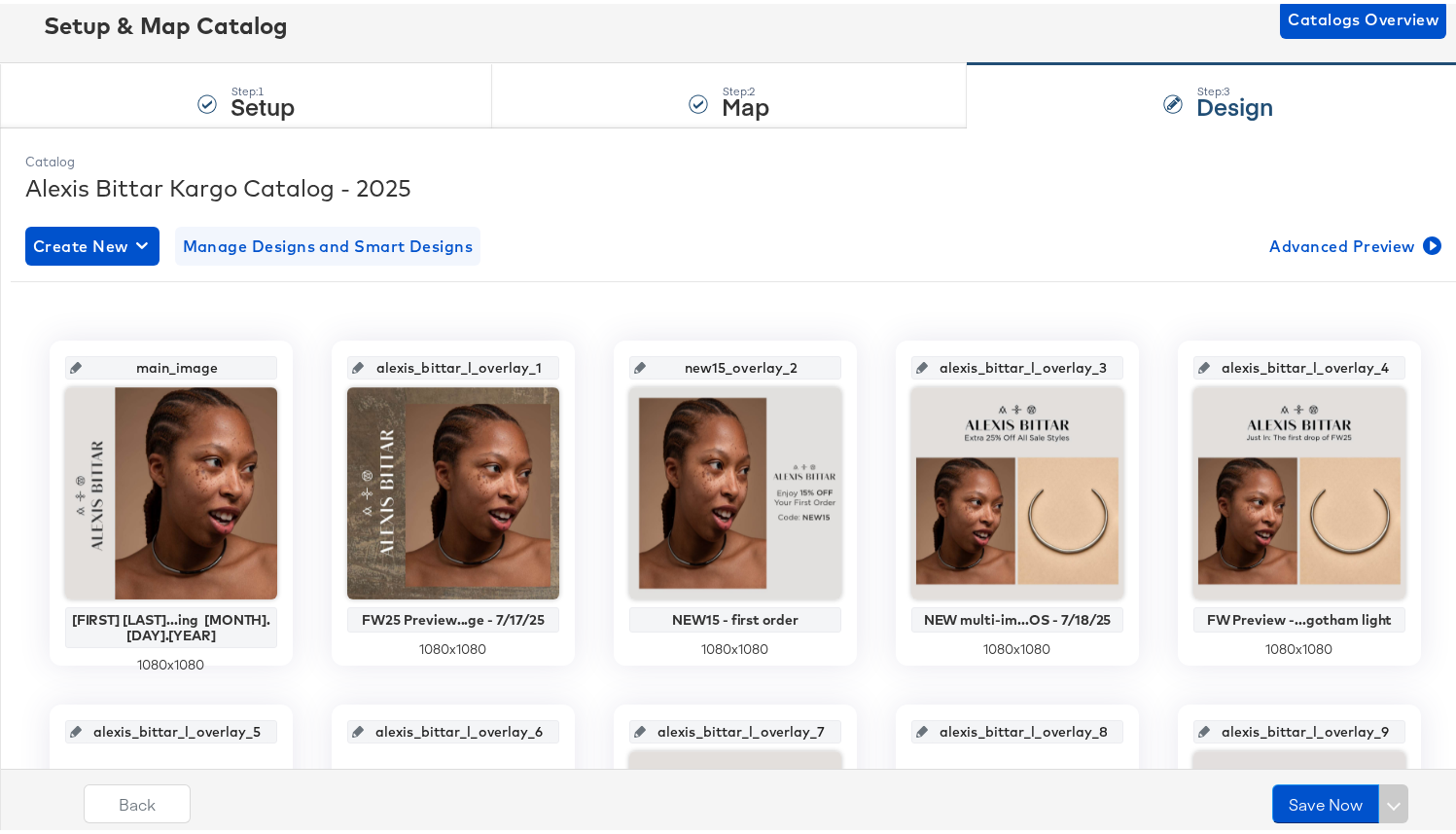 scroll, scrollTop: 110, scrollLeft: 0, axis: vertical 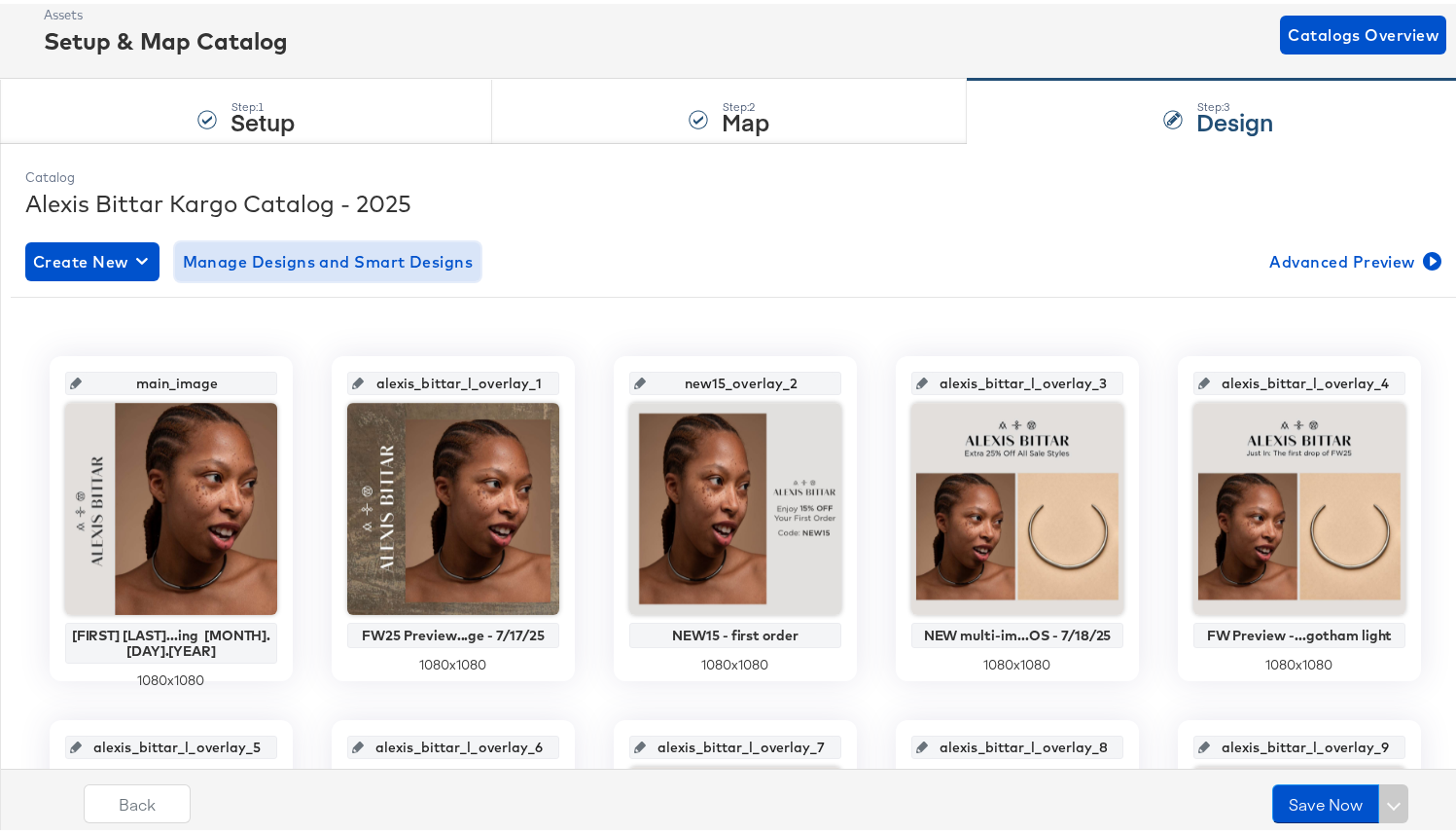 click on "Manage Designs and Smart Designs" at bounding box center [328, 258] 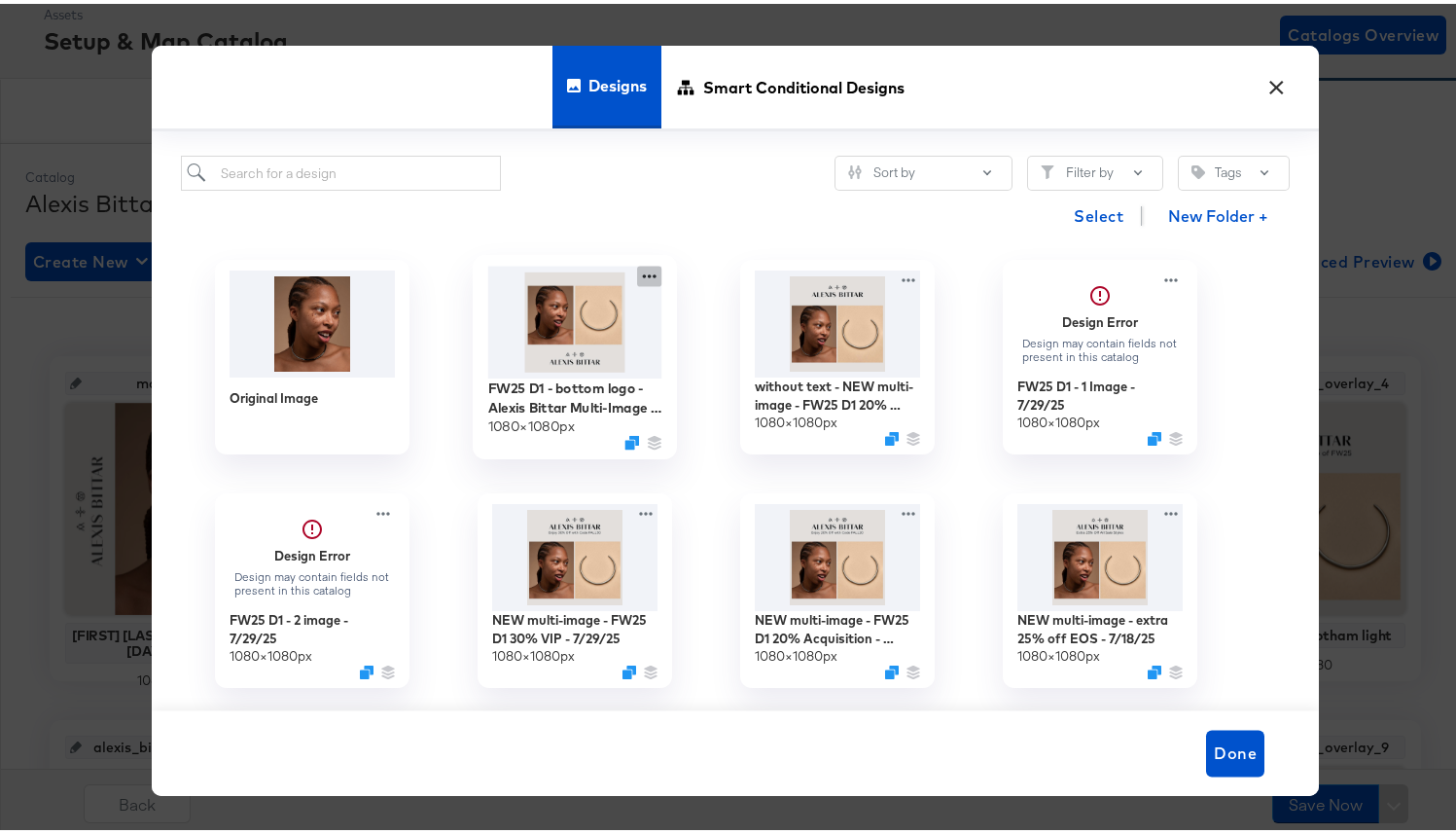 click 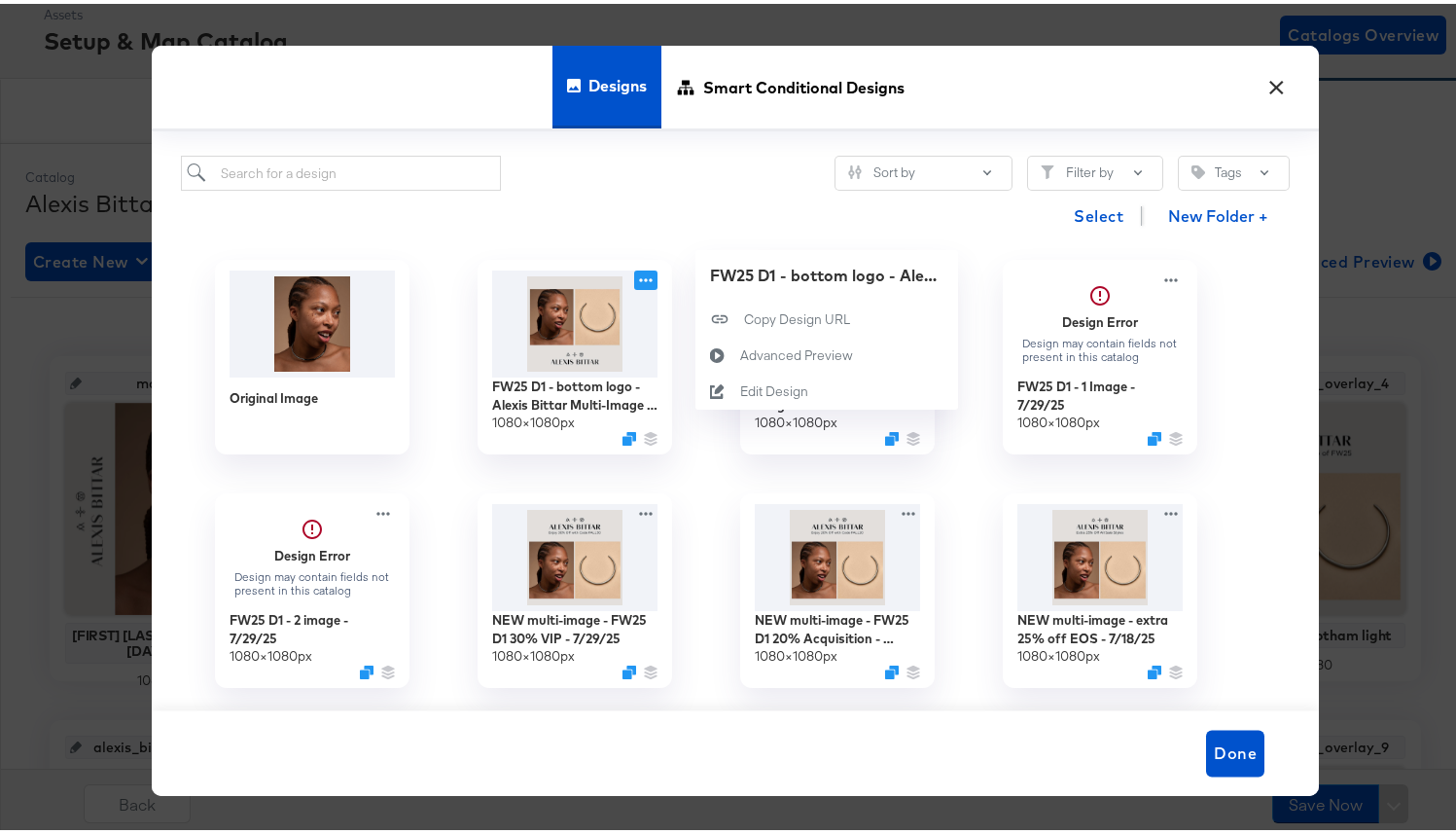 click on "Select New Folder +" at bounding box center (735, 211) 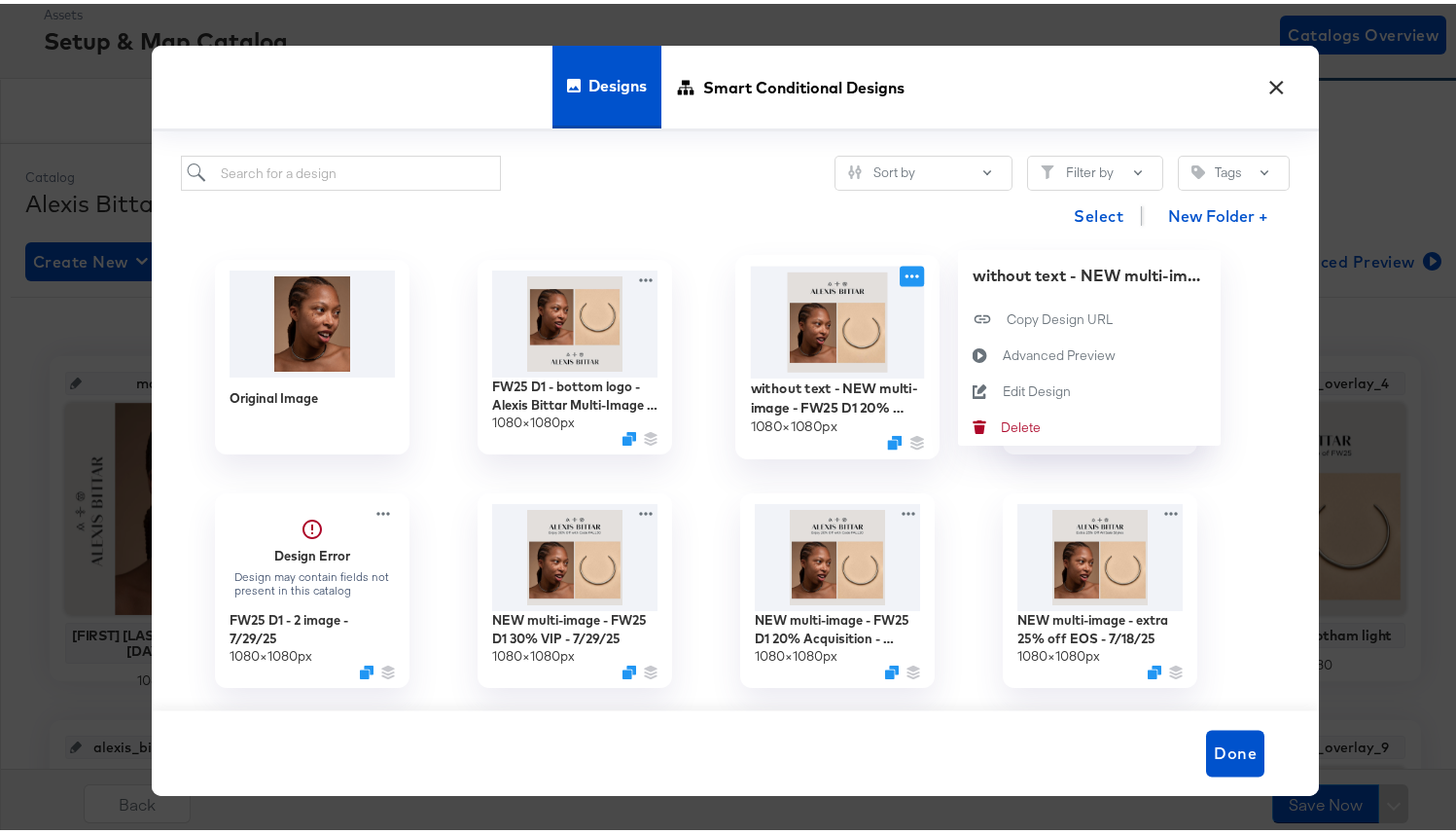 click 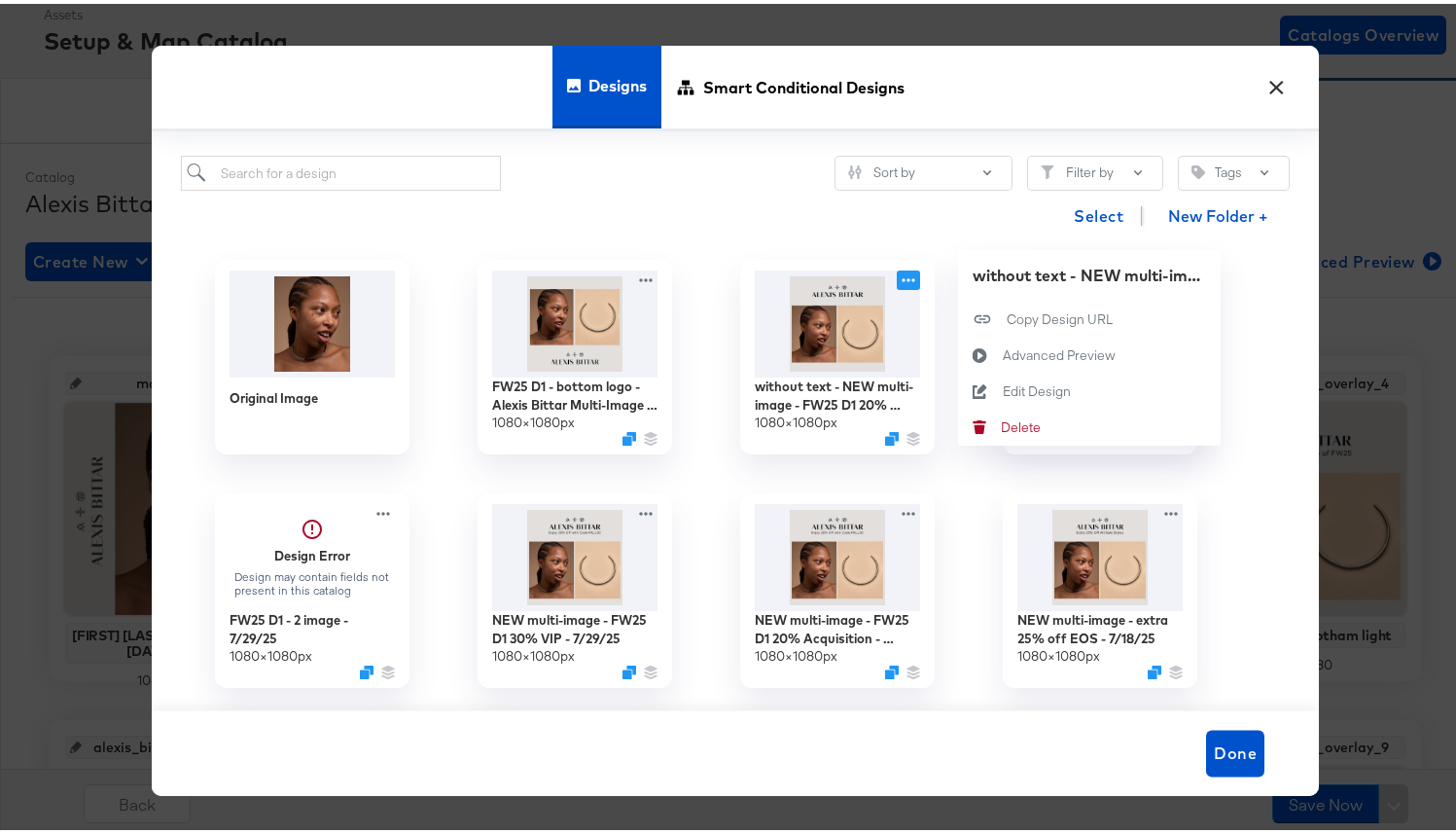 click on "Select New Folder +" at bounding box center (735, 211) 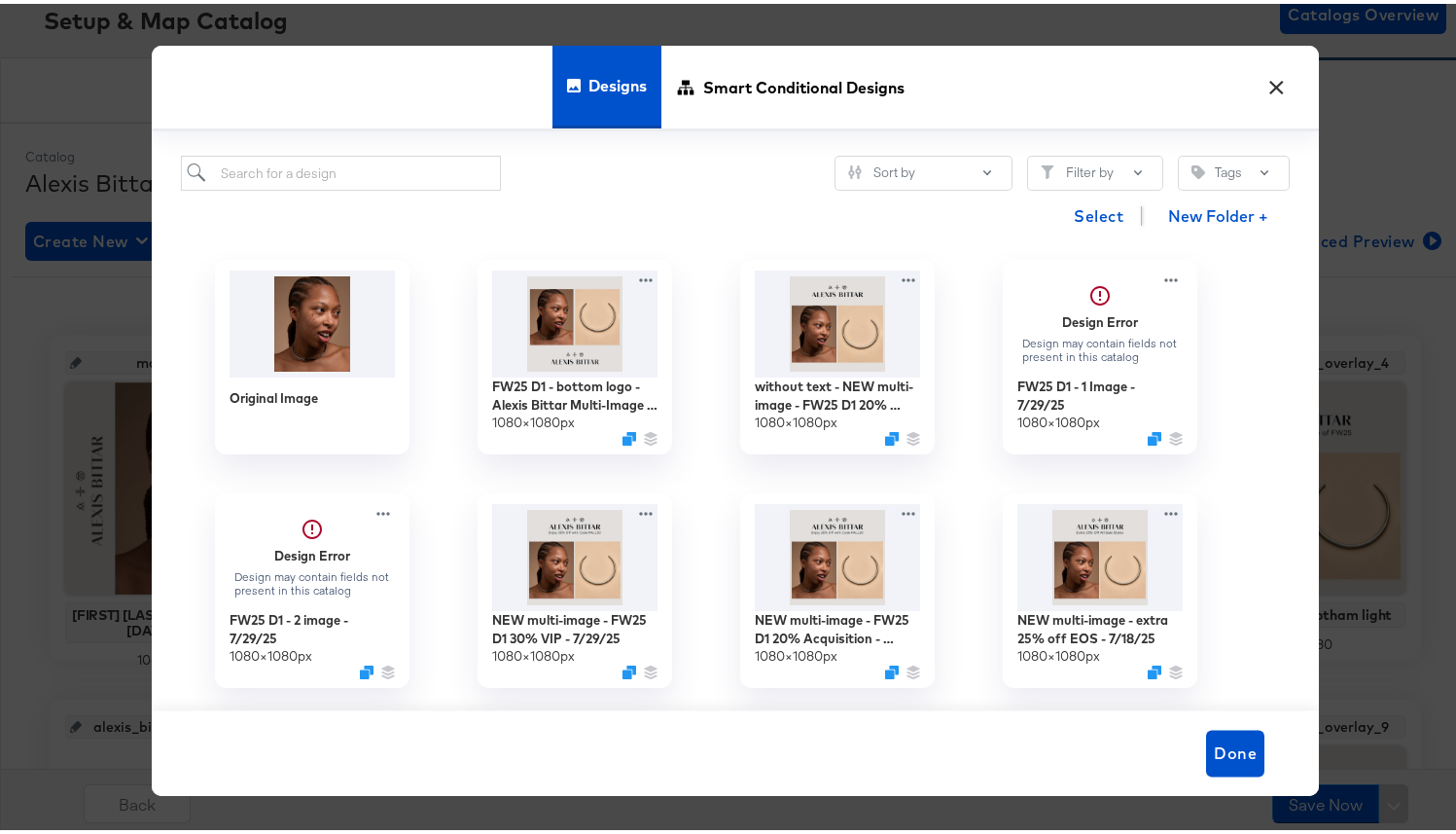 scroll, scrollTop: 140, scrollLeft: 0, axis: vertical 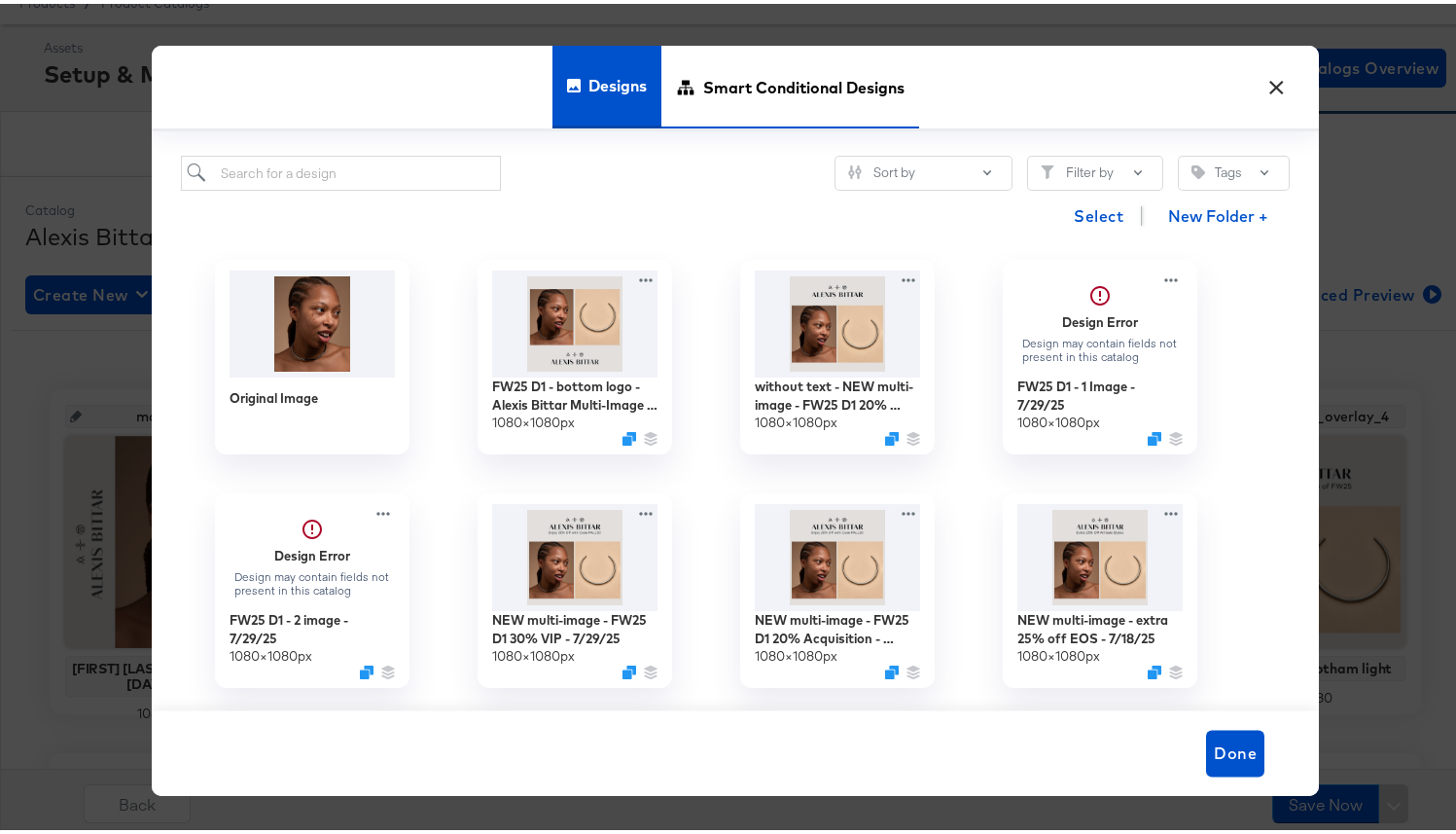 click on "Smart Conditional Designs" at bounding box center (803, 83) 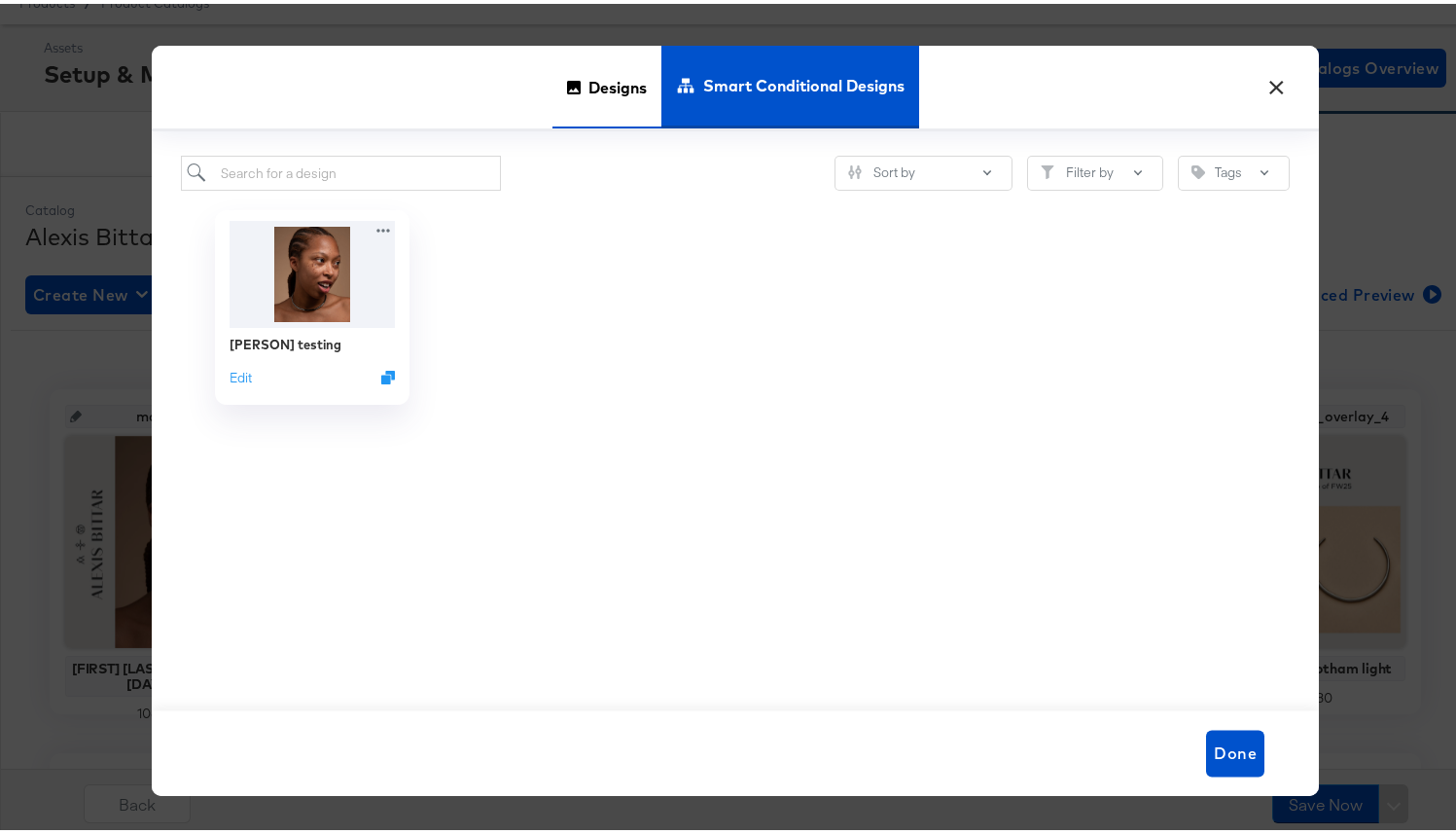 click on "Designs" at bounding box center (618, 83) 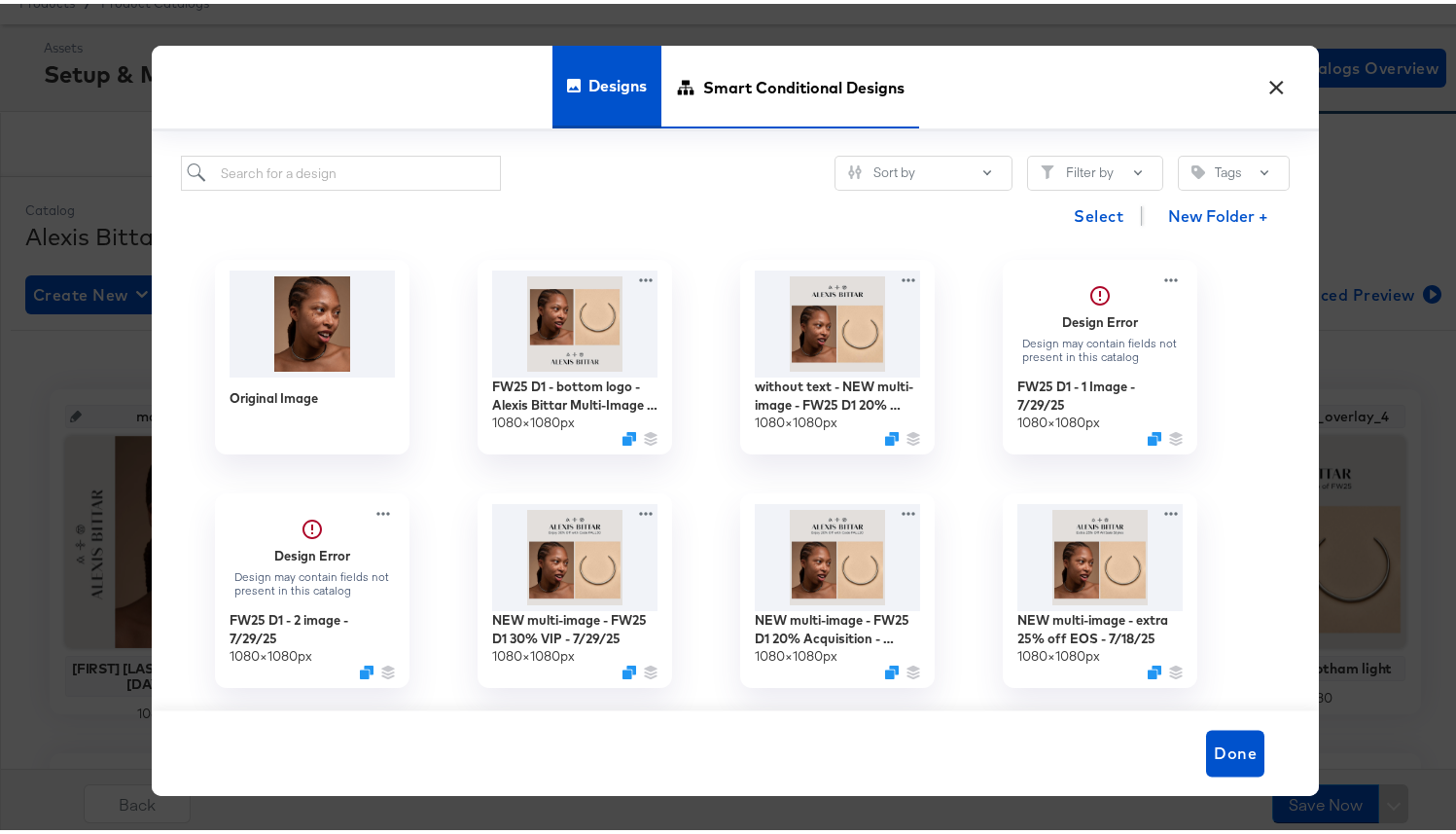 click on "Smart Conditional Designs" at bounding box center [790, 83] 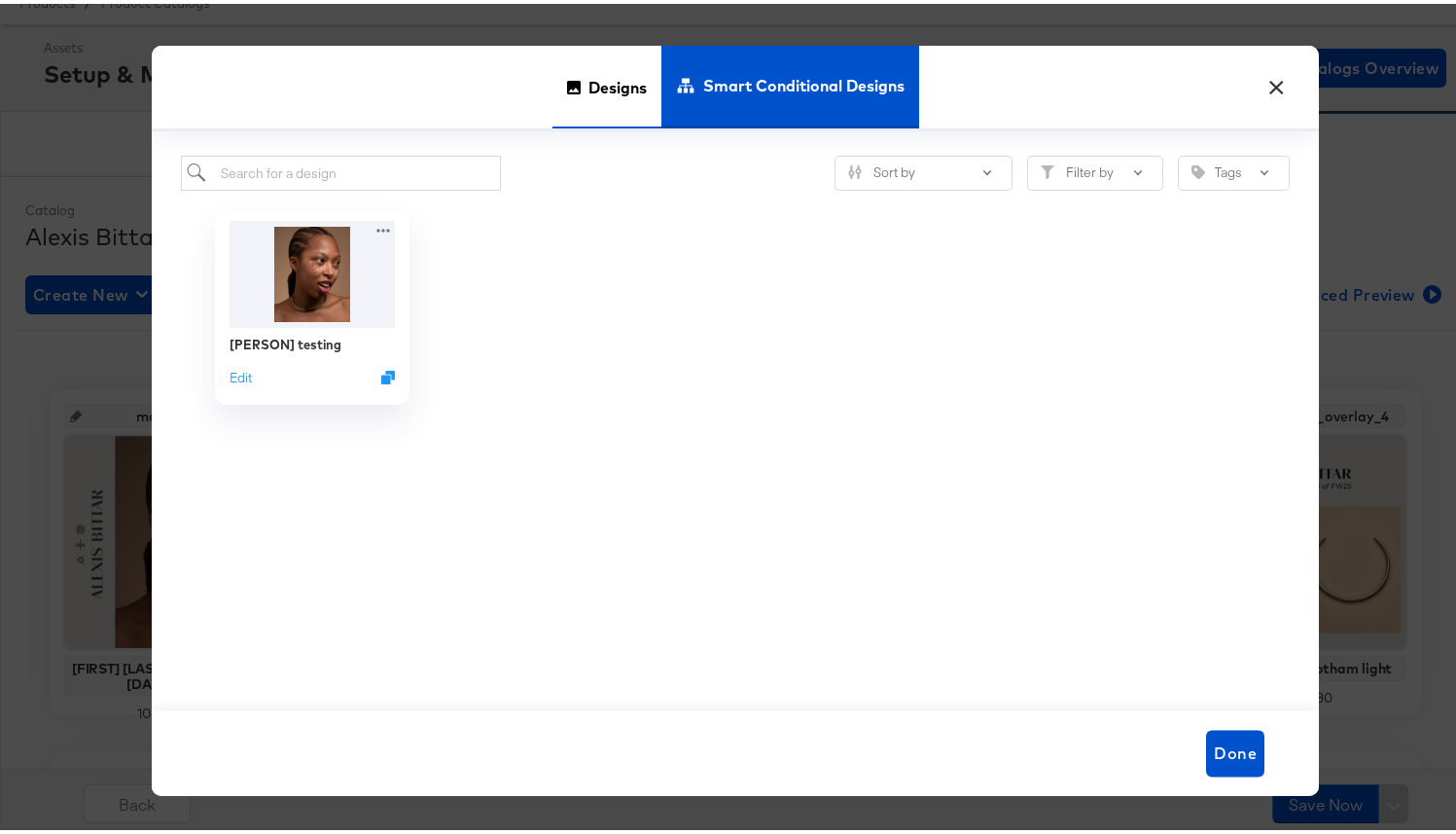 click on "Designs" at bounding box center [618, 83] 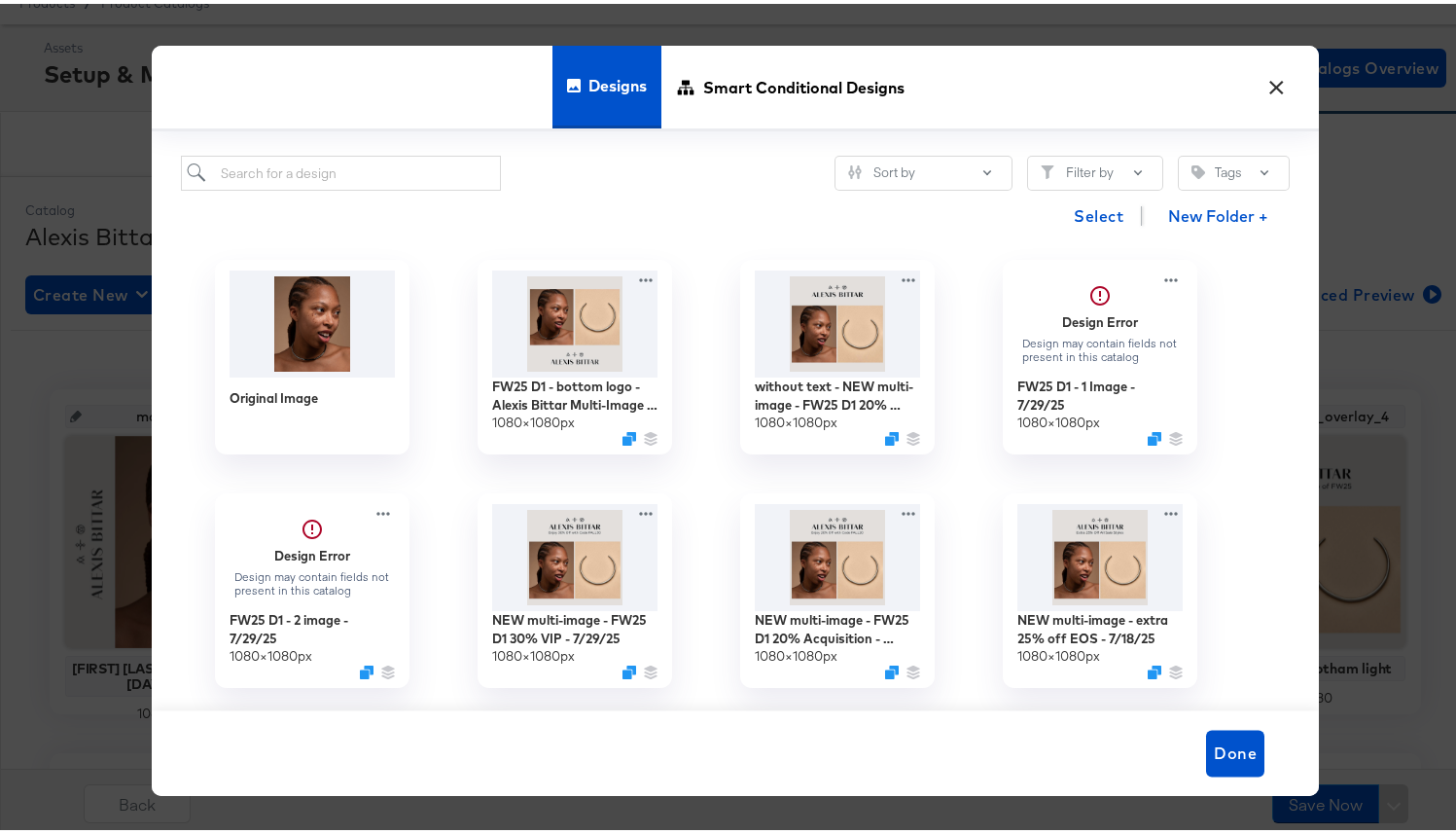 click on "Designs Smart Conditional Designs" at bounding box center [735, 85] 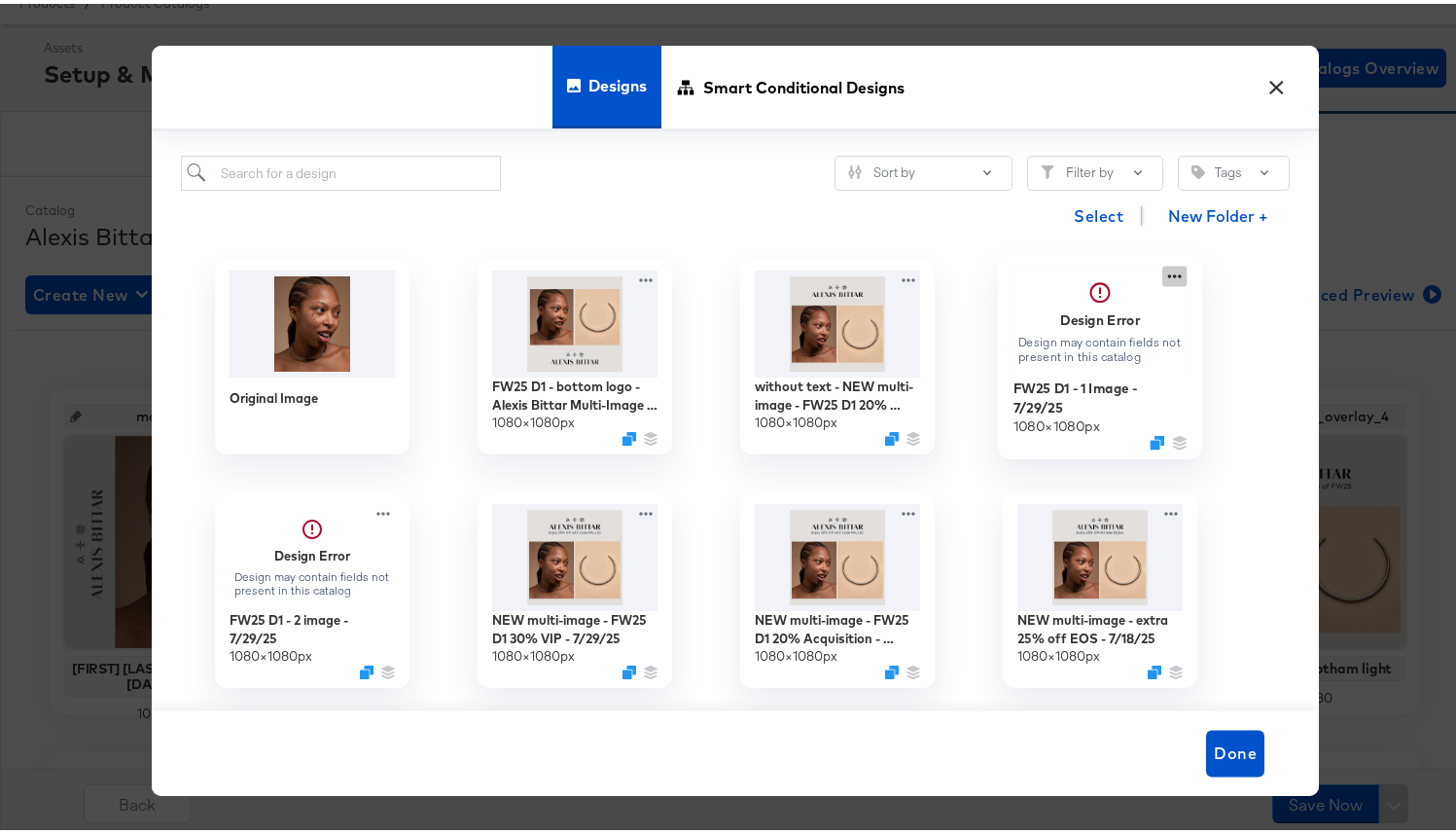 click on "Design Error Design may contain fields not present in this catalog FW25 D1 - 1 Image - 7/29/25 1080  ×  1080  px" at bounding box center [1100, 353] 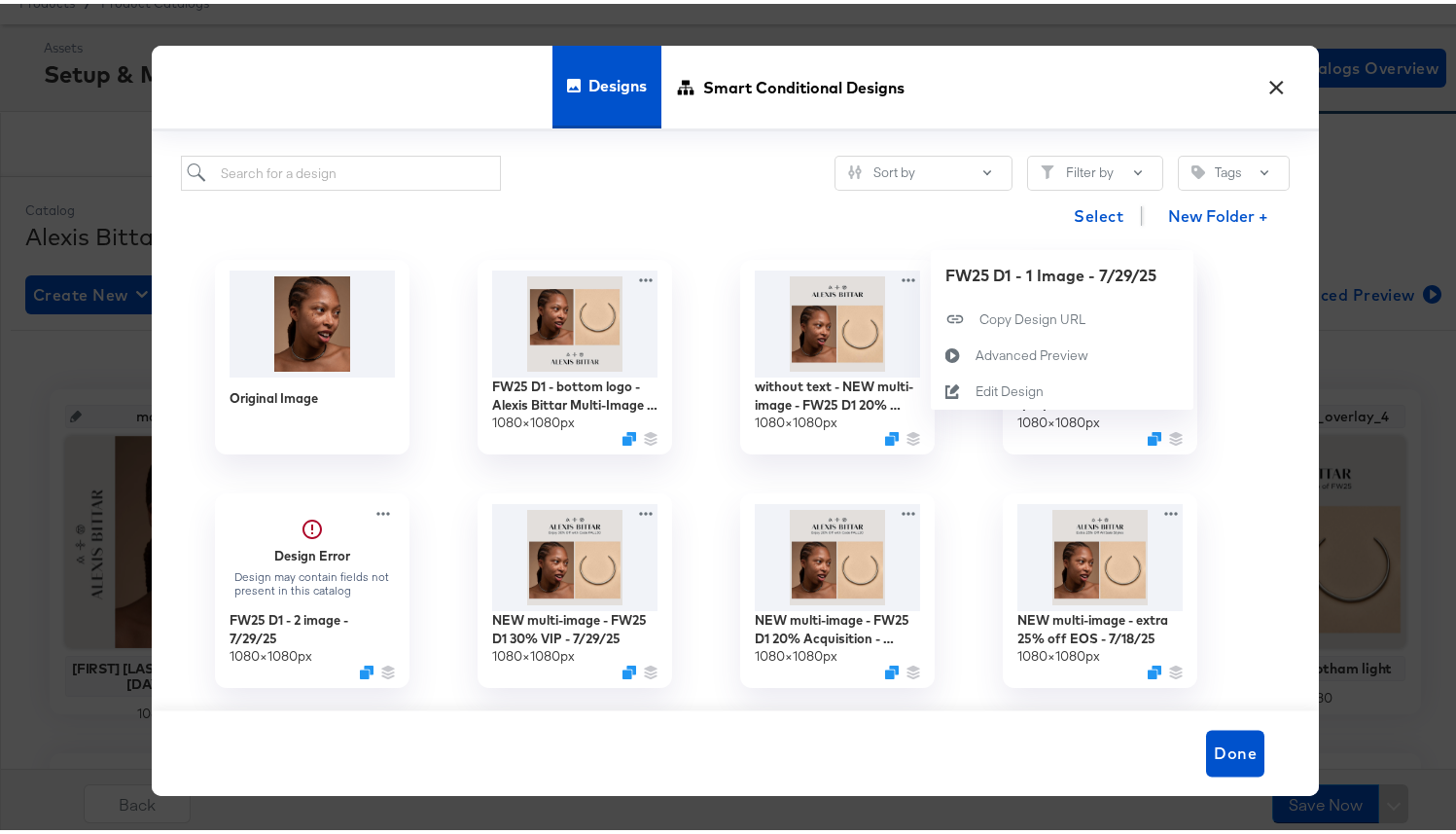 click on "Select New Folder +" at bounding box center (735, 211) 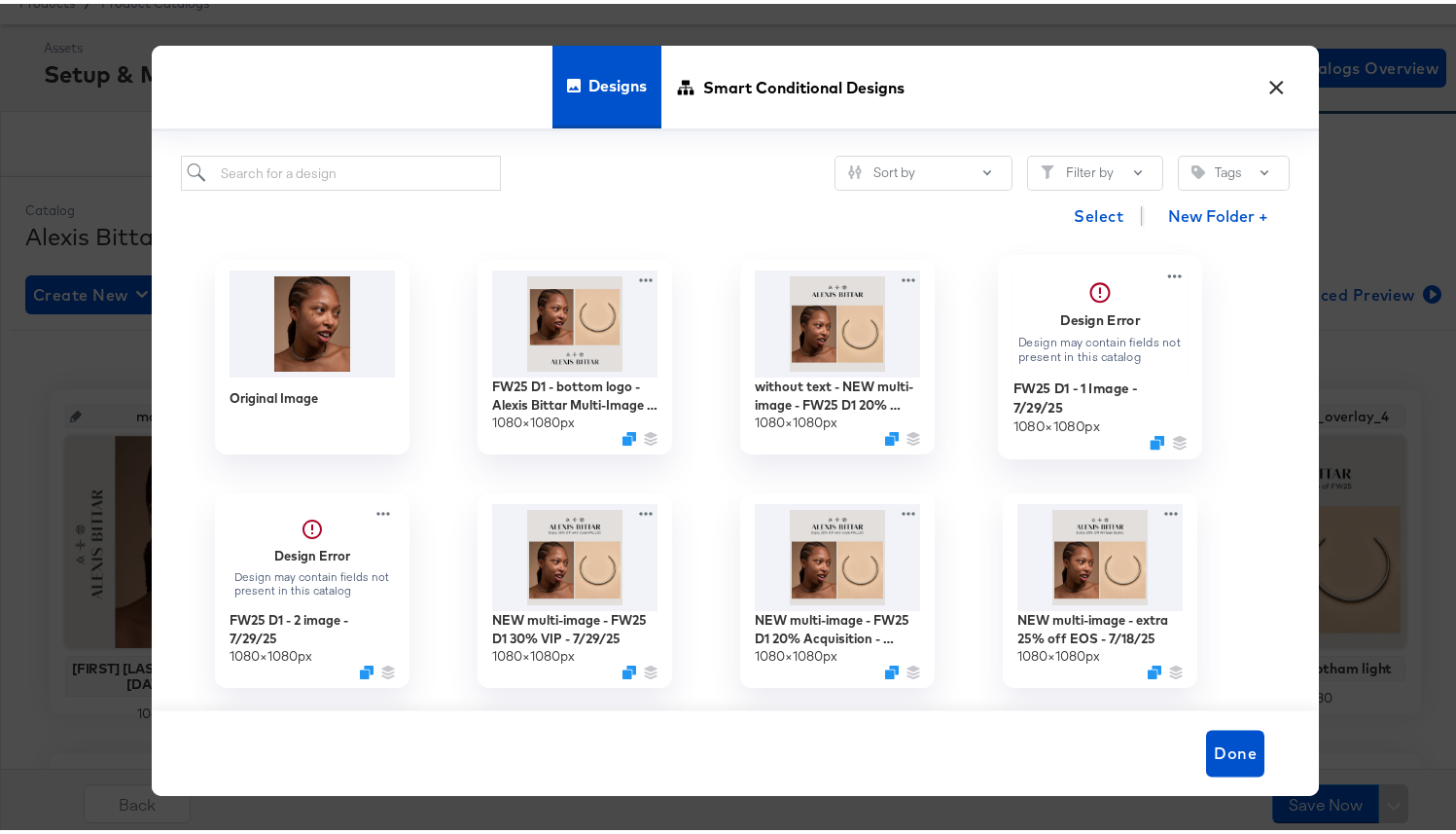 click at bounding box center [1100, 318] 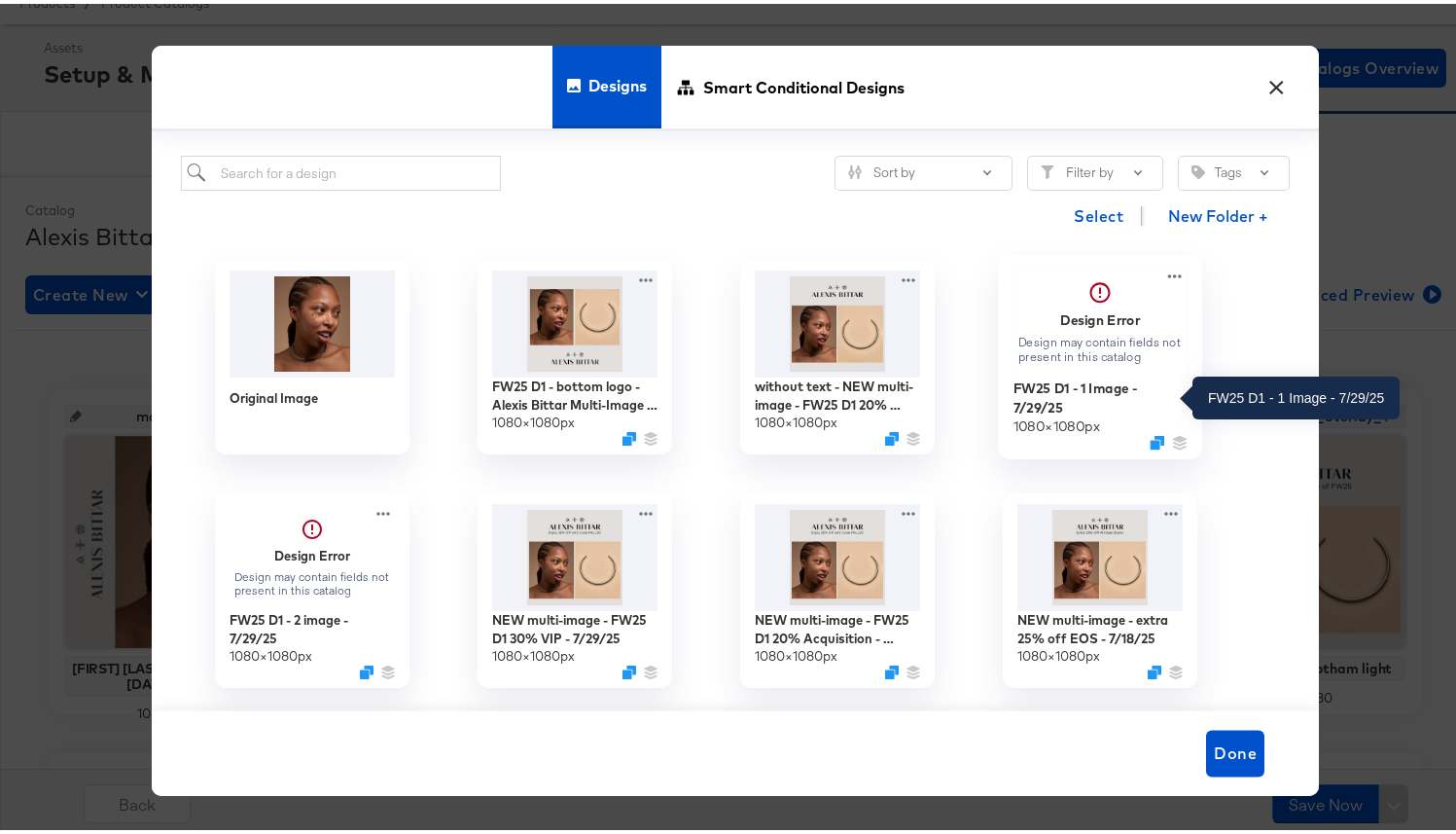 click on "FW25 D1 - 1 Image - 7/29/25" at bounding box center [1100, 393] 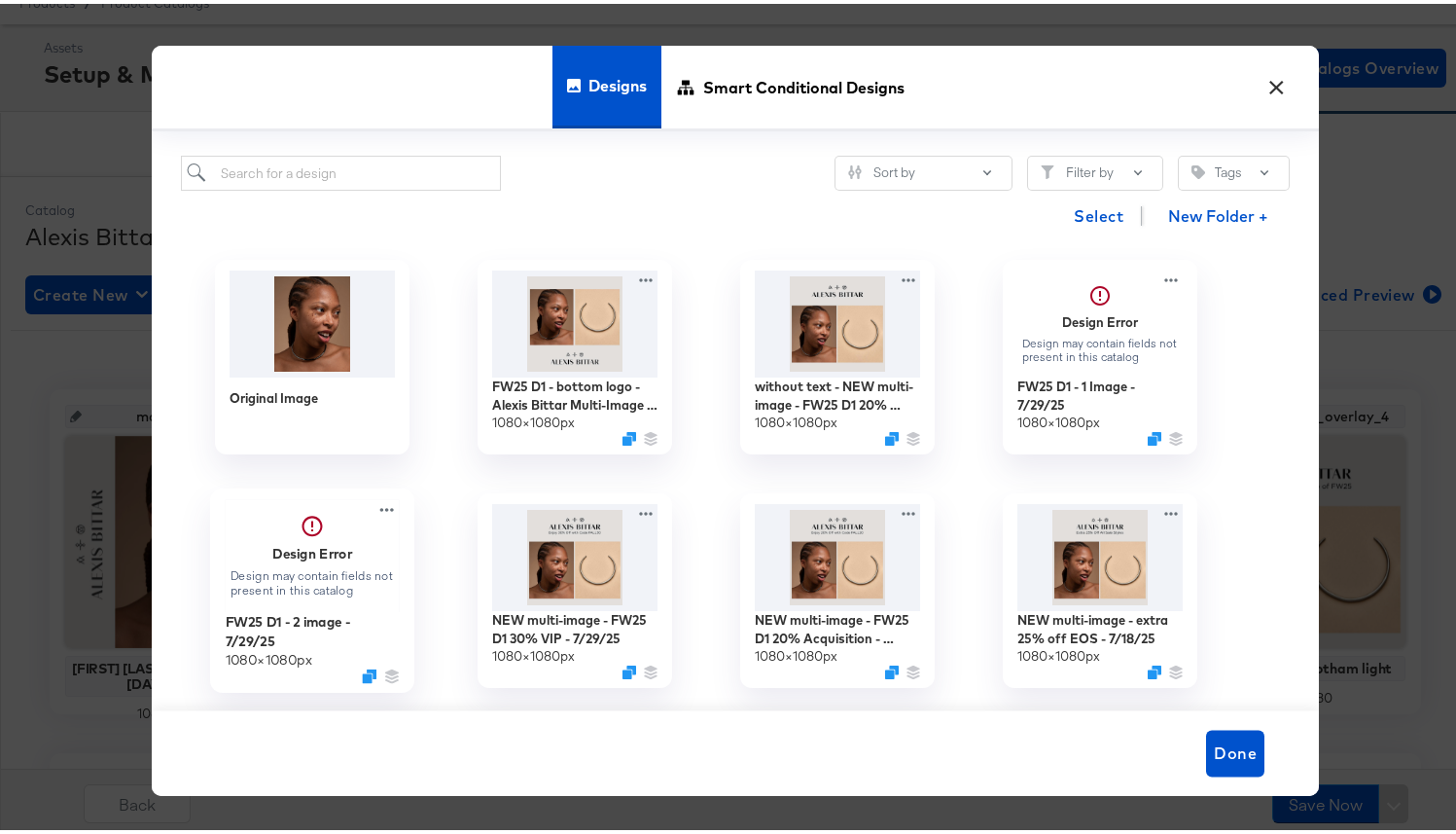 click at bounding box center [312, 552] 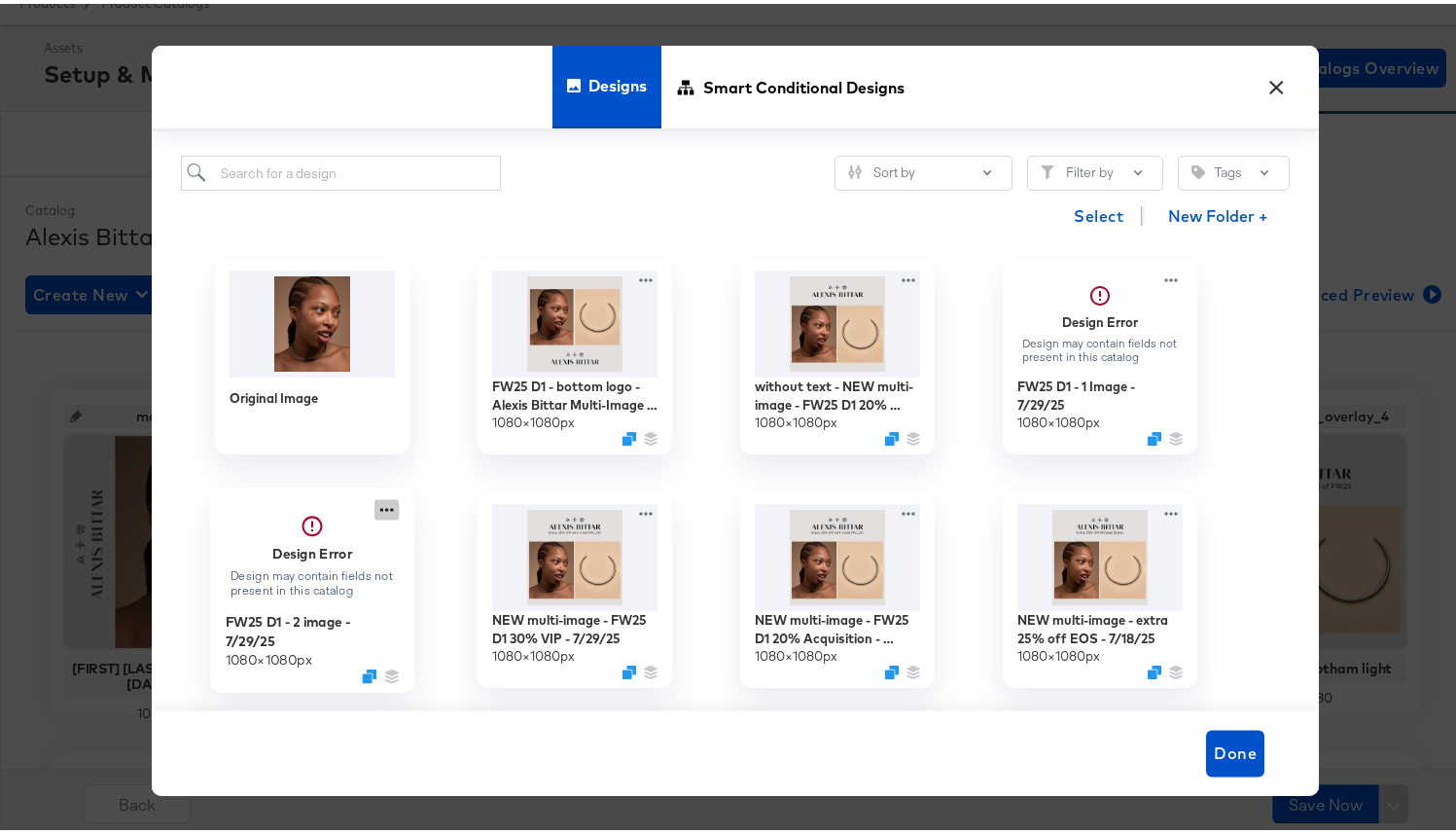 click 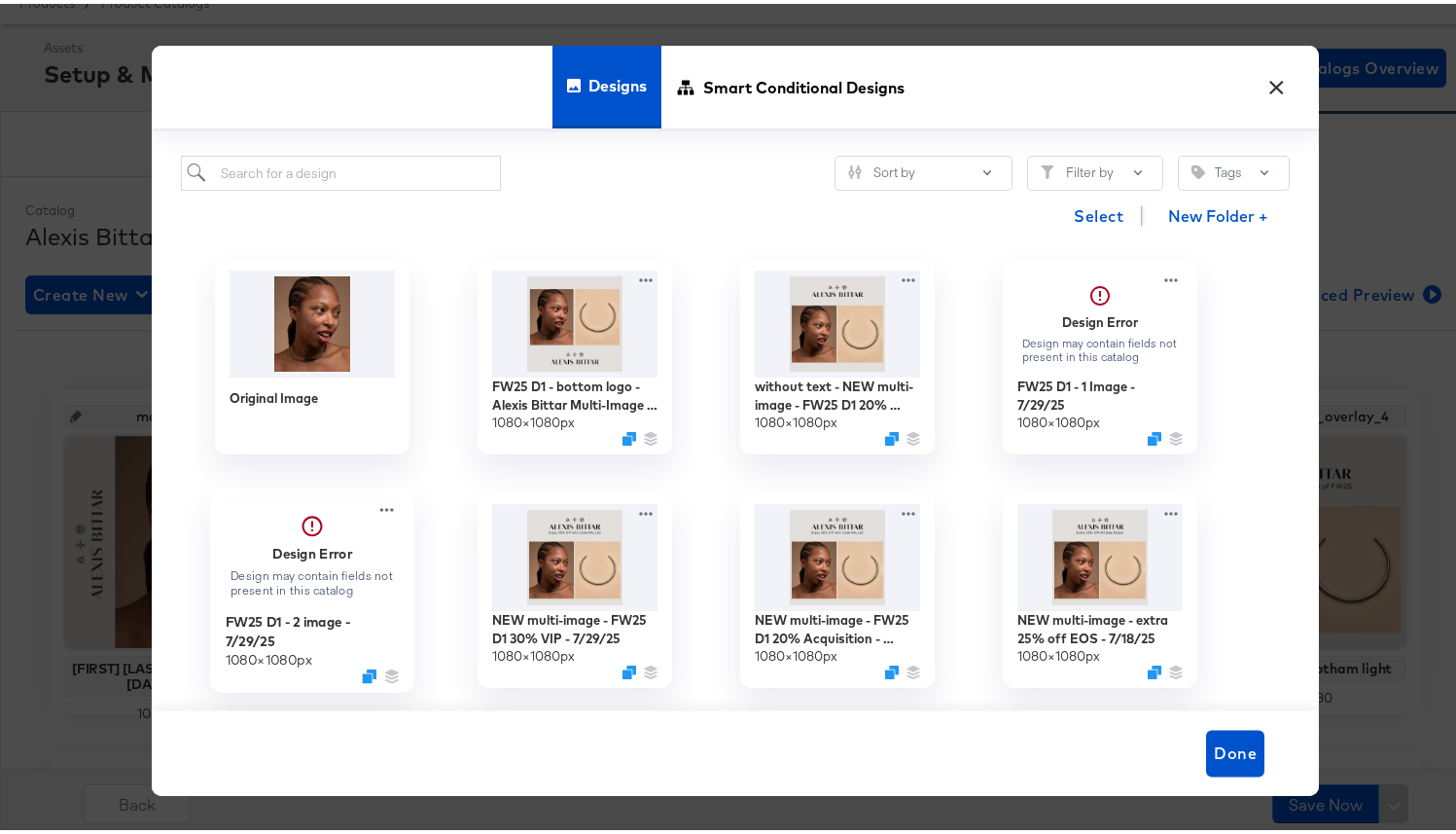 click on "Design Error Design may contain fields not present in this catalog FW25 D1 - 2 image - 7/29/25 1080  ×  1080  px" at bounding box center (312, 587) 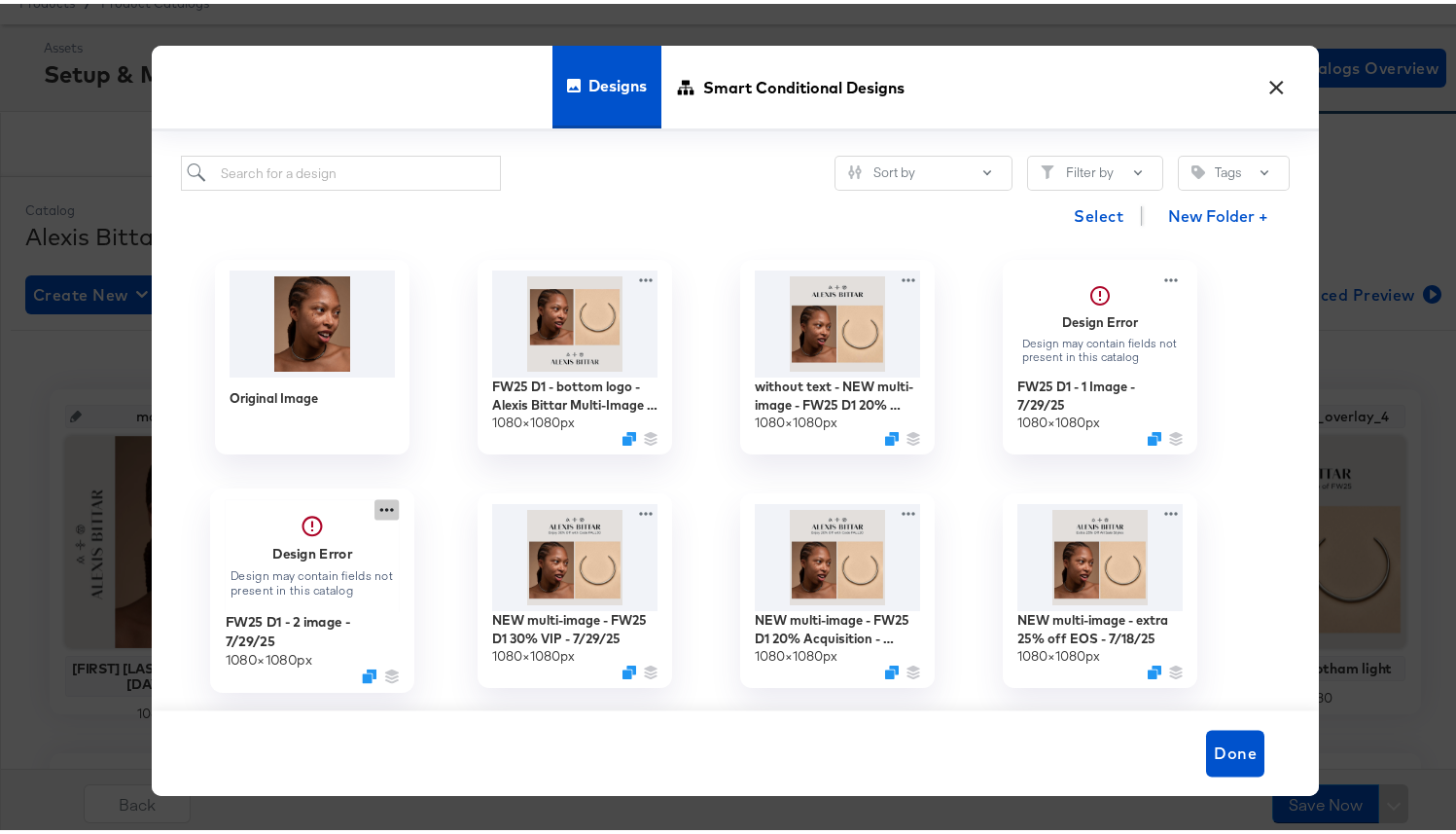 click 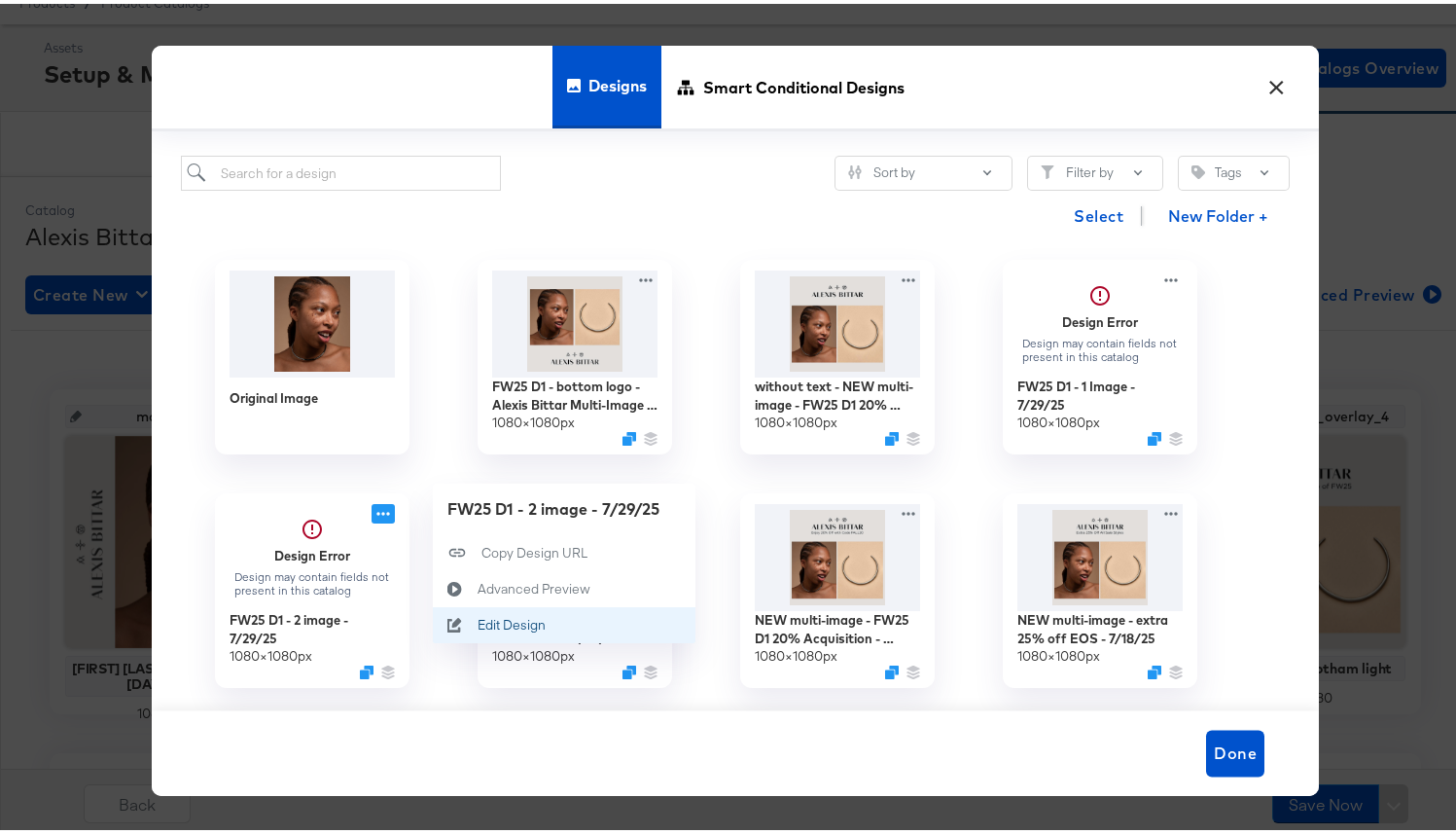 click on "Edit Design Edit Design" at bounding box center [478, 621] 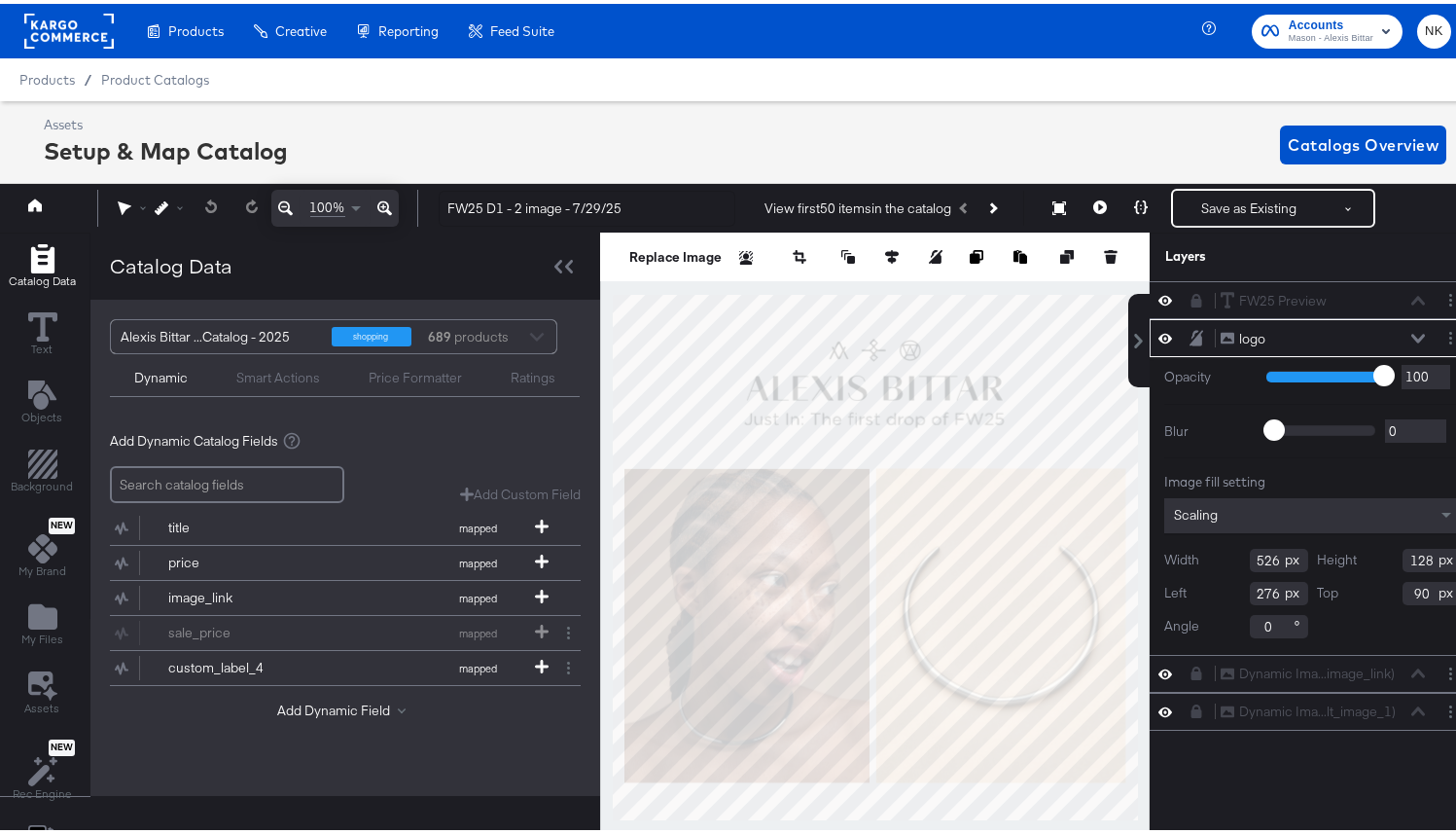 scroll, scrollTop: 45, scrollLeft: 0, axis: vertical 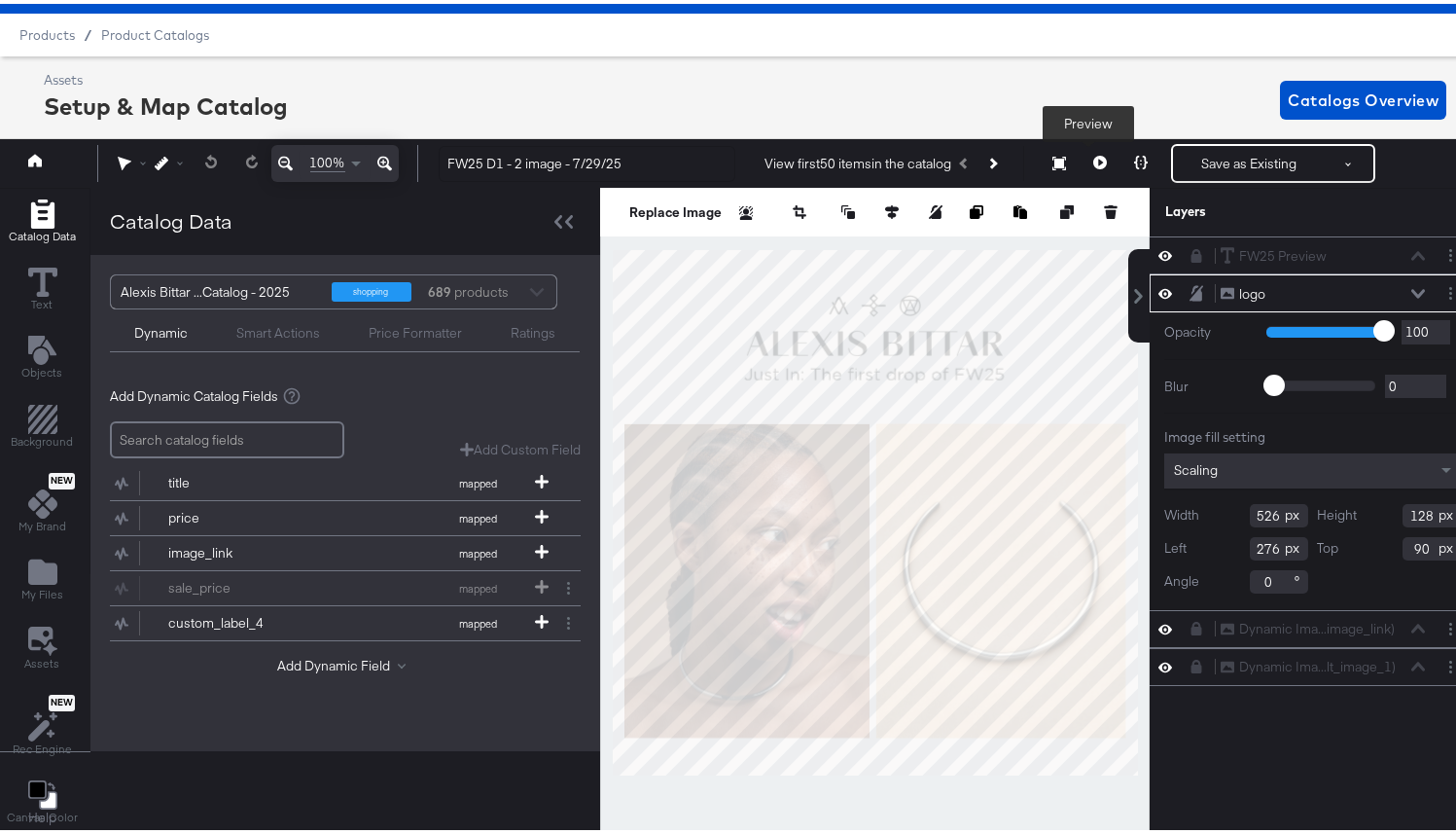 click at bounding box center [1100, 160] 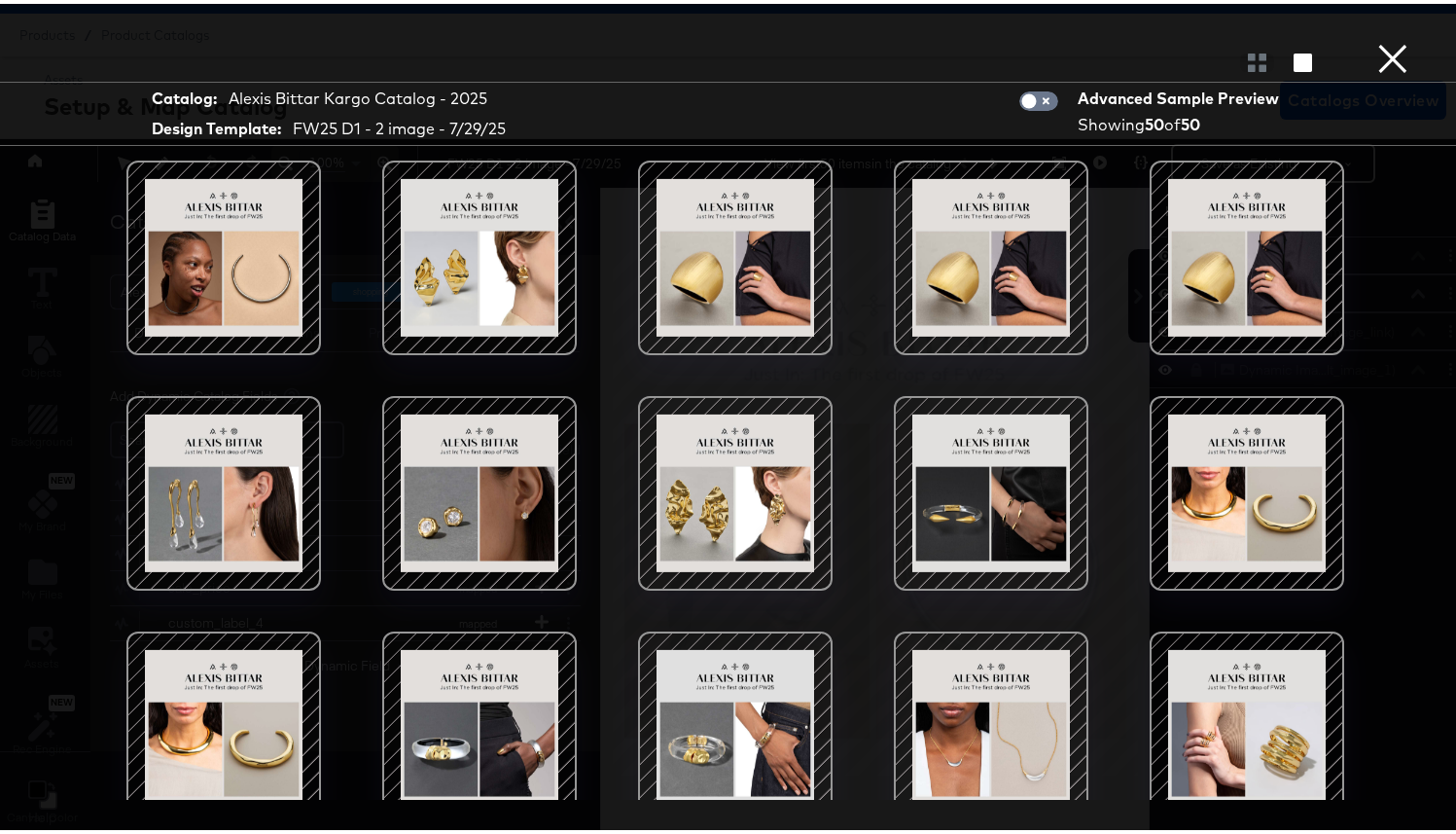 click on "×" at bounding box center [1393, 19] 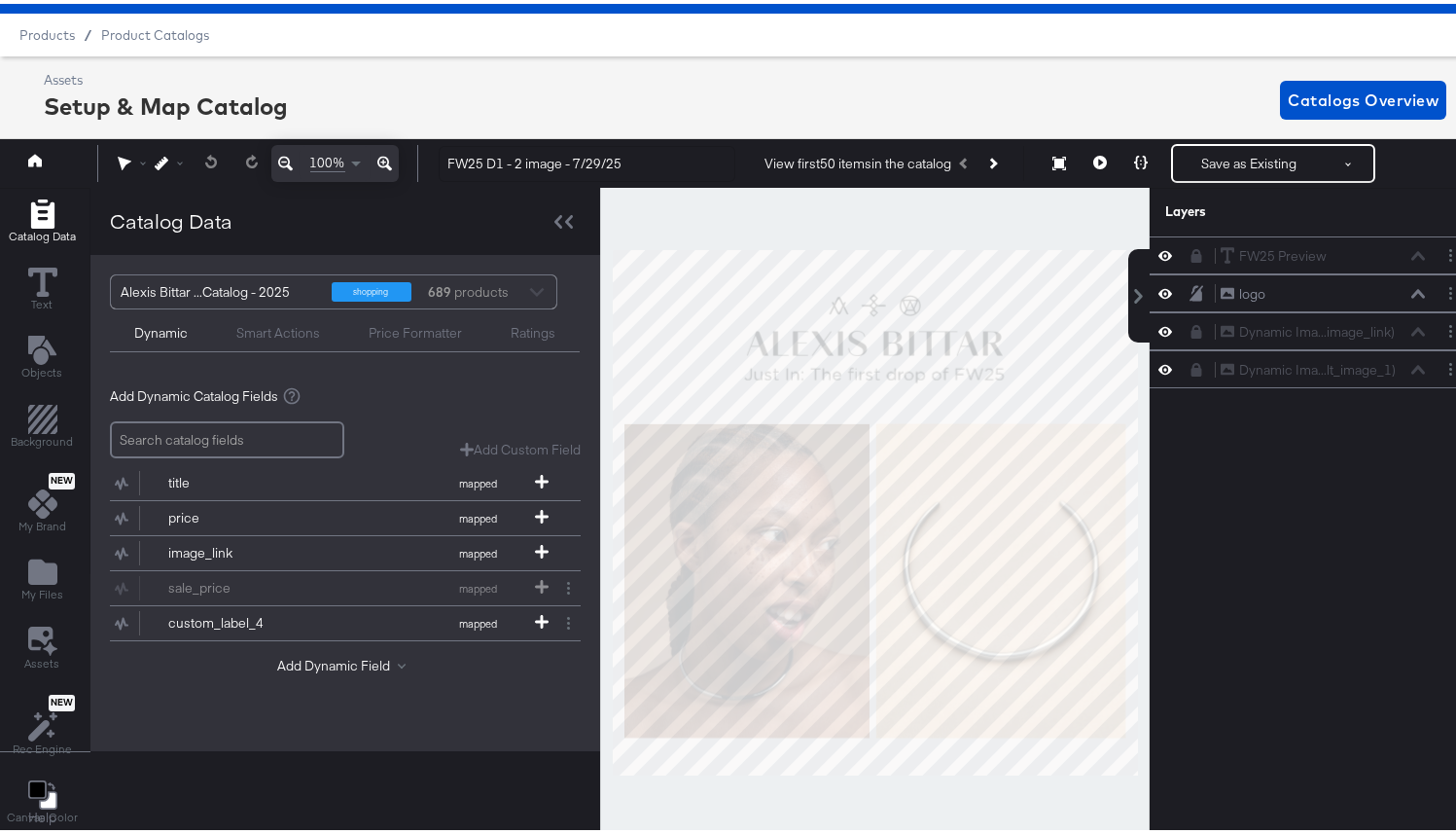 scroll, scrollTop: 0, scrollLeft: 0, axis: both 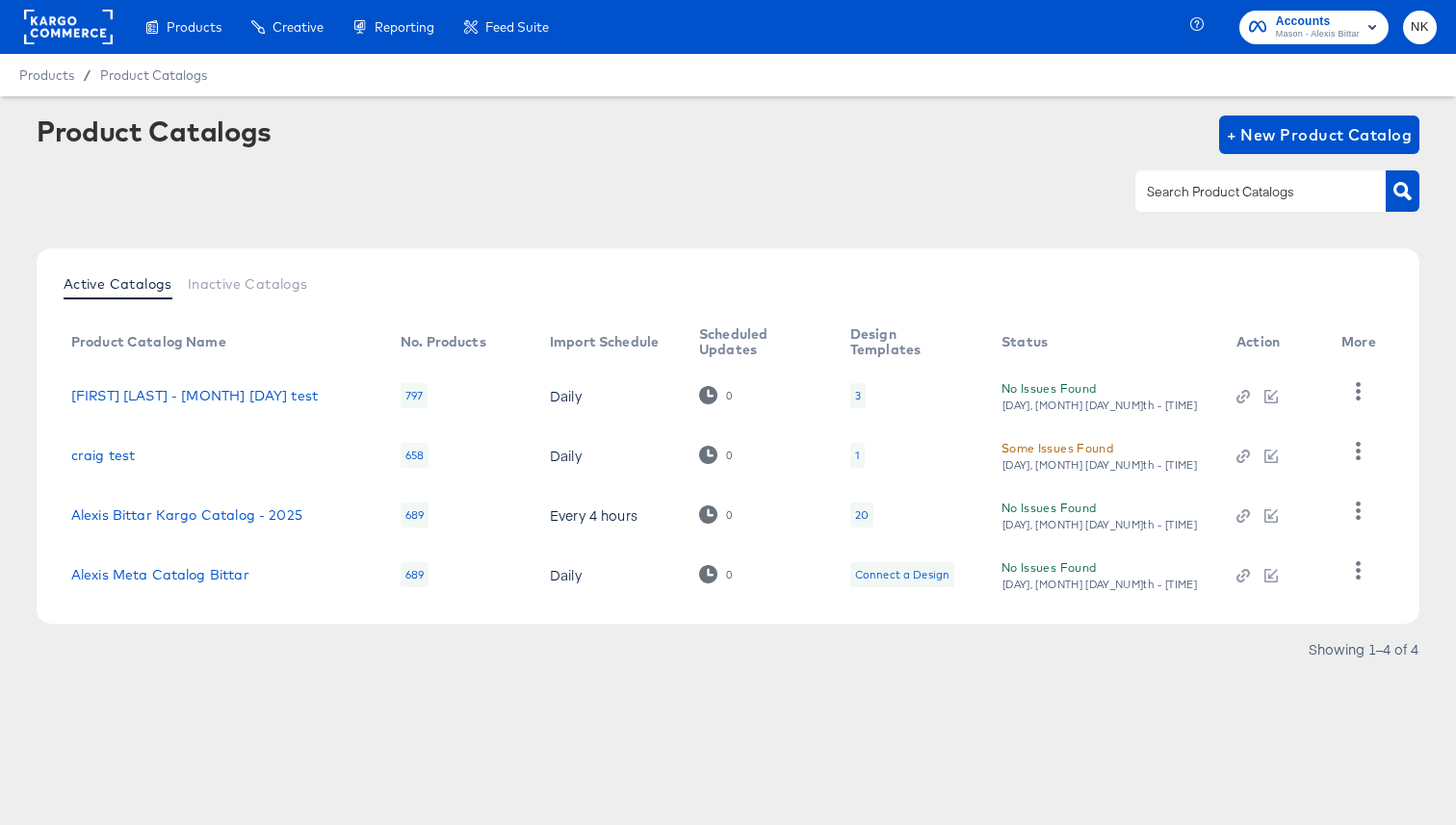click on "Alexis Bittar Kargo Catalog - 2025" at bounding box center [221, 515] 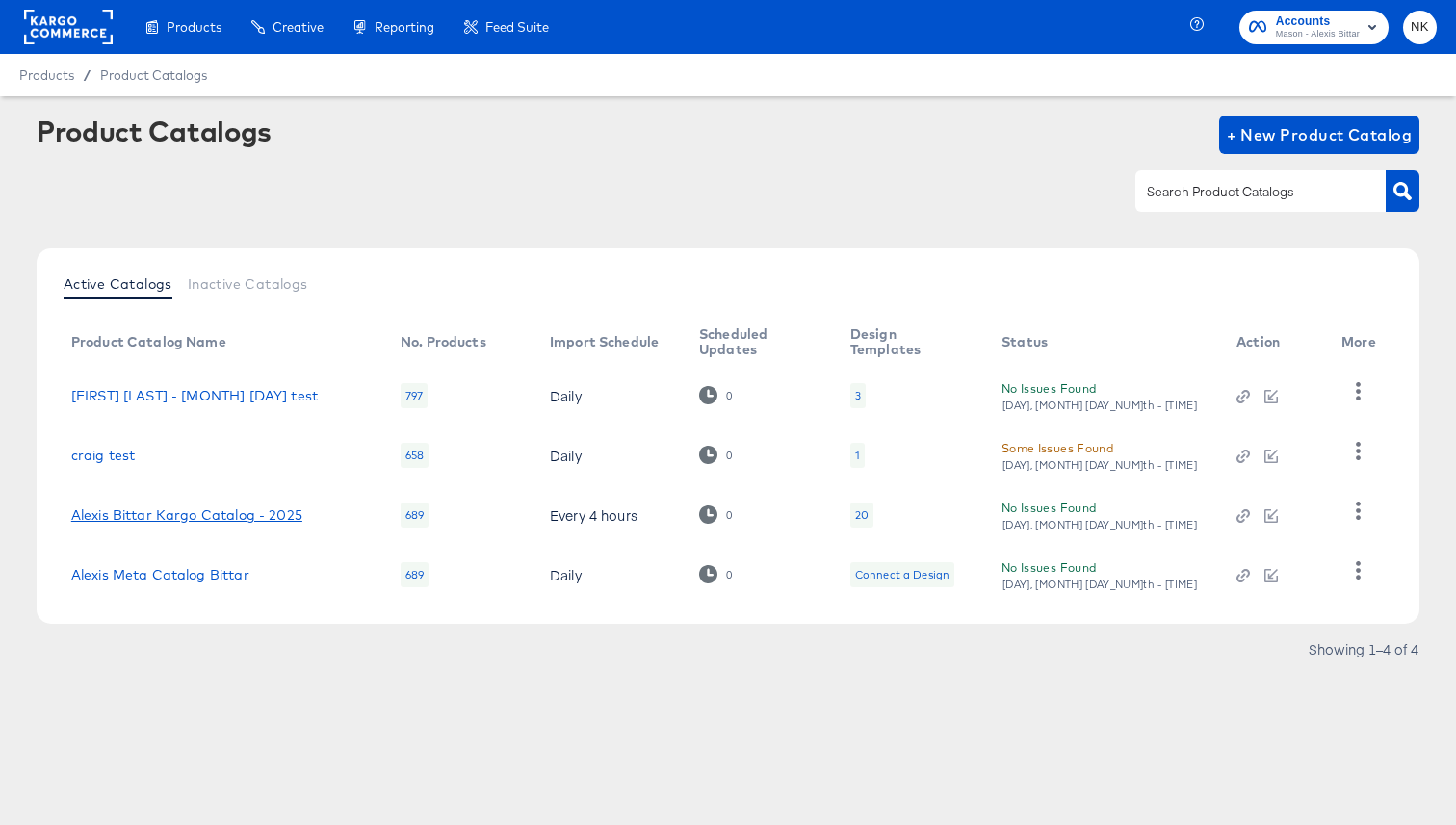 click on "Alexis Bittar Kargo Catalog - 2025" at bounding box center [187, 515] 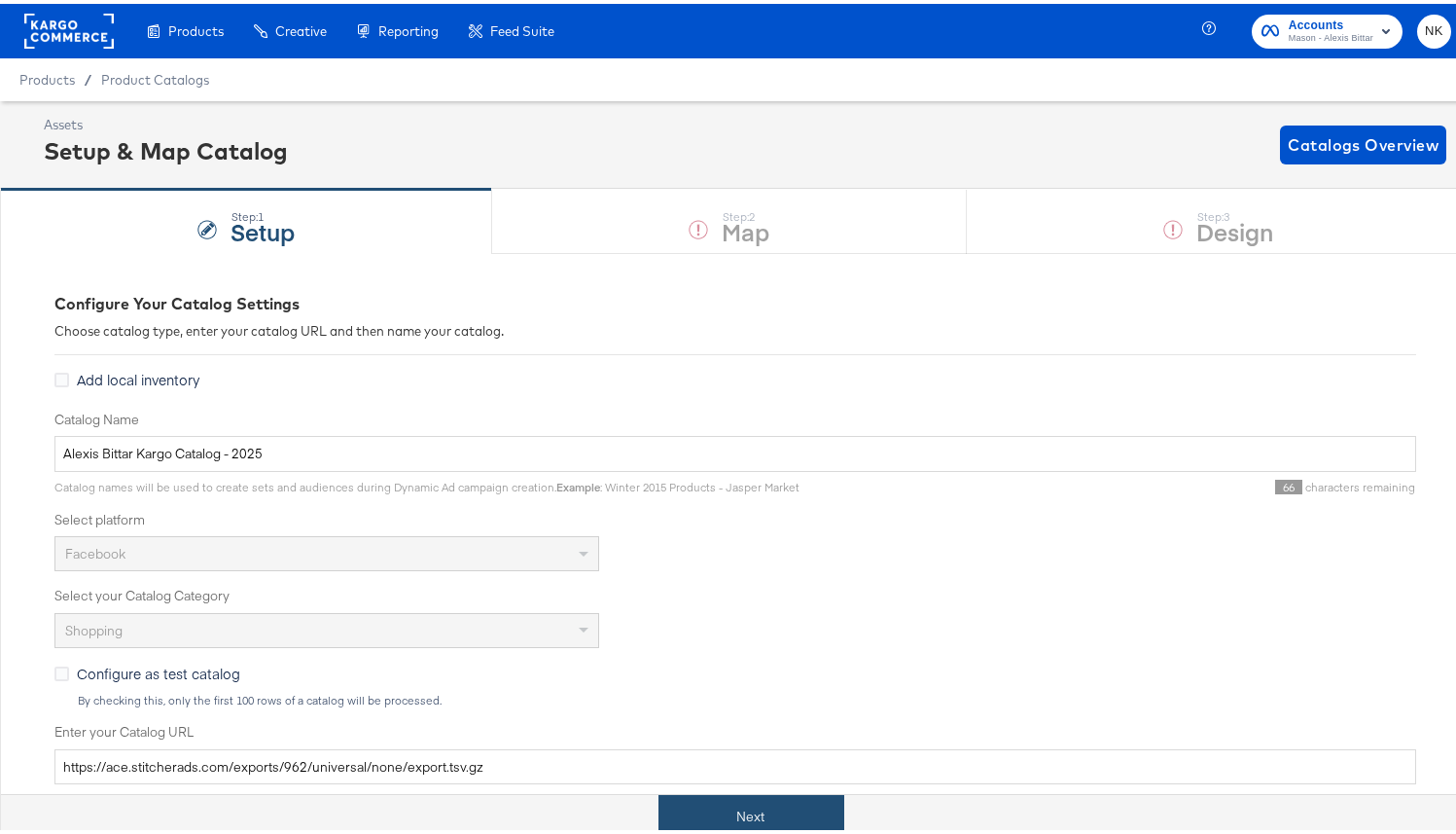 click on "Next" at bounding box center (751, 813) 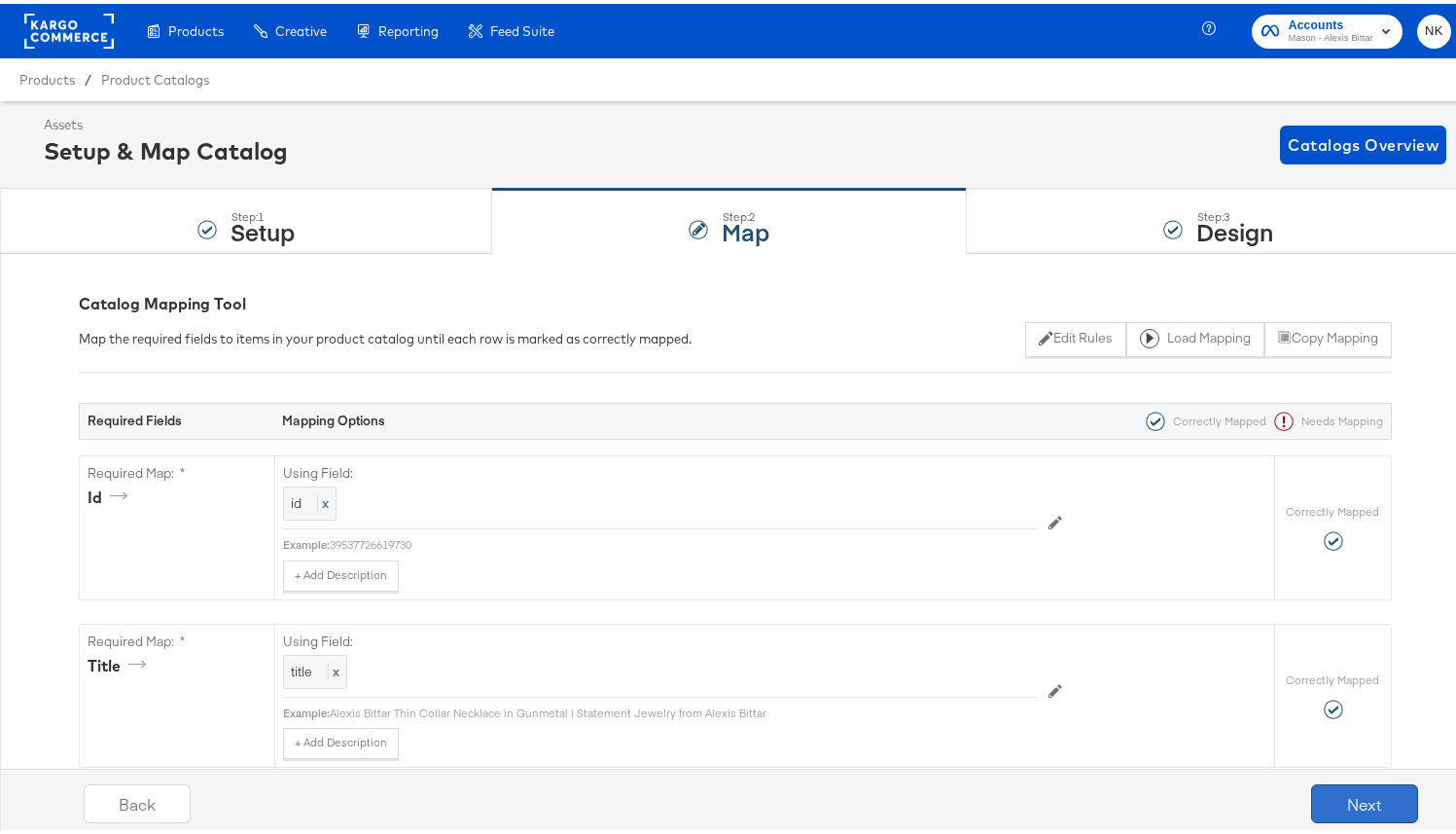 click on "Next" at bounding box center (1365, 800) 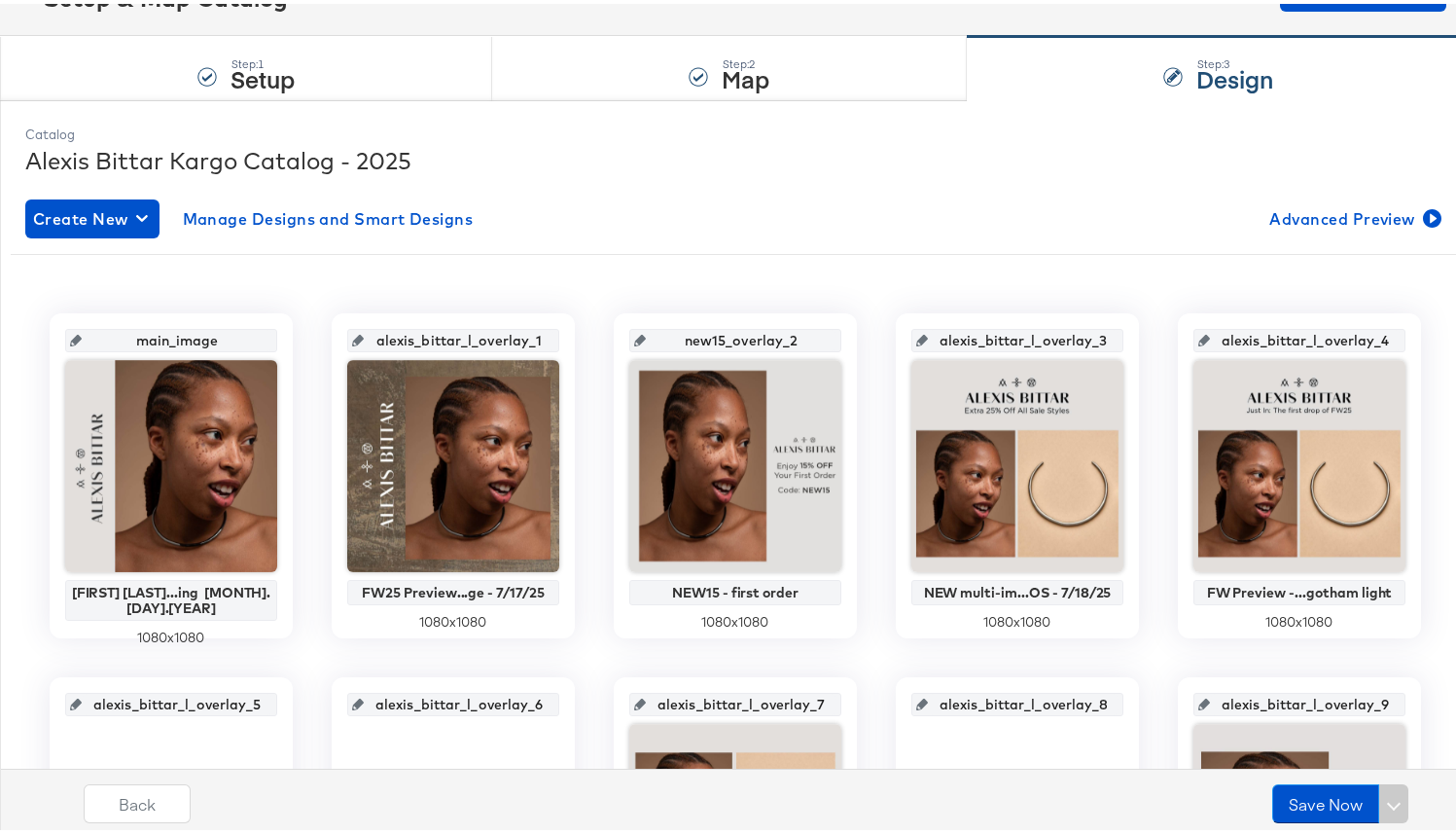 scroll, scrollTop: 70, scrollLeft: 0, axis: vertical 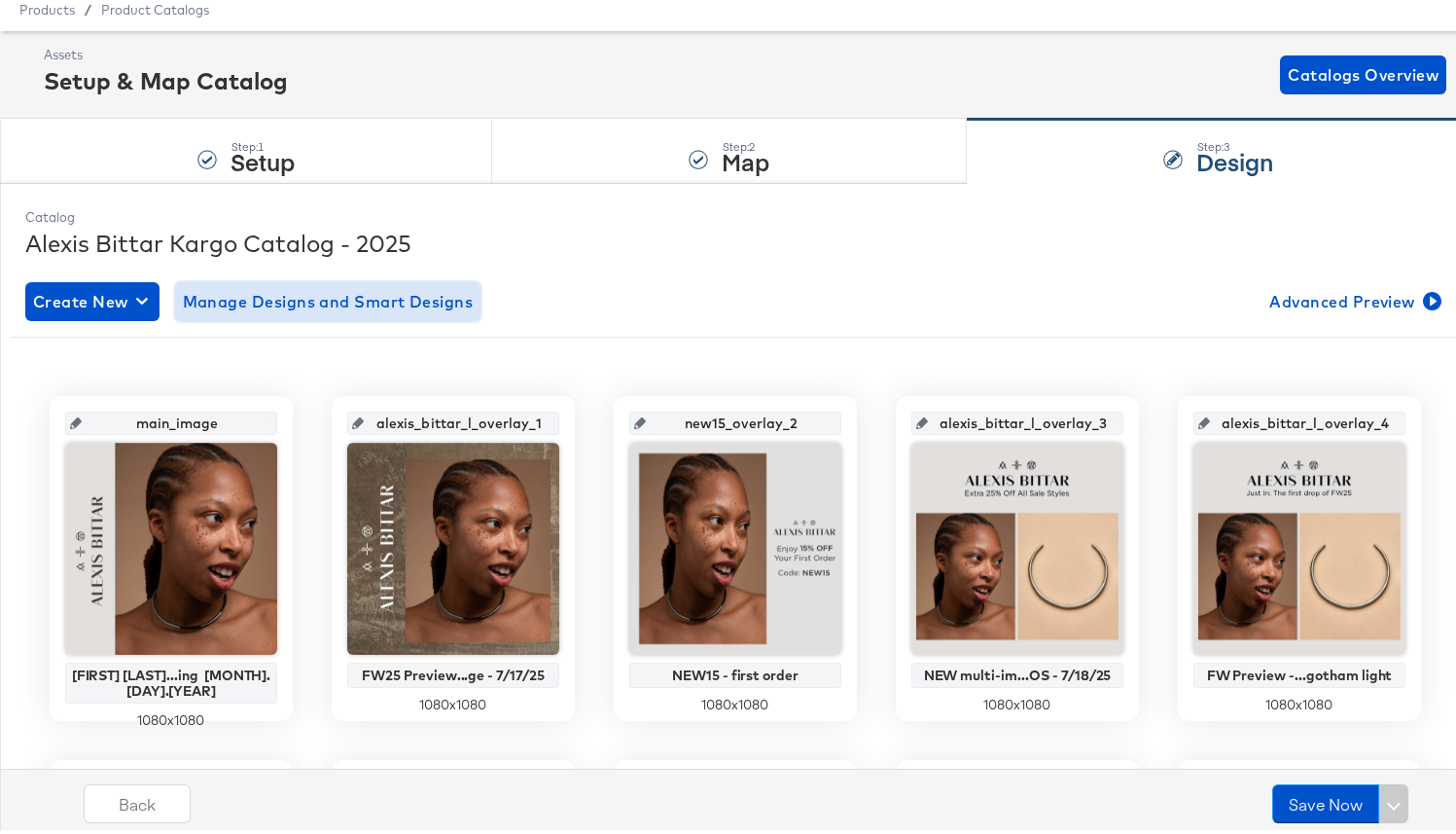 click on "Manage Designs and Smart Designs" at bounding box center [328, 298] 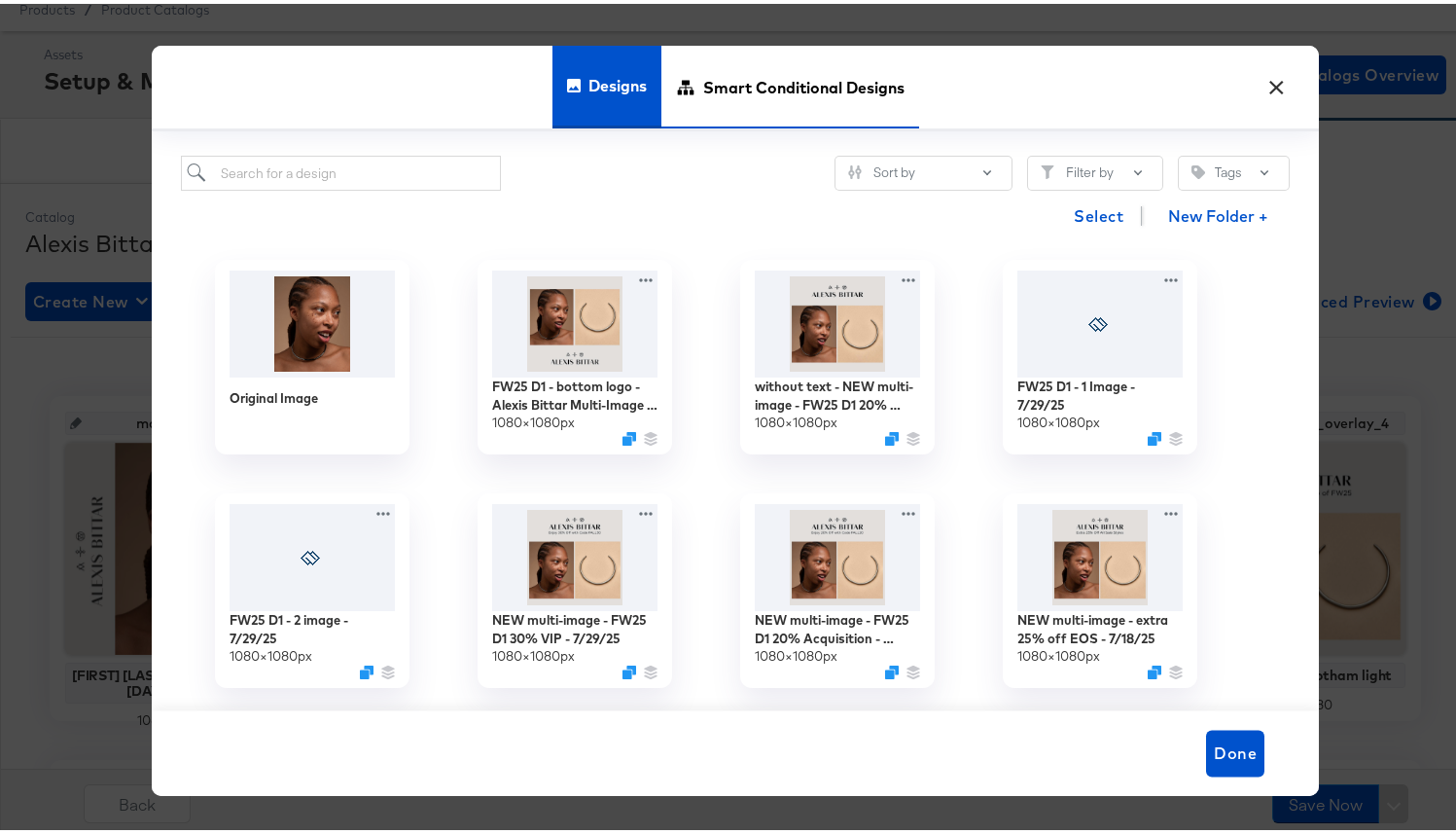 click on "Smart Conditional Designs" at bounding box center (803, 83) 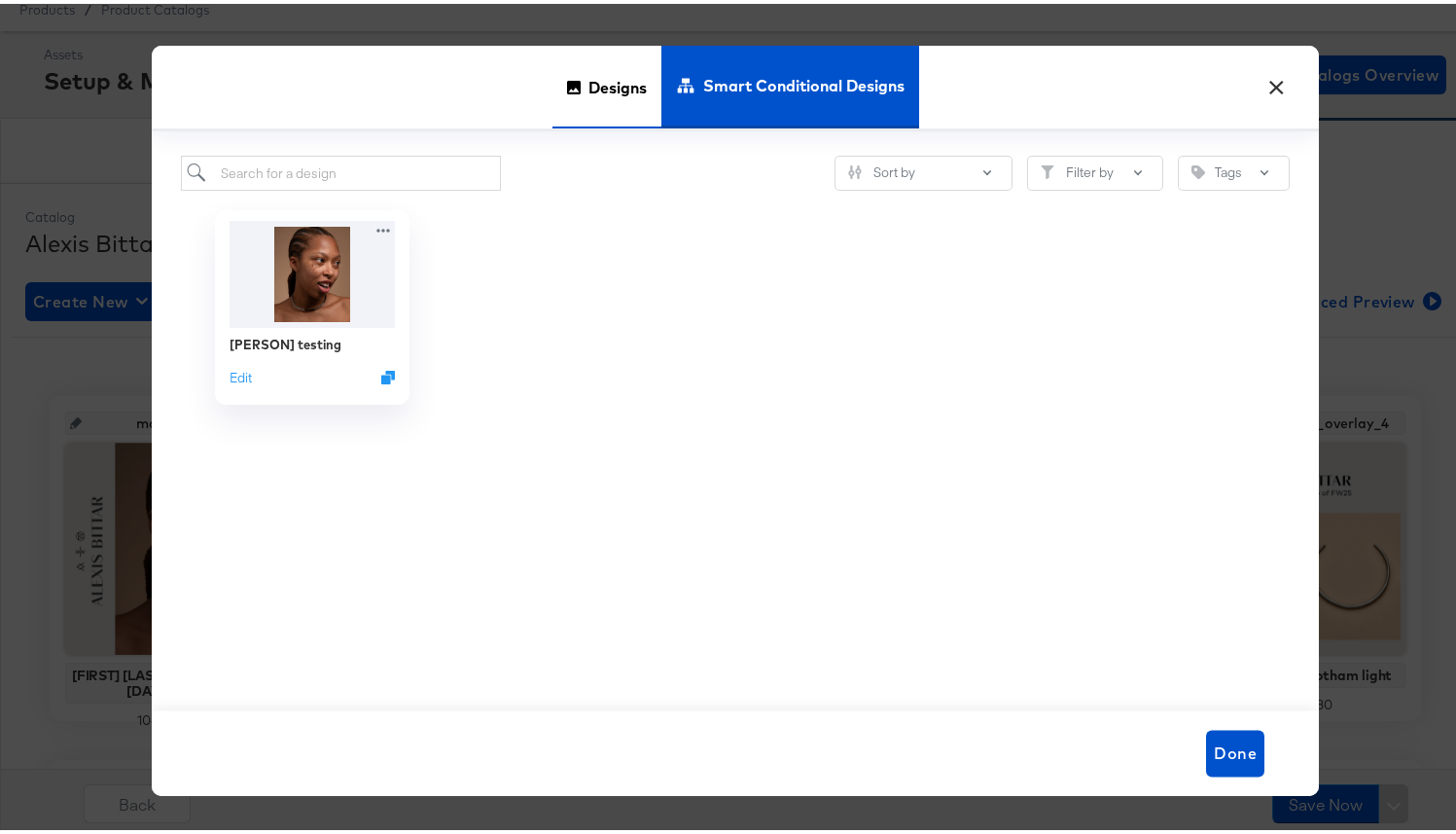 click on "Designs" at bounding box center [607, 83] 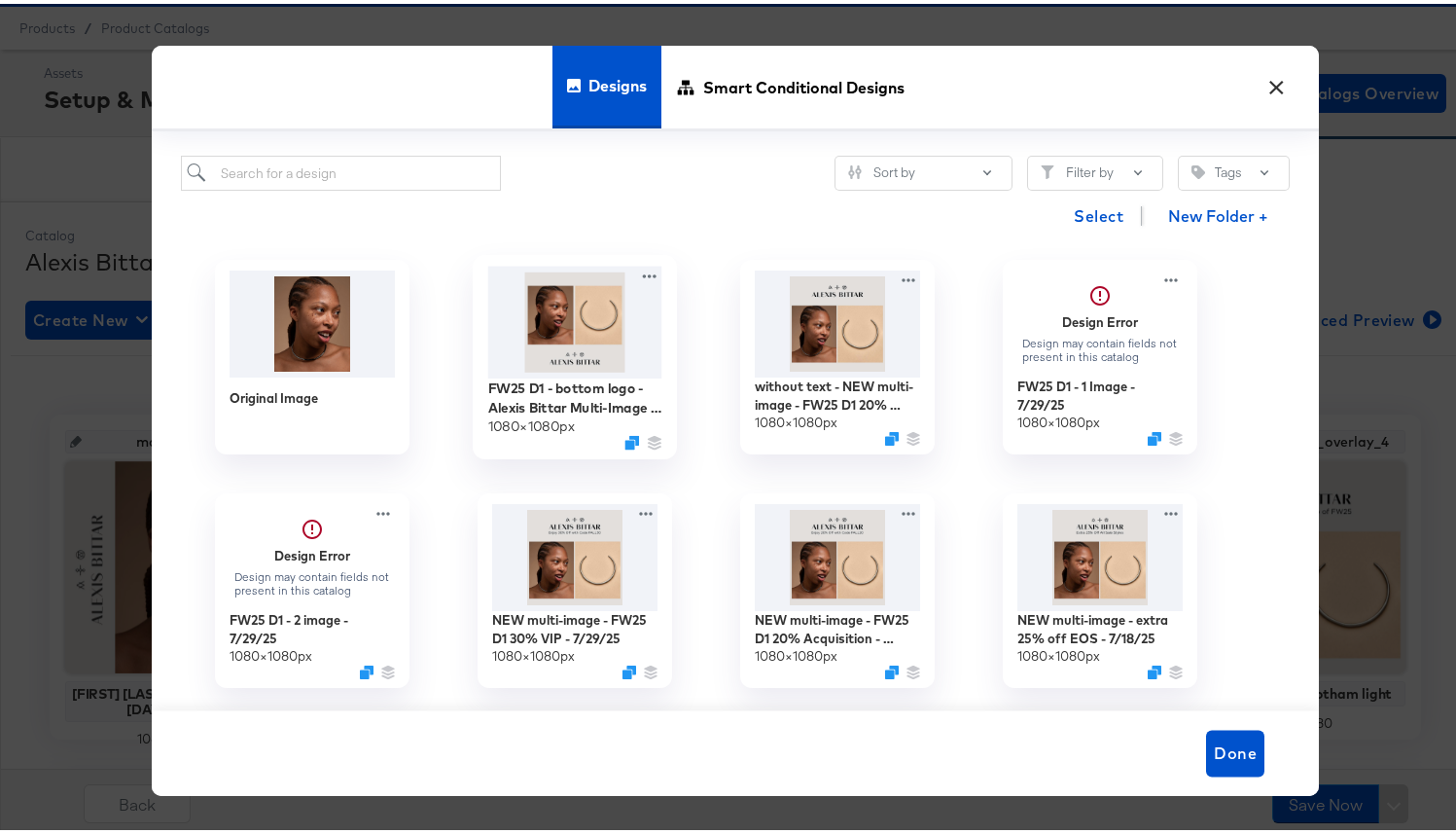 scroll, scrollTop: 41, scrollLeft: 0, axis: vertical 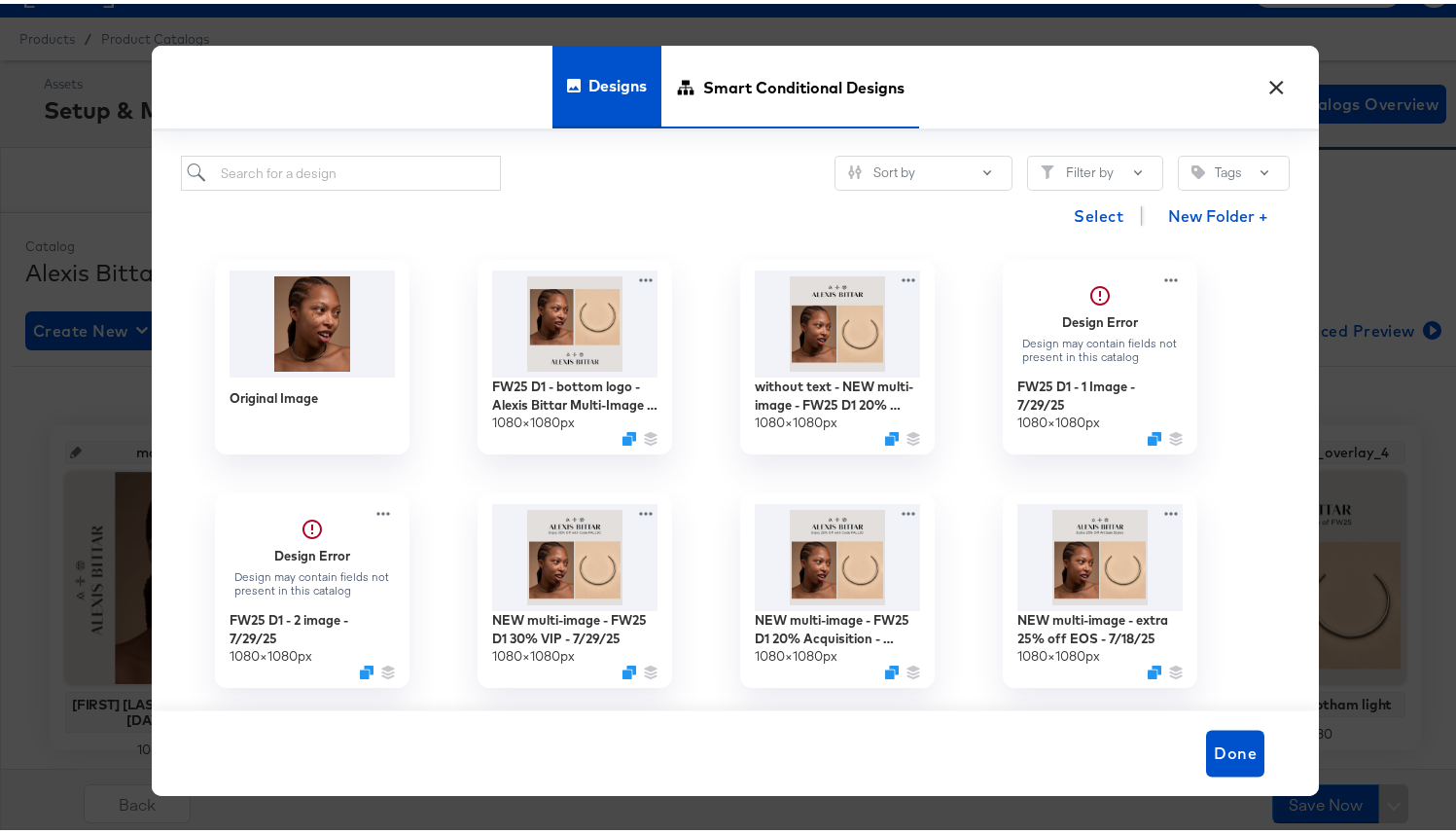 click on "Smart Conditional Designs" at bounding box center [803, 83] 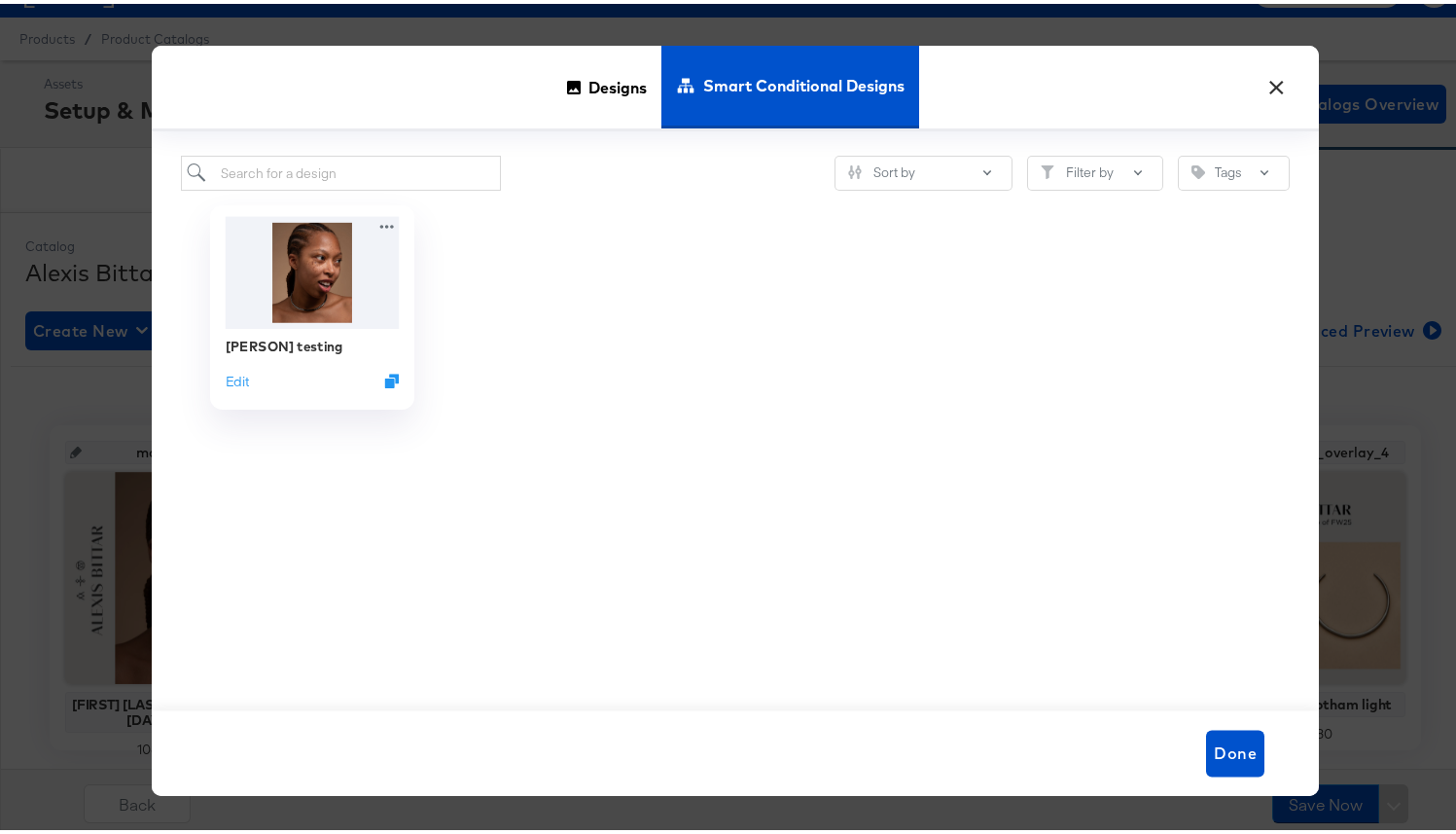 click at bounding box center [312, 269] 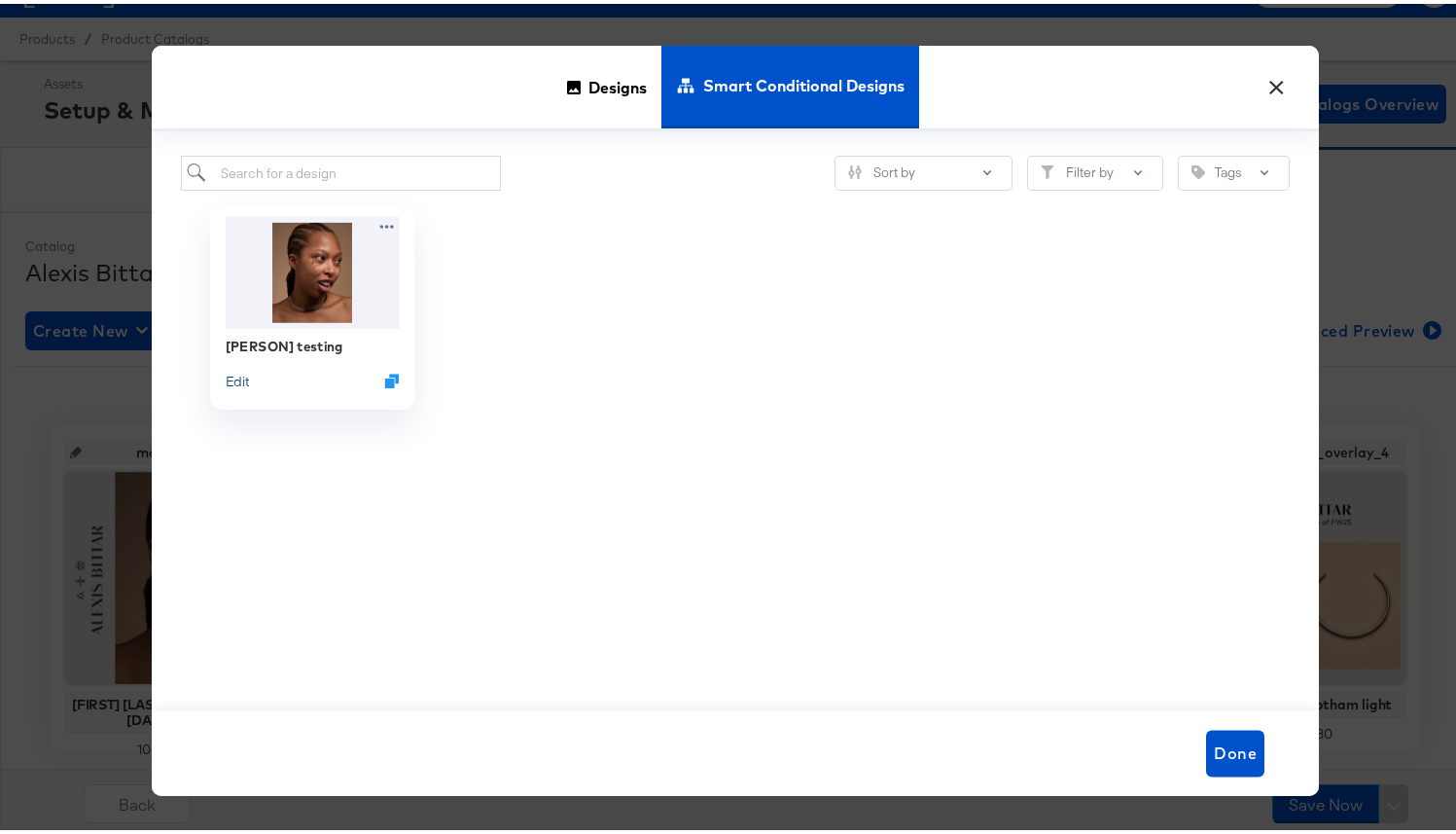 click on "craig testing Edit" at bounding box center [312, 359] 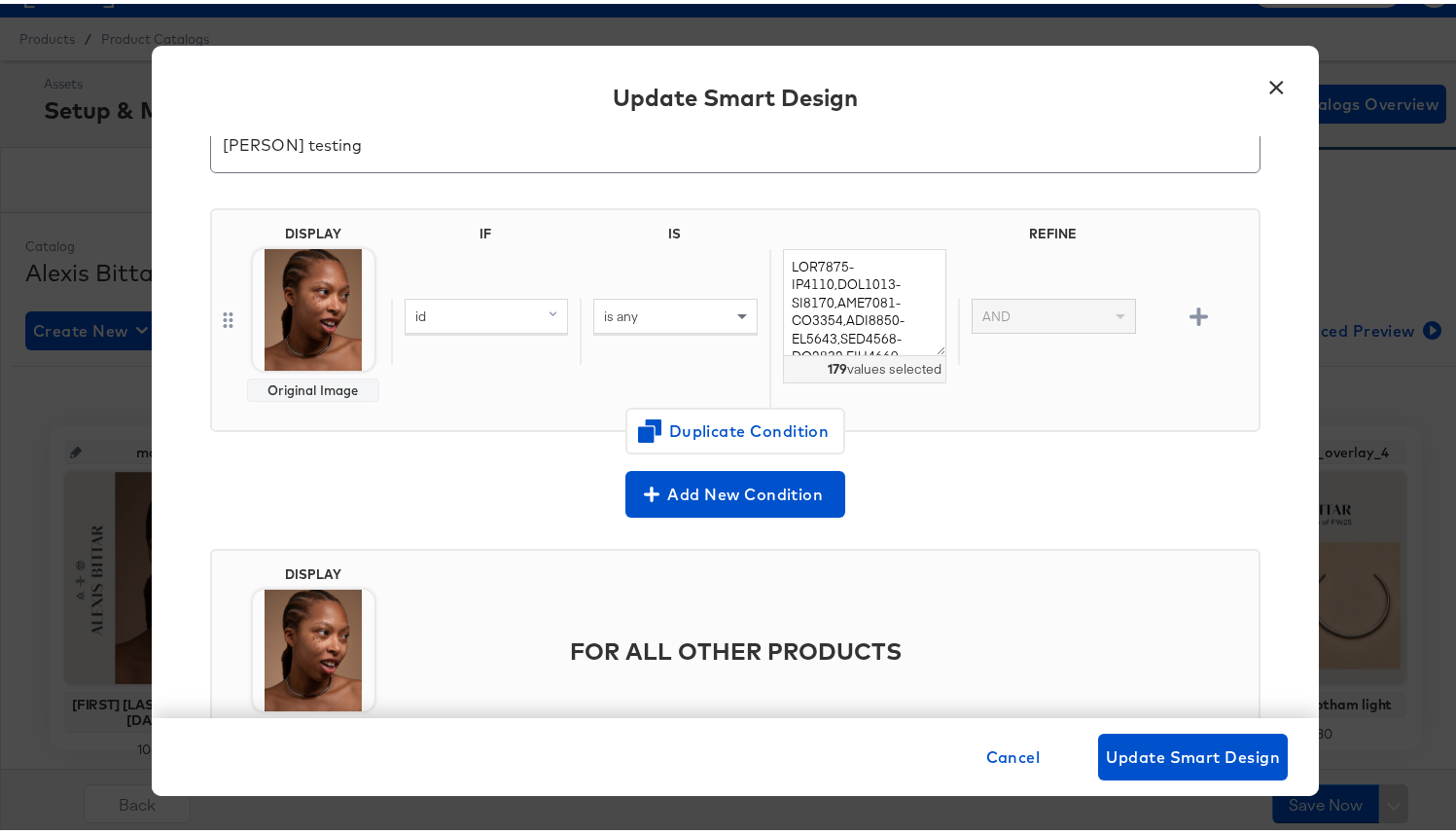 scroll, scrollTop: 92, scrollLeft: 0, axis: vertical 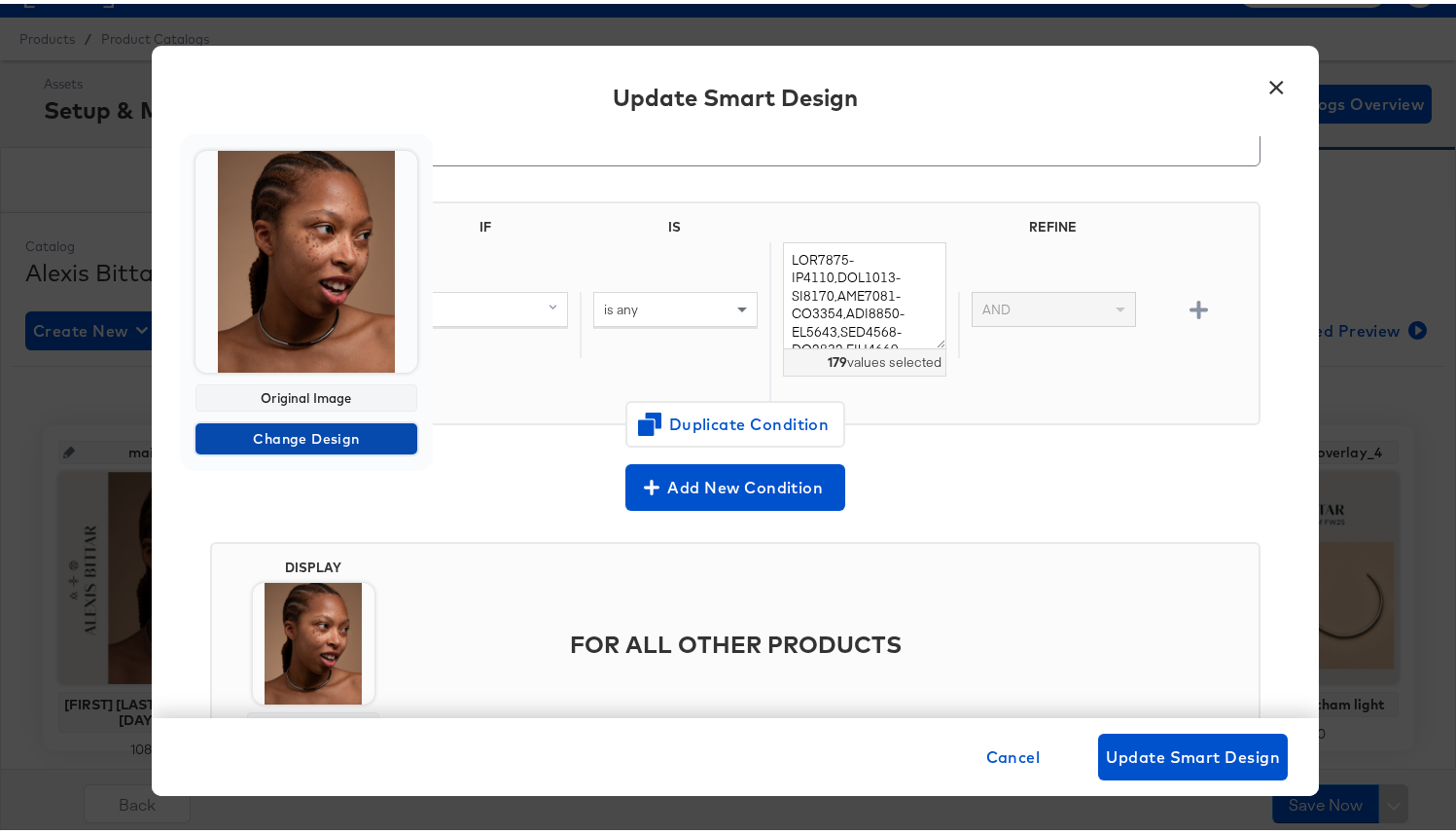 click on "Change Design" at bounding box center (306, 435) 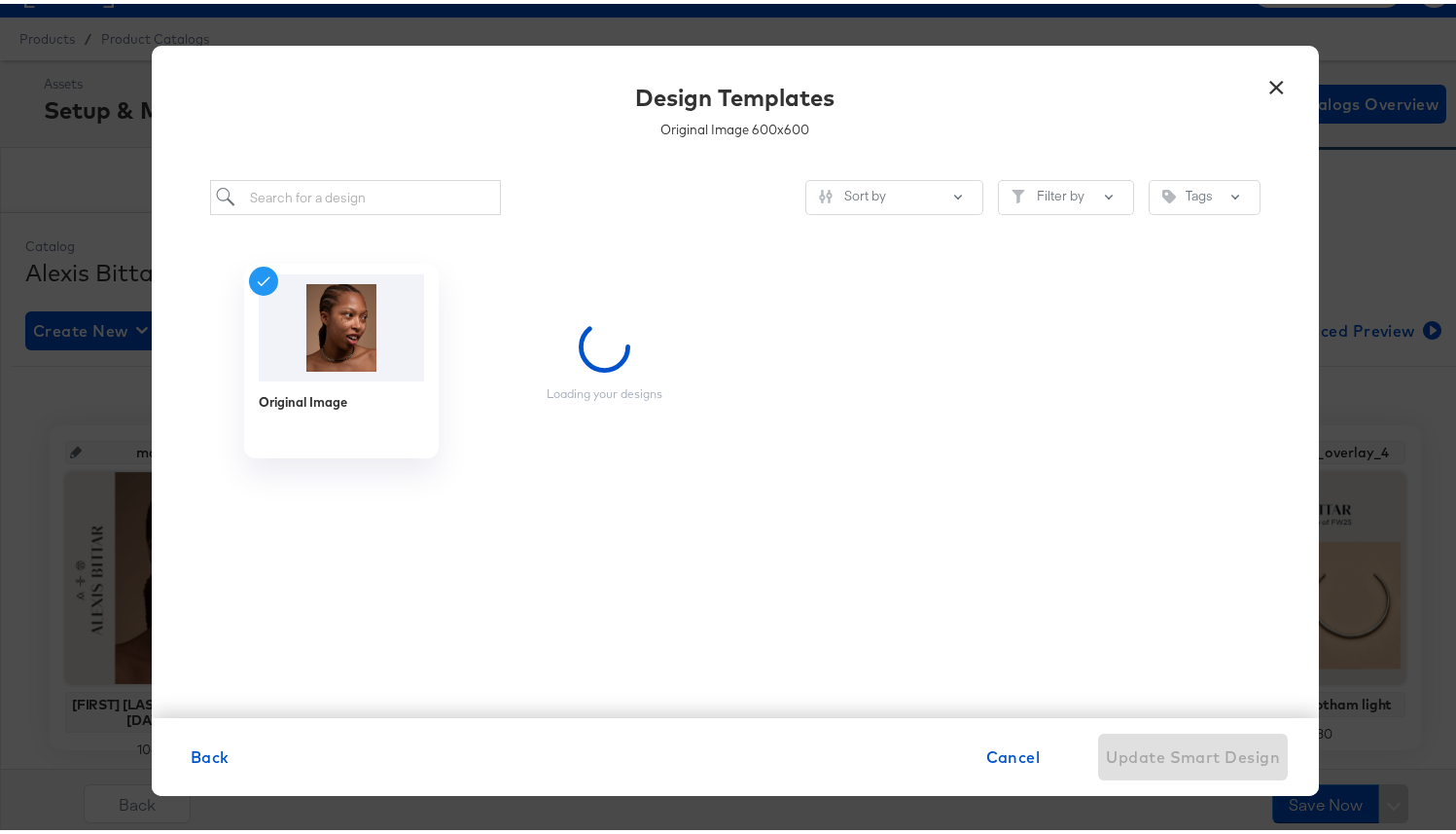 scroll, scrollTop: 0, scrollLeft: 0, axis: both 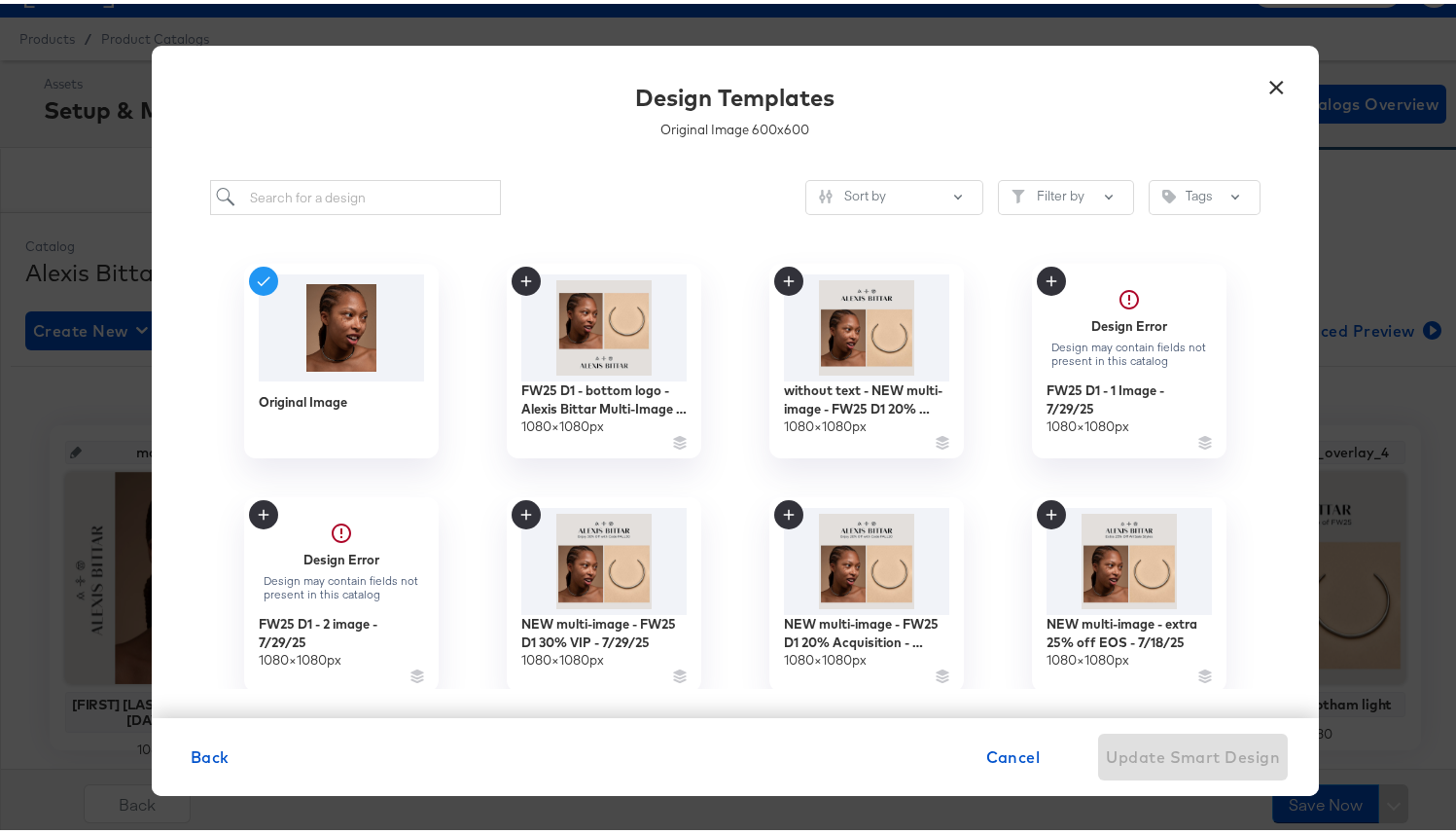 click on "×" at bounding box center (1277, 79) 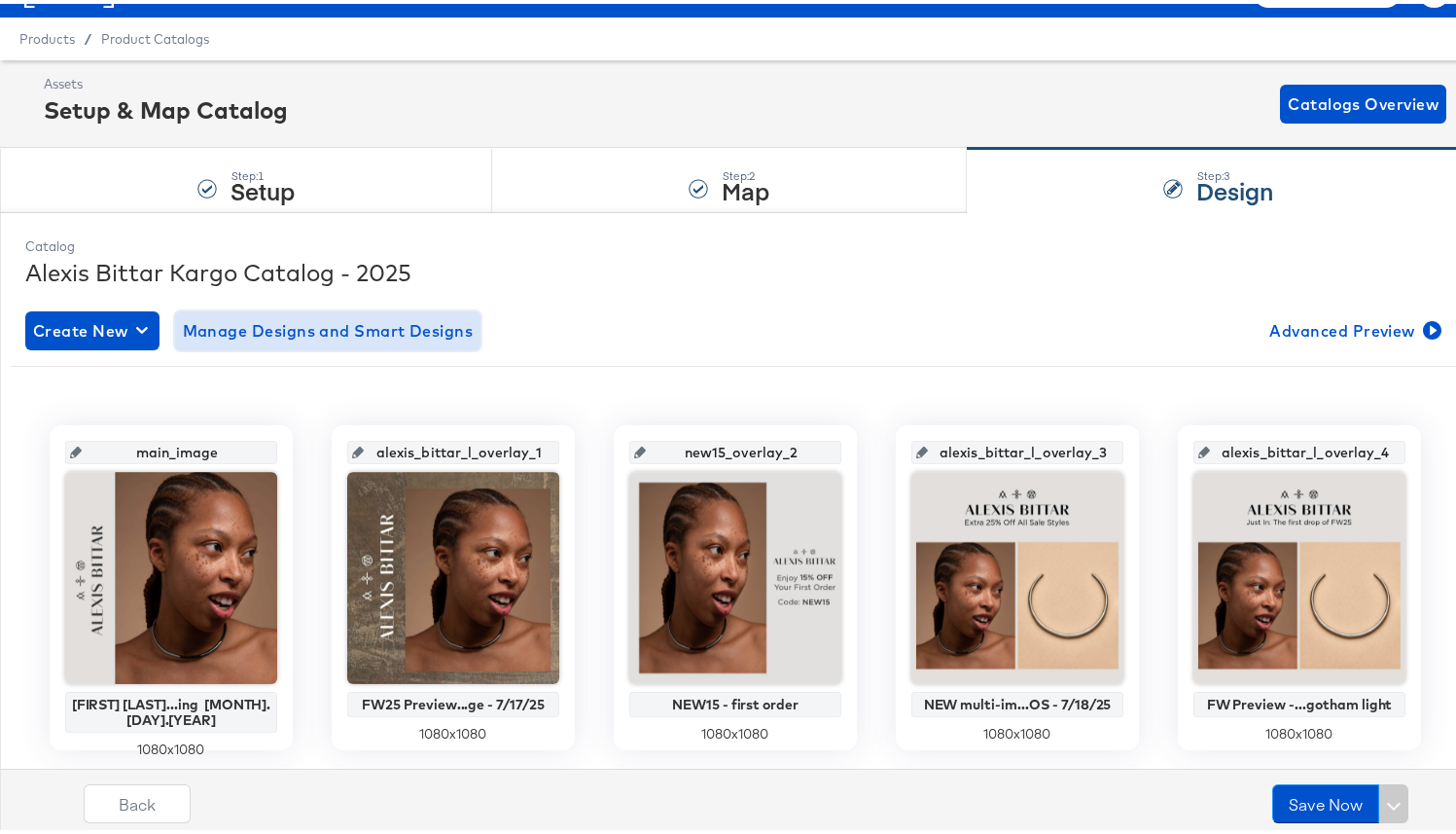 click on "Manage Designs and Smart Designs" at bounding box center (328, 327) 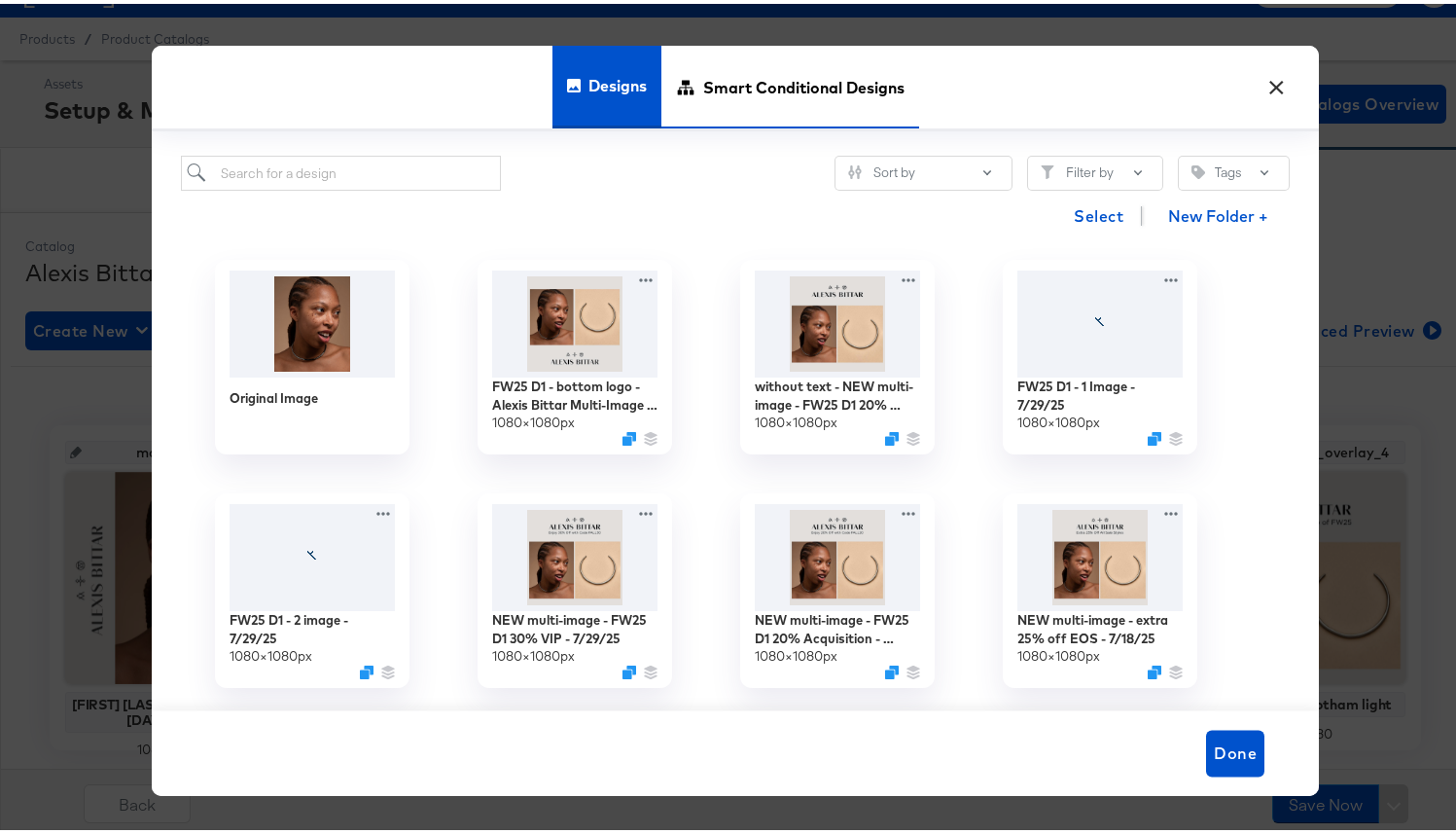 click on "Smart Conditional Designs" at bounding box center [803, 83] 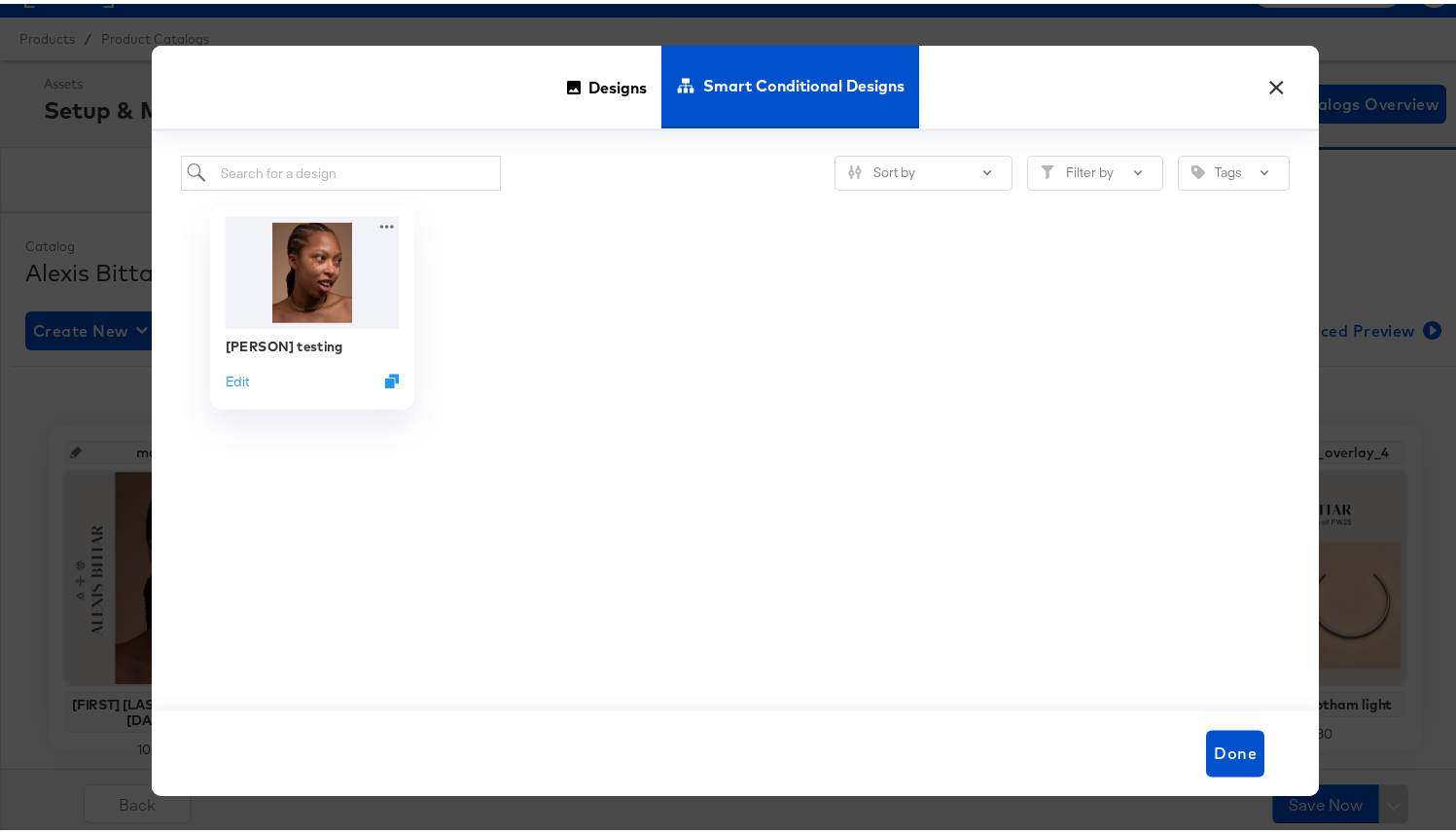 click at bounding box center (312, 269) 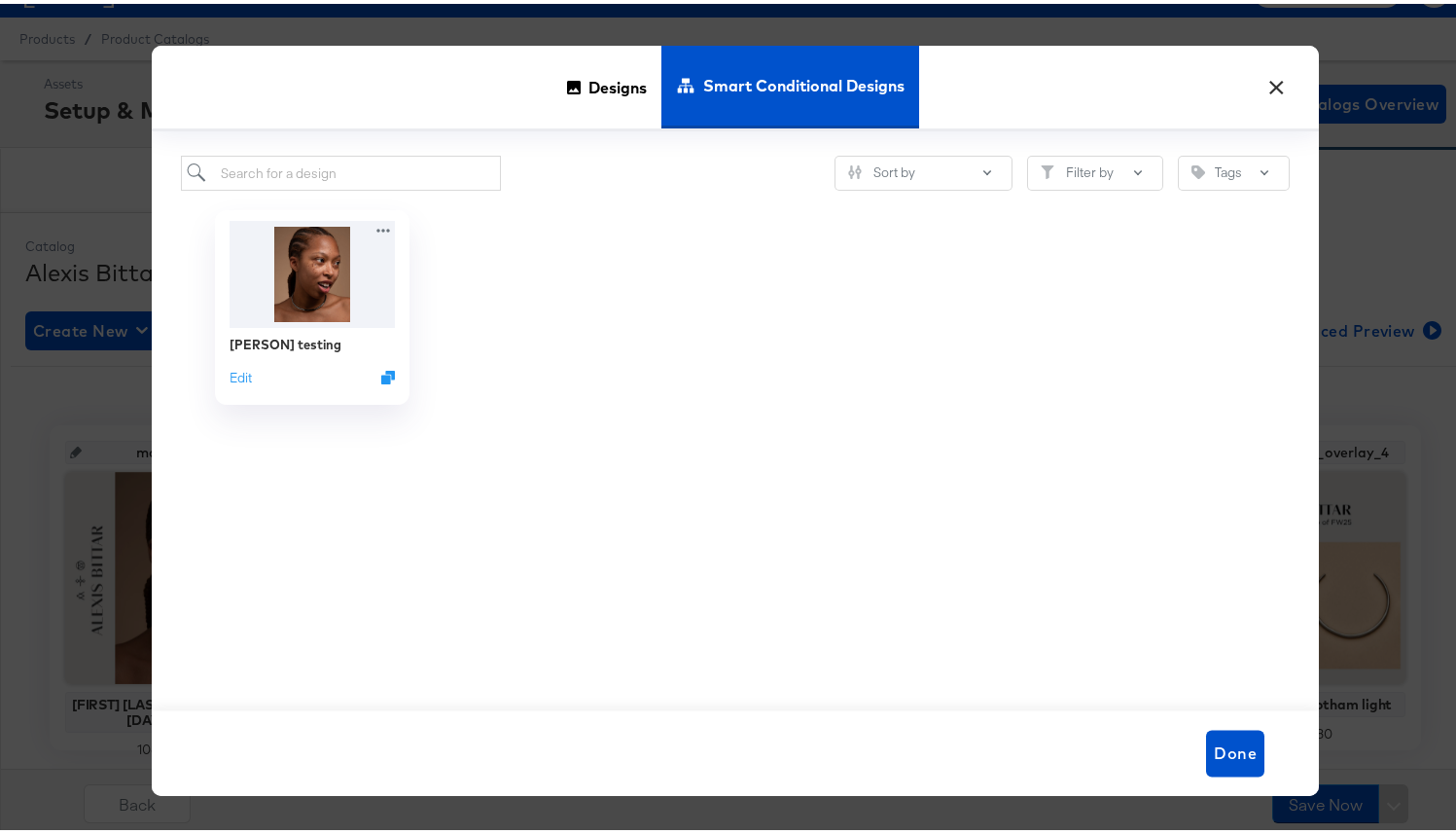 click at bounding box center [575, 304] 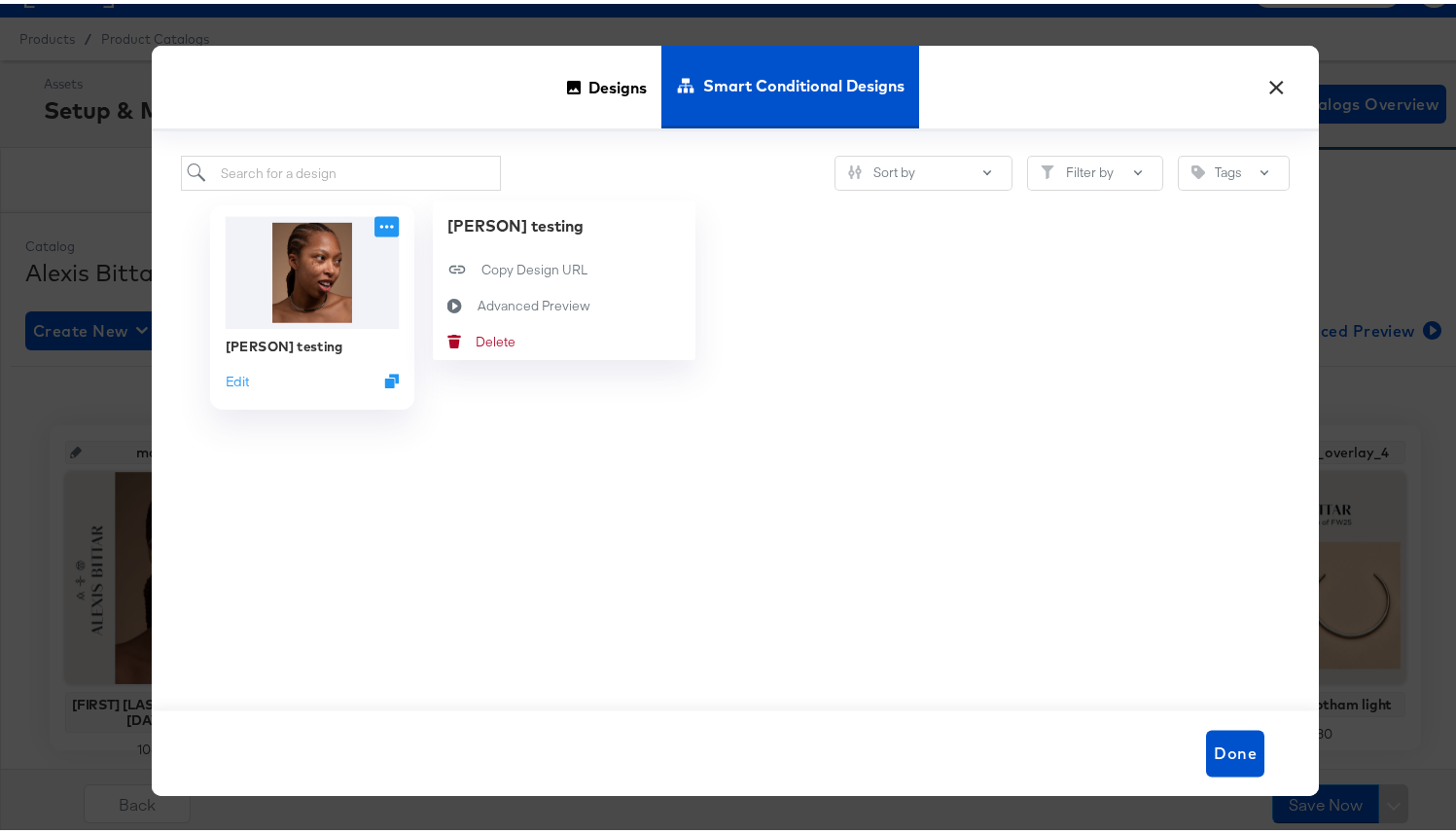 click 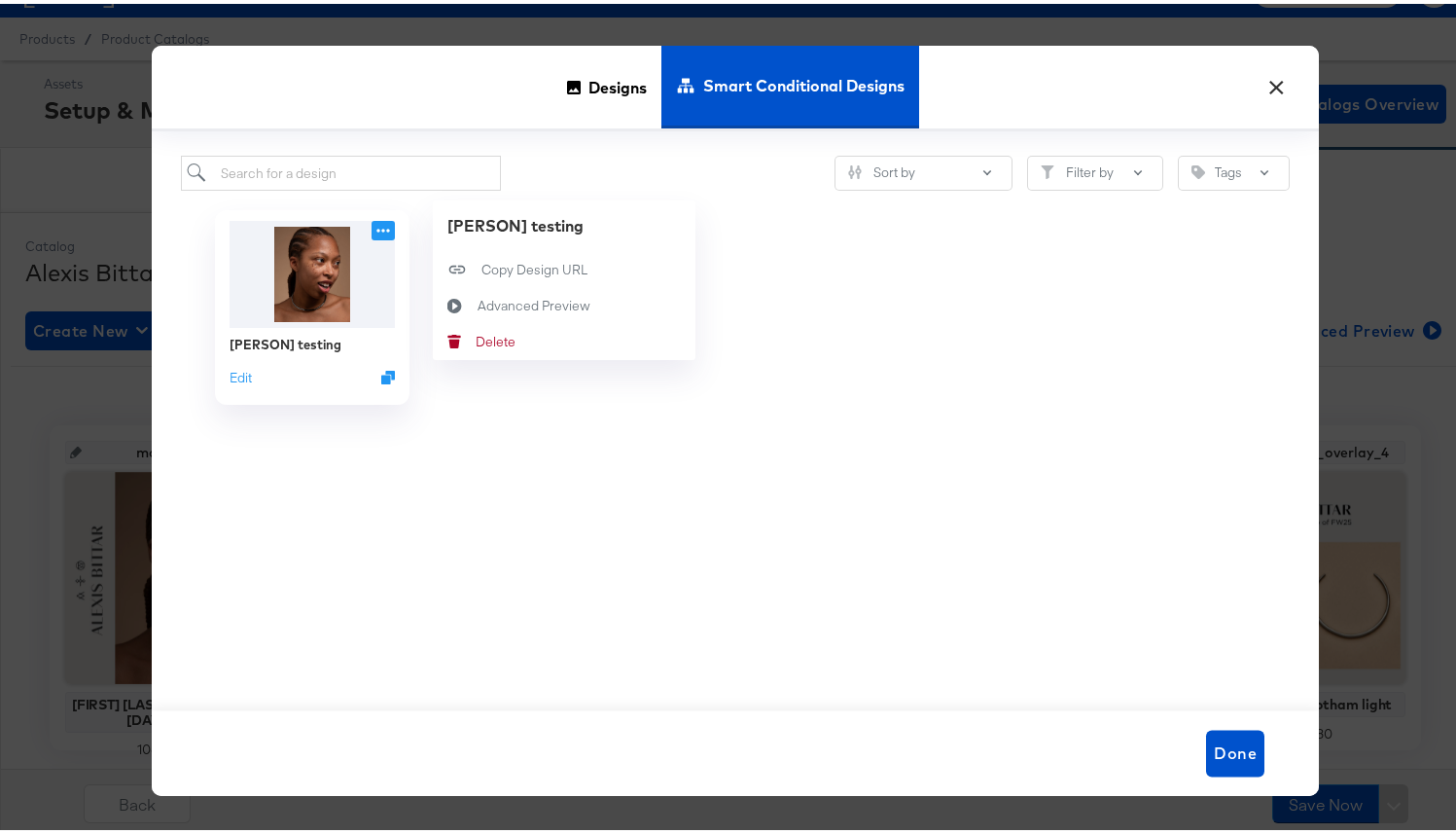click on "Sort by Filter by Tags" at bounding box center (735, 169) 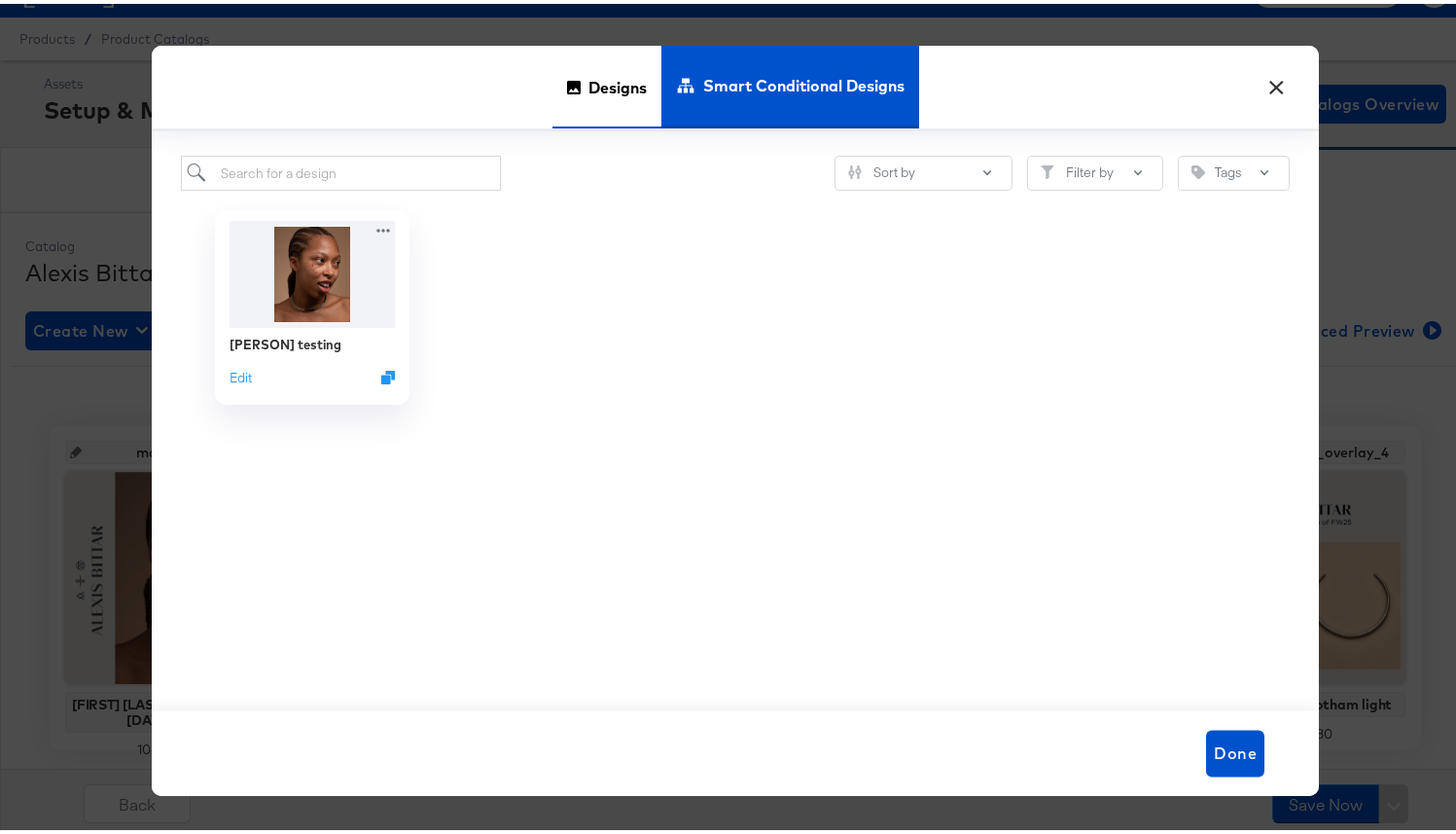 click on "Designs" at bounding box center (618, 83) 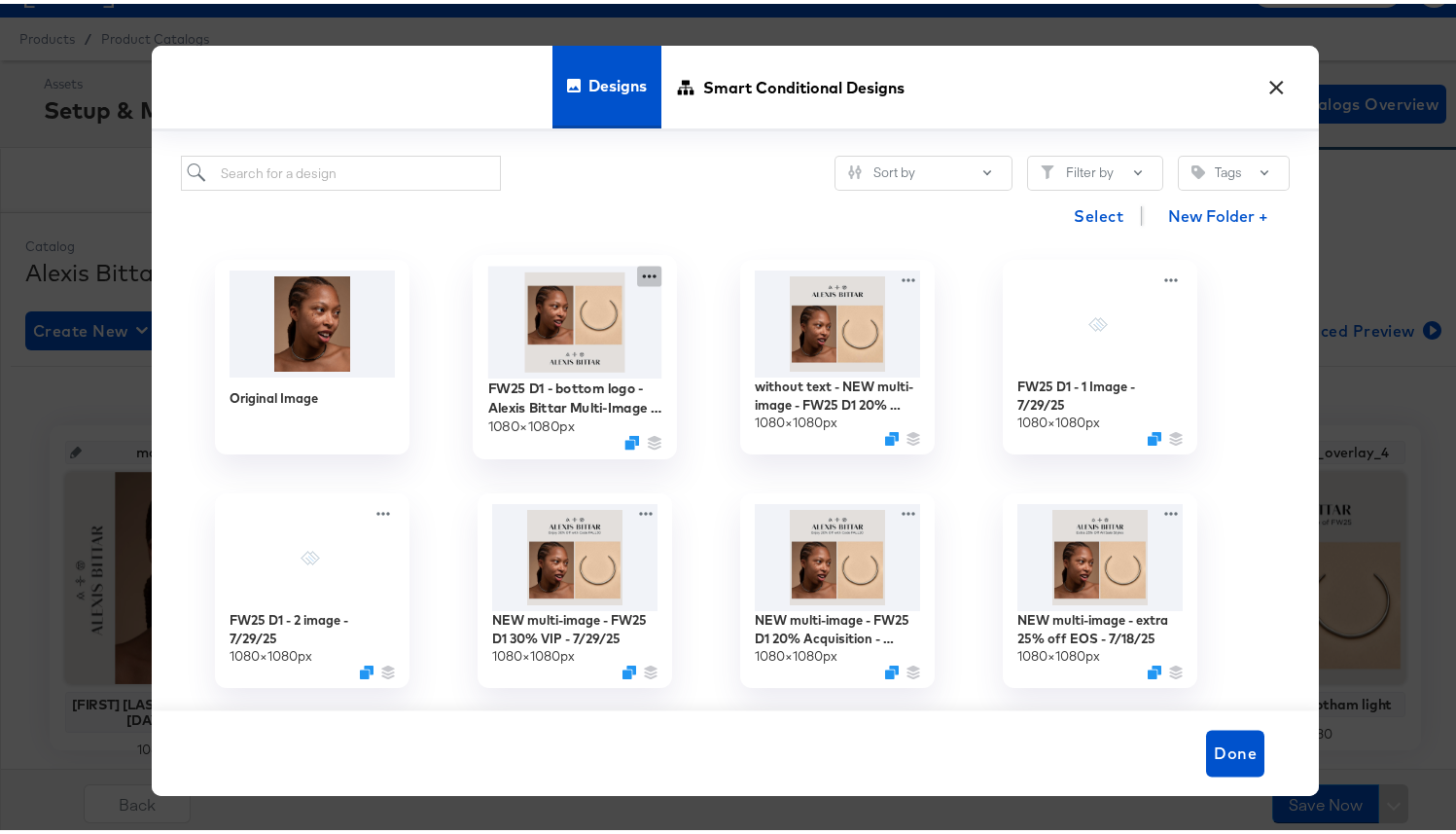 click 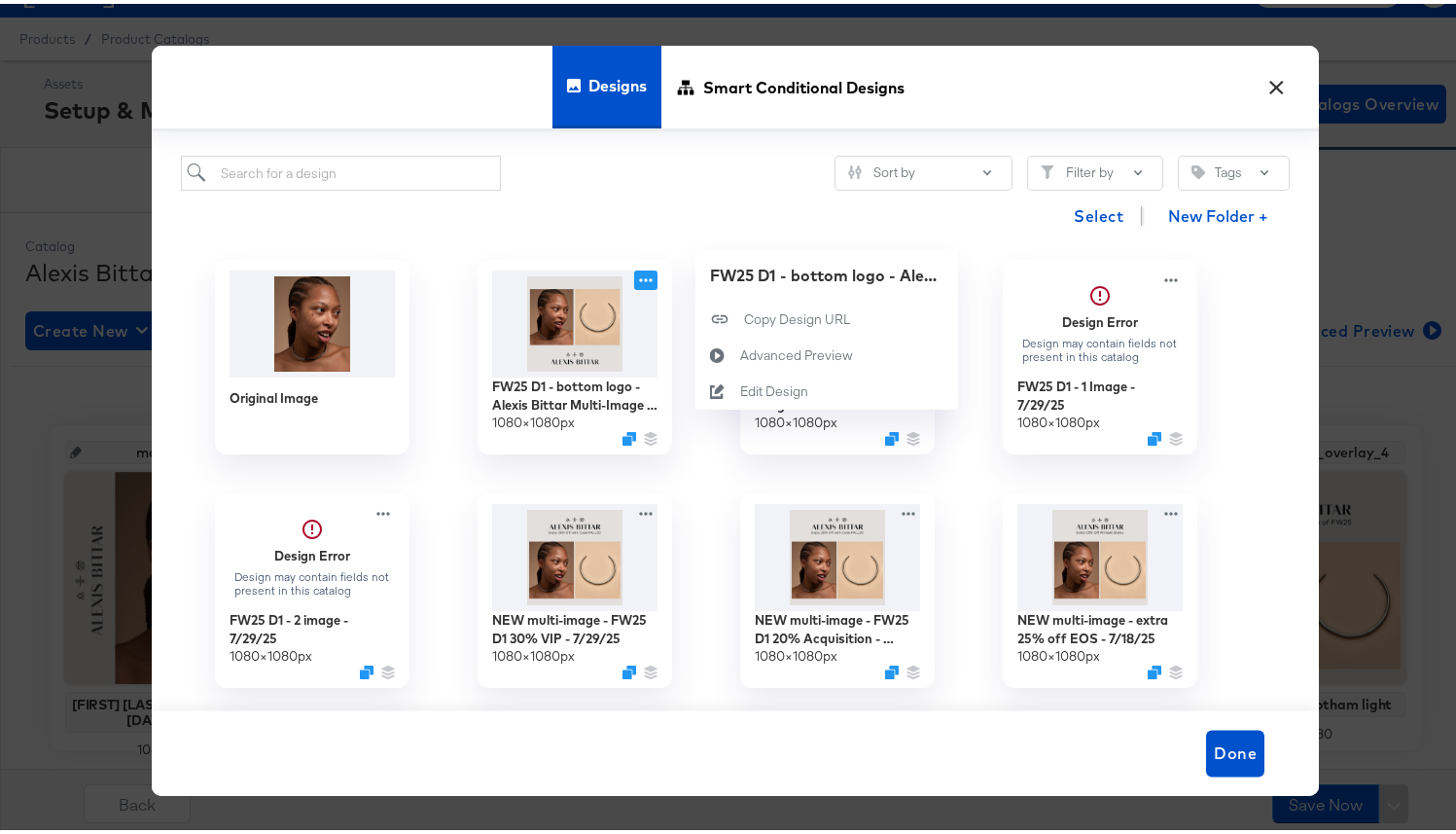 click on "Select New Folder +" at bounding box center [735, 211] 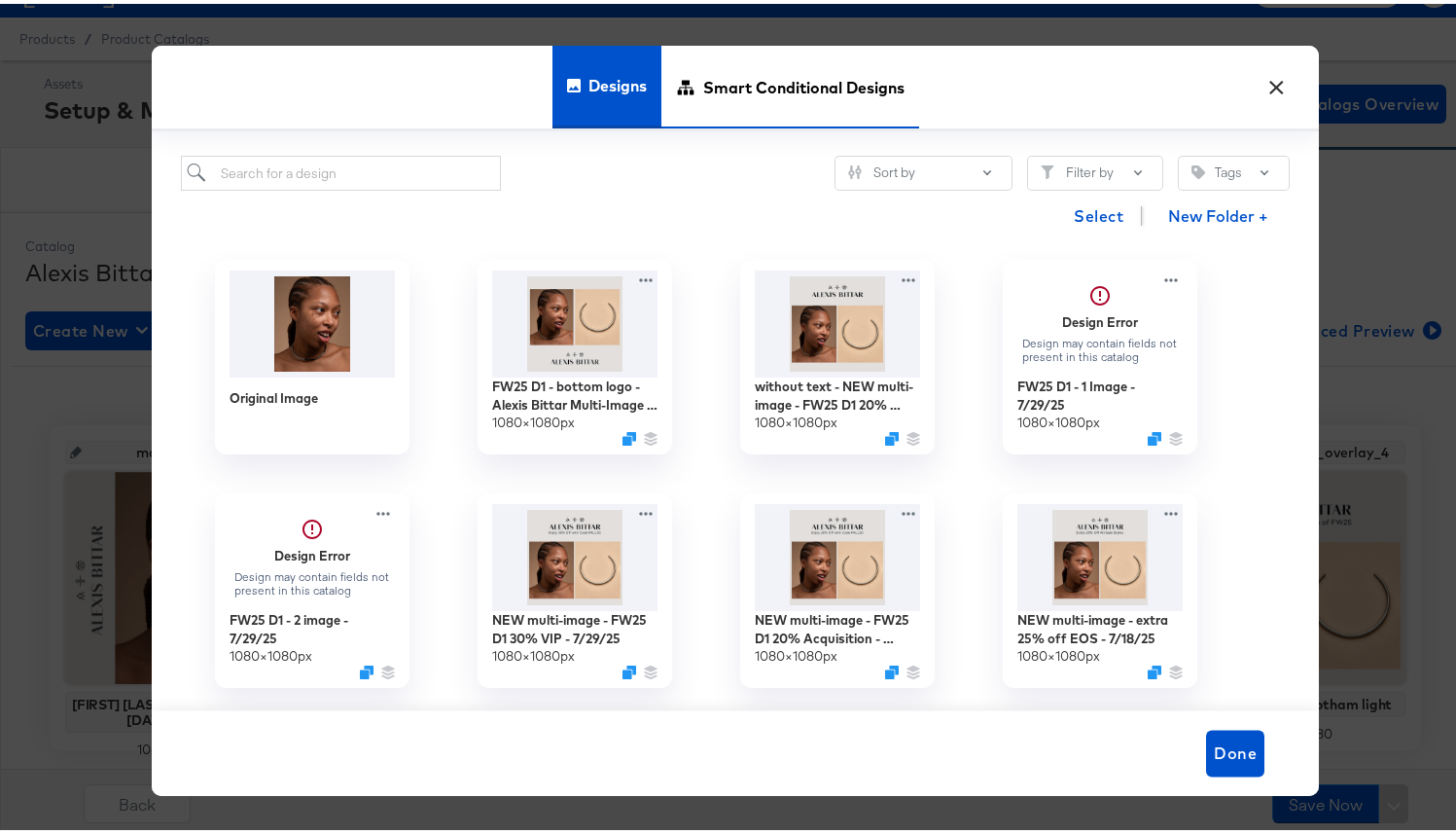 click on "Smart Conditional Designs" at bounding box center (803, 83) 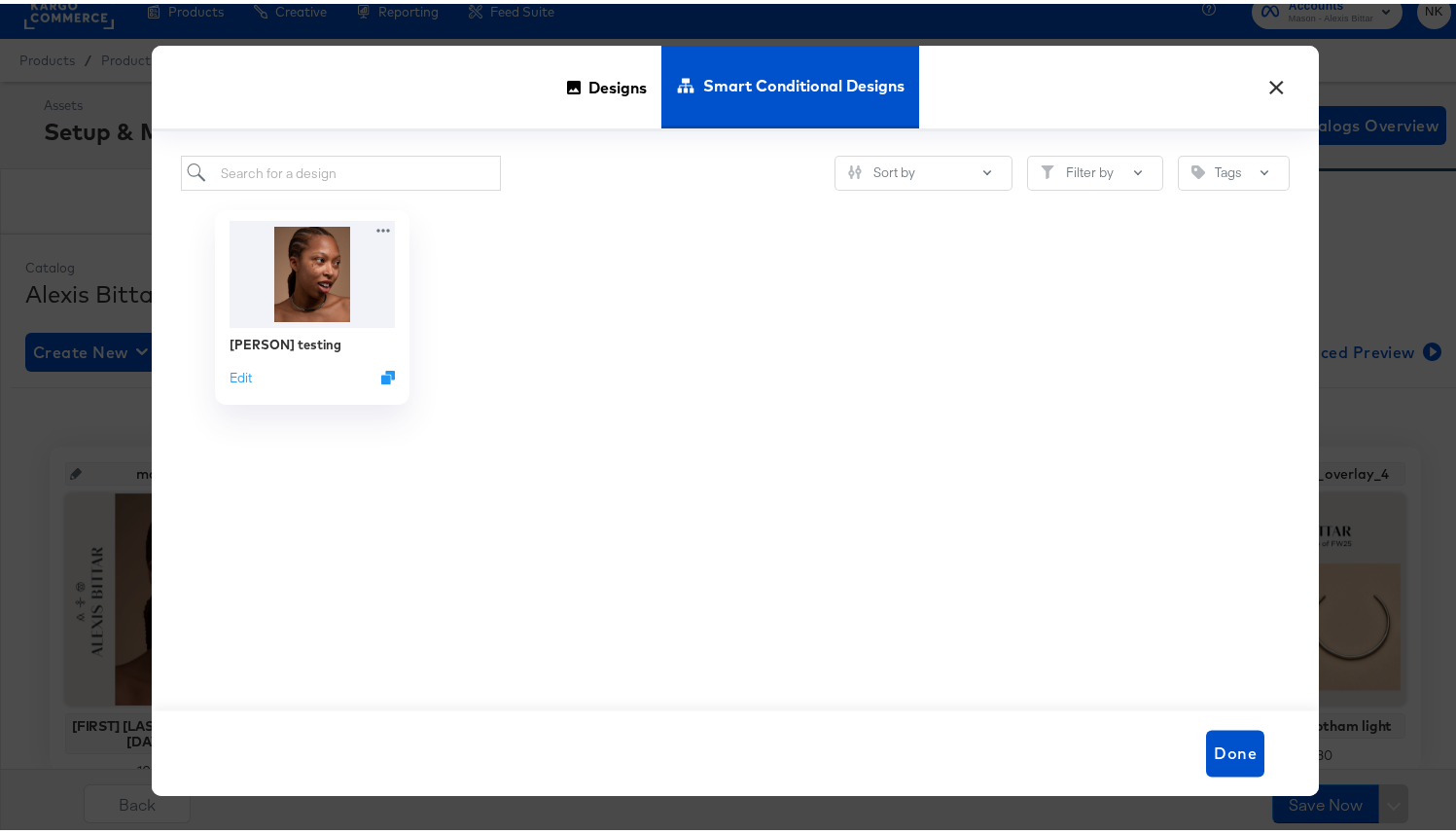 scroll, scrollTop: 0, scrollLeft: 0, axis: both 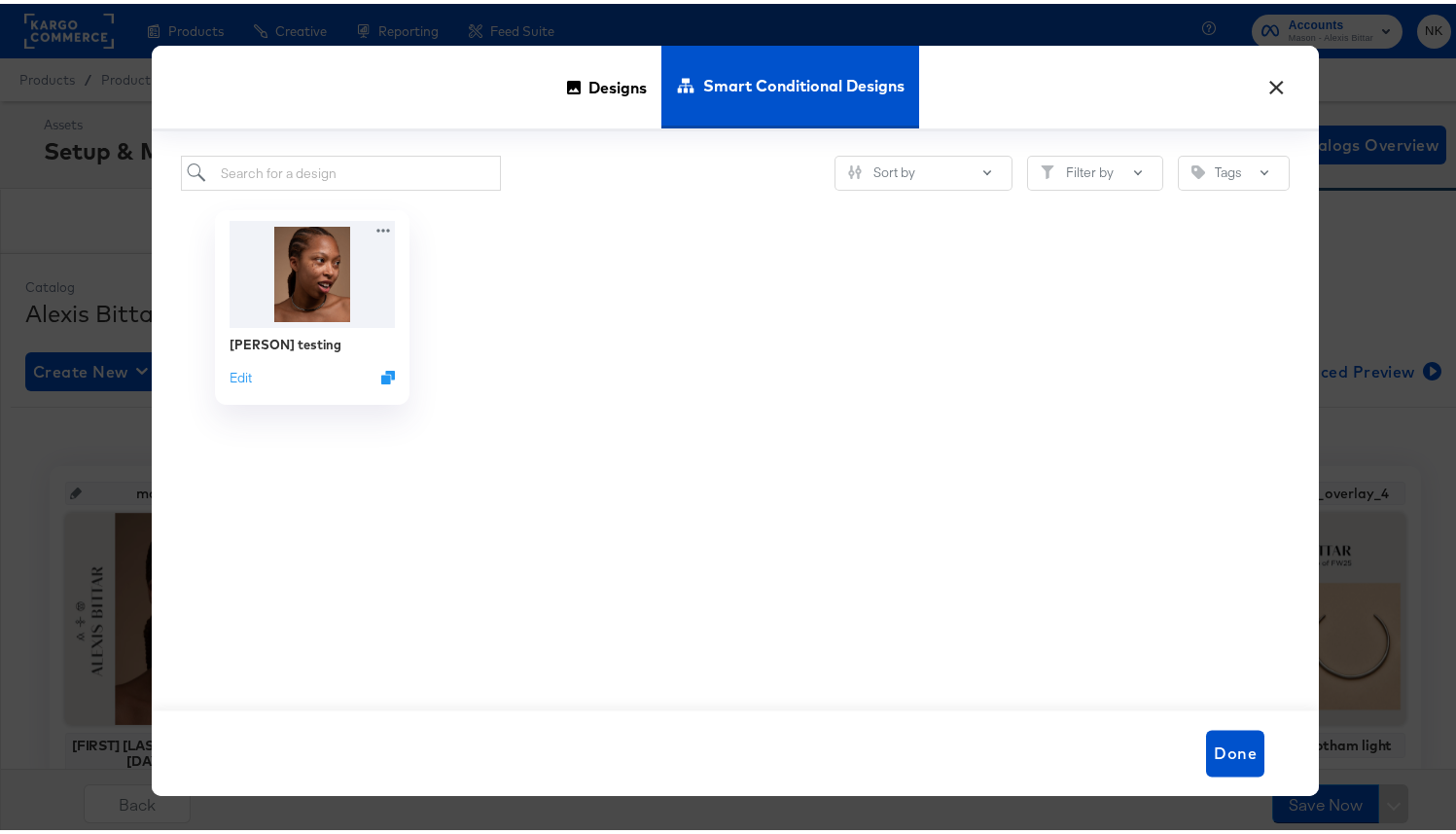 click on "Designs Smart Conditional Designs" at bounding box center (735, 85) 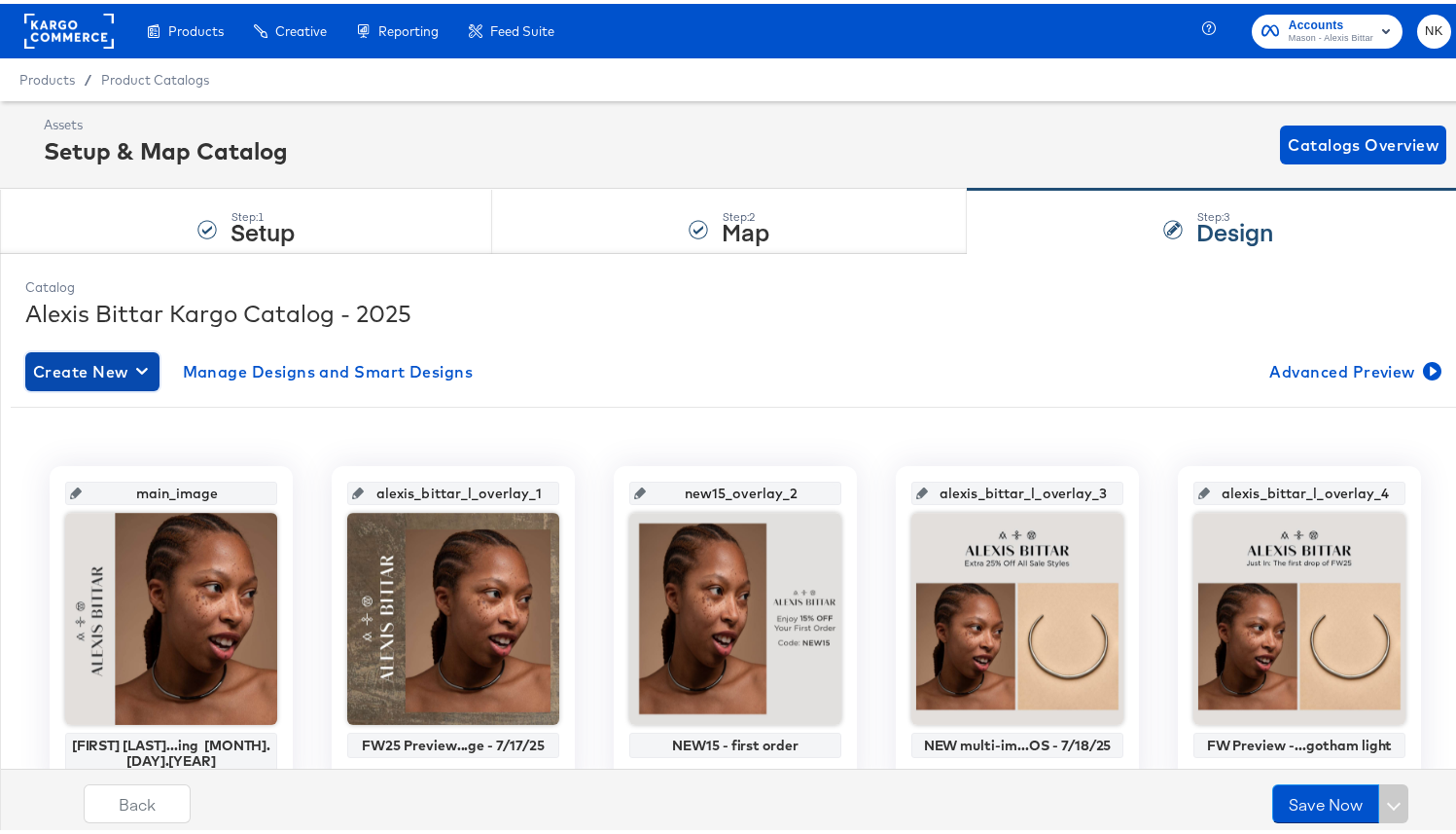 click on "Create New" at bounding box center [92, 368] 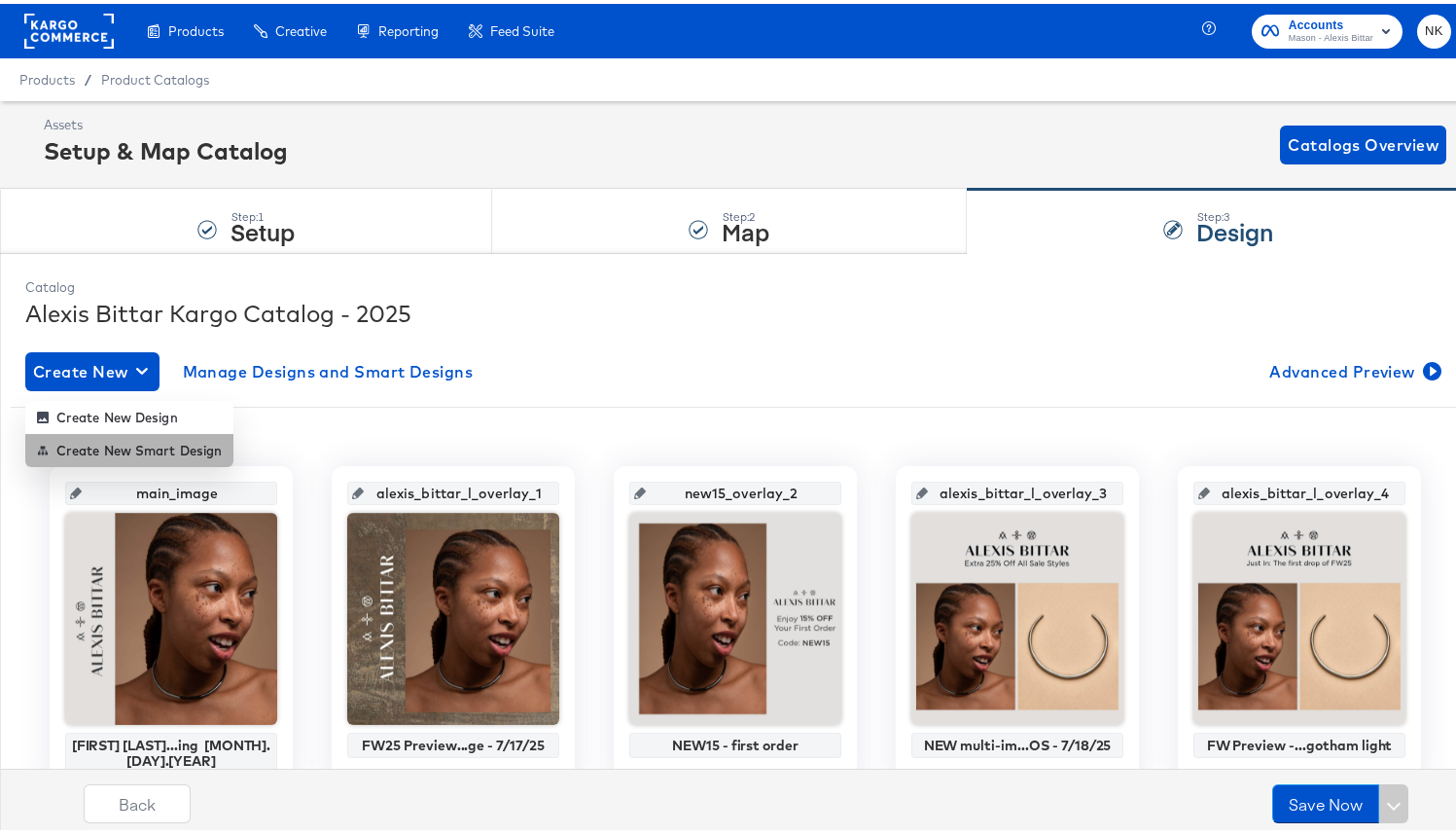 click on "Create New Smart Design" at bounding box center (129, 447) 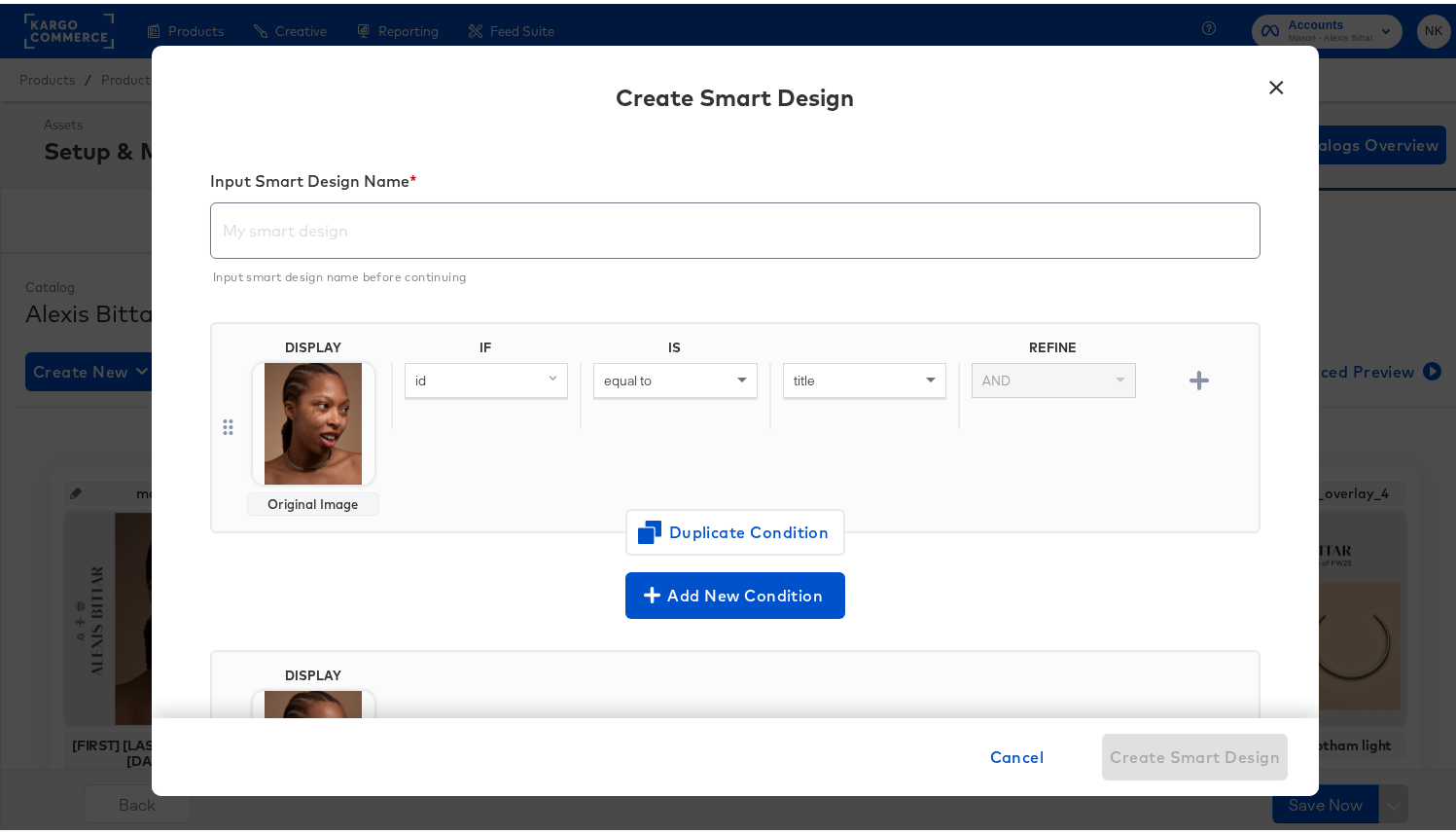 click on "id" at bounding box center (486, 377) 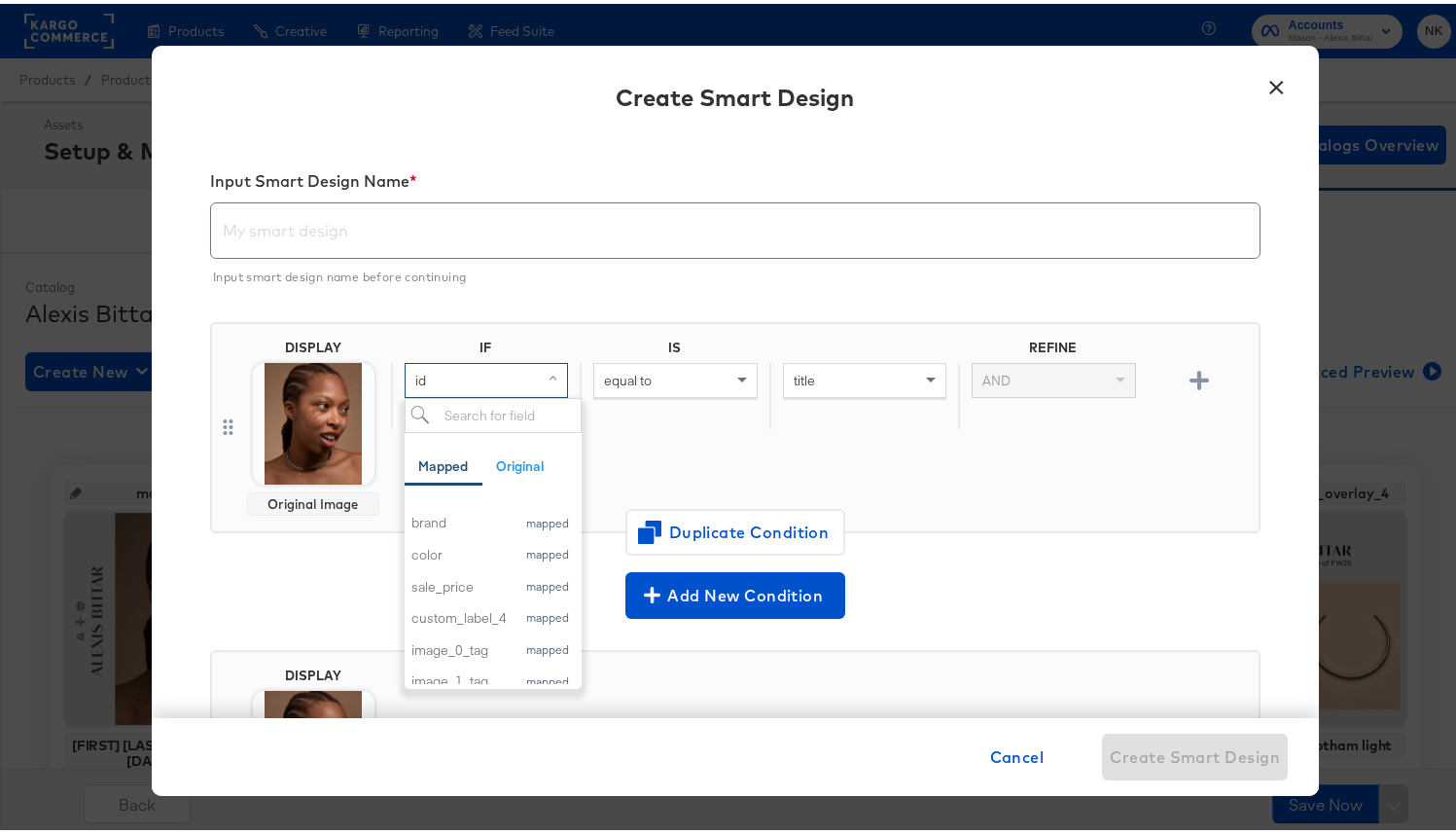 scroll, scrollTop: 256, scrollLeft: 0, axis: vertical 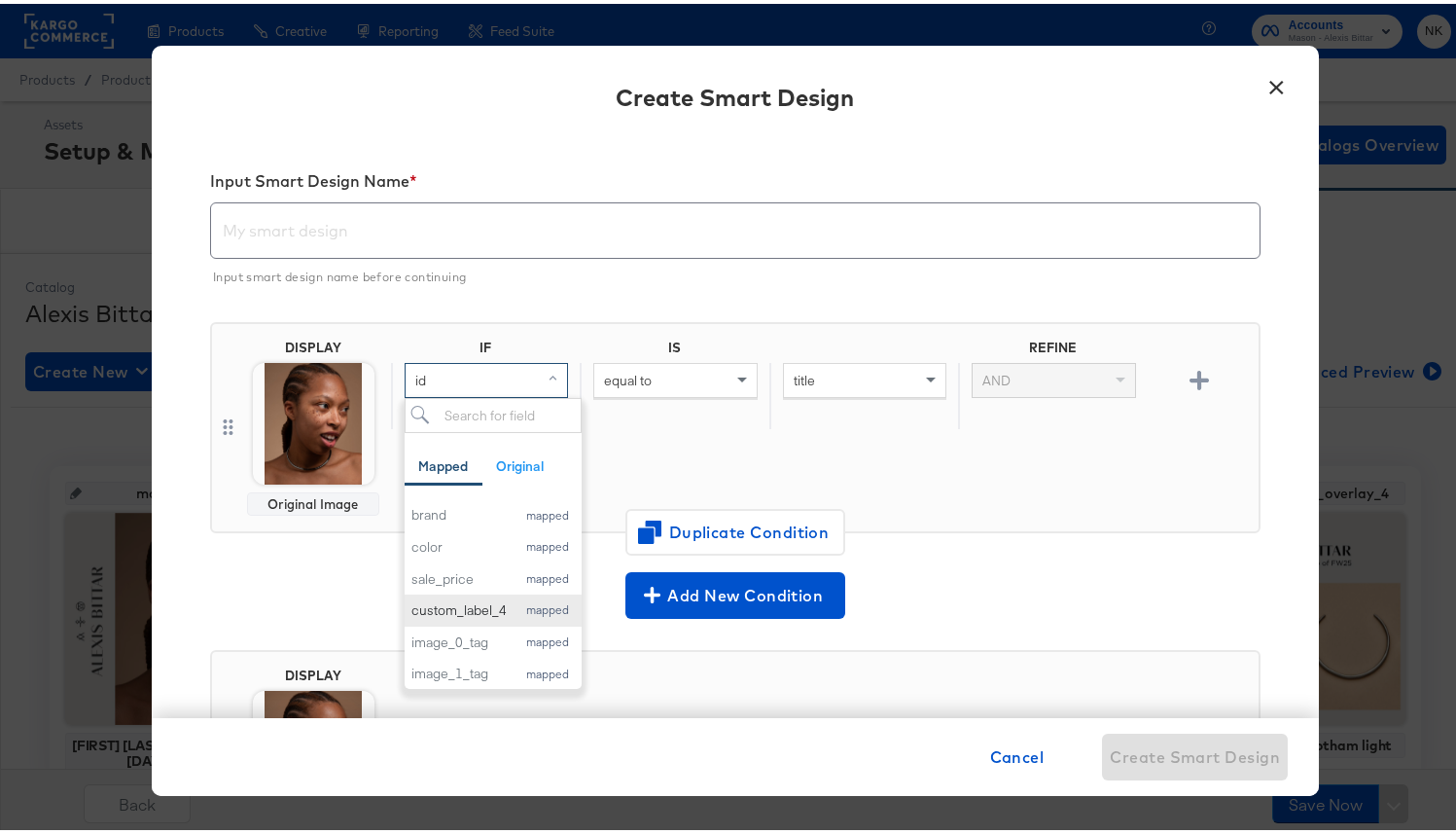 click on "custom_label_4" at bounding box center (459, 606) 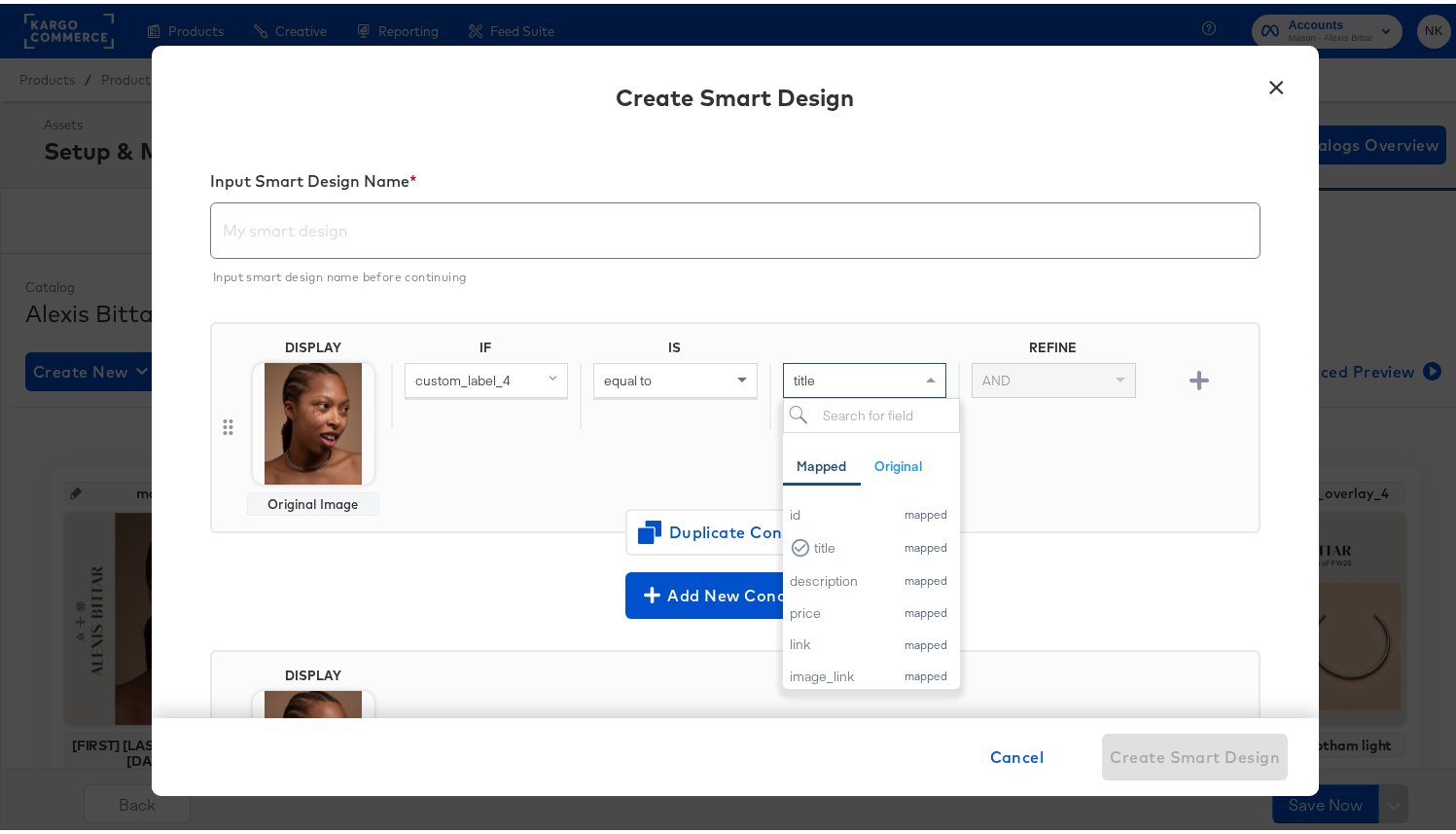 click on "title" at bounding box center [865, 377] 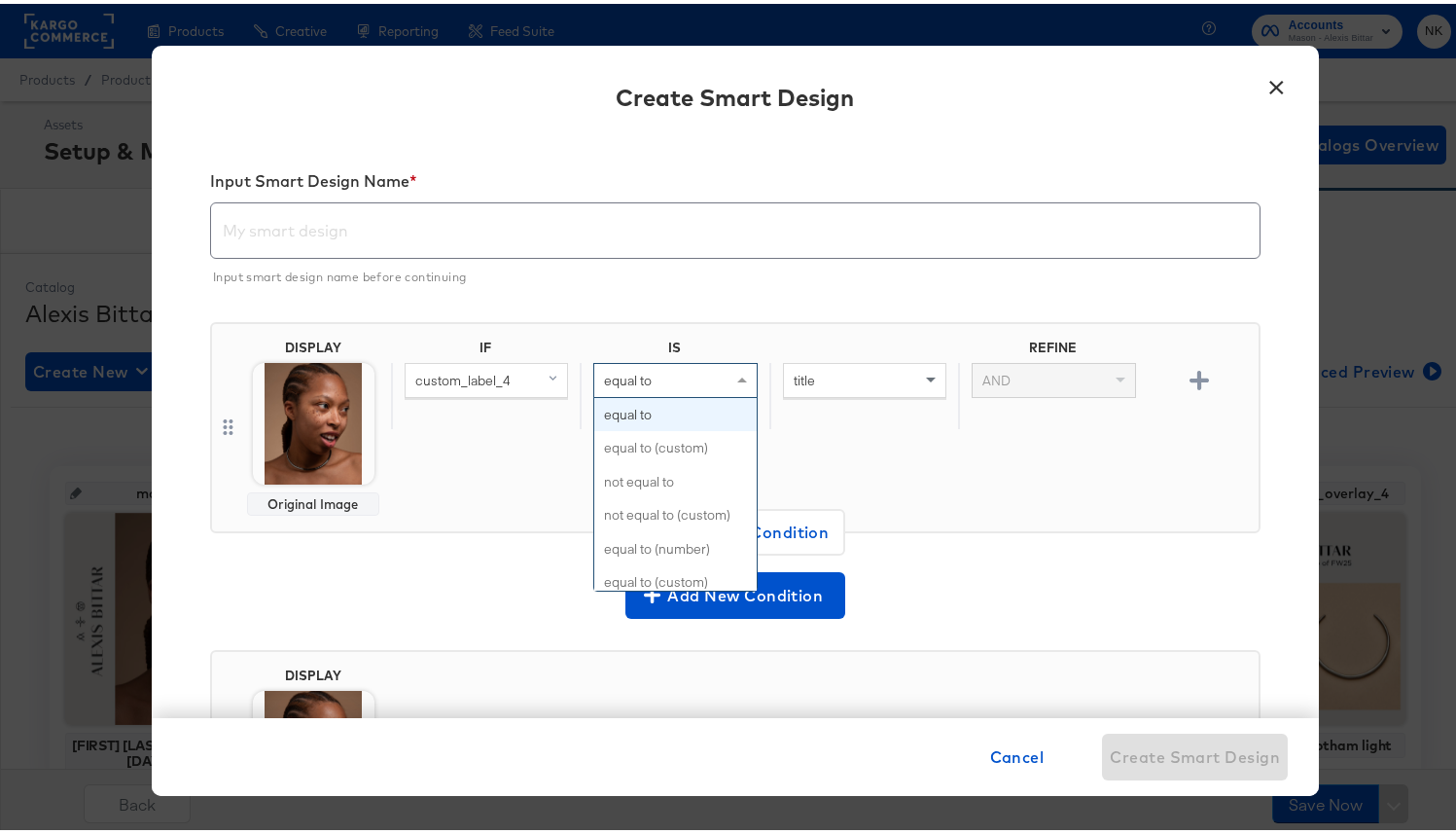 click at bounding box center [744, 377] 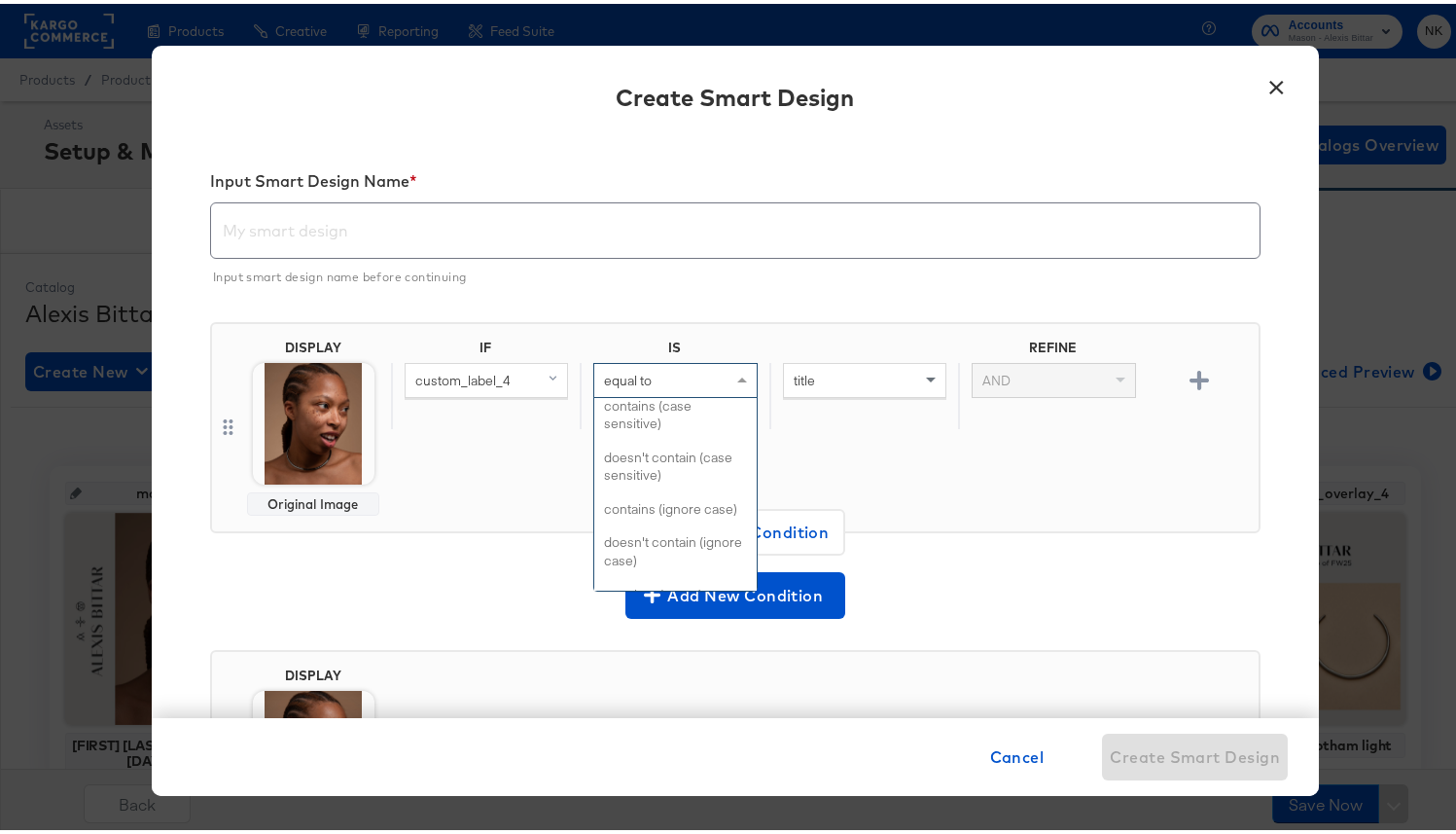scroll, scrollTop: 816, scrollLeft: 0, axis: vertical 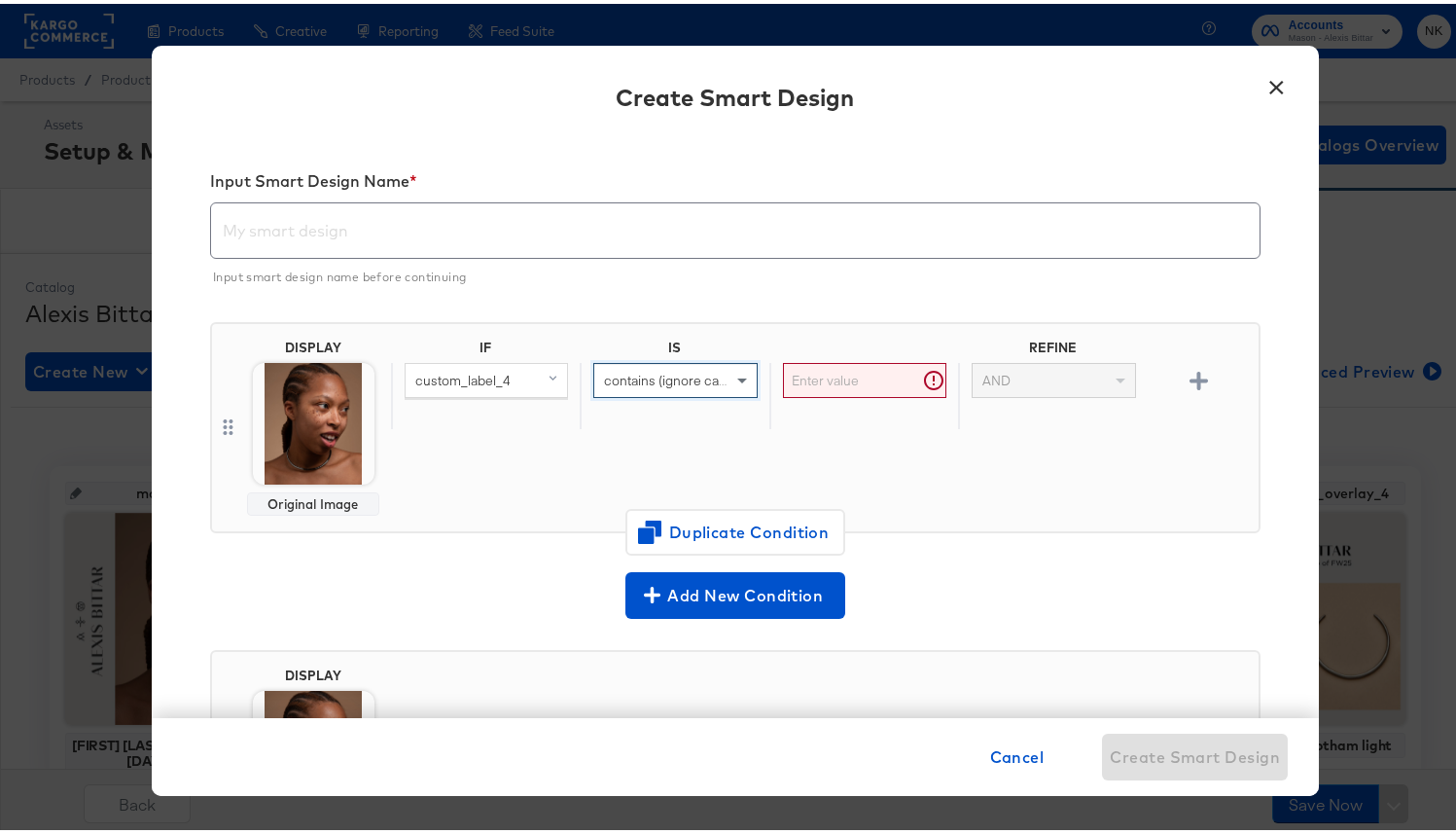 click at bounding box center [865, 377] 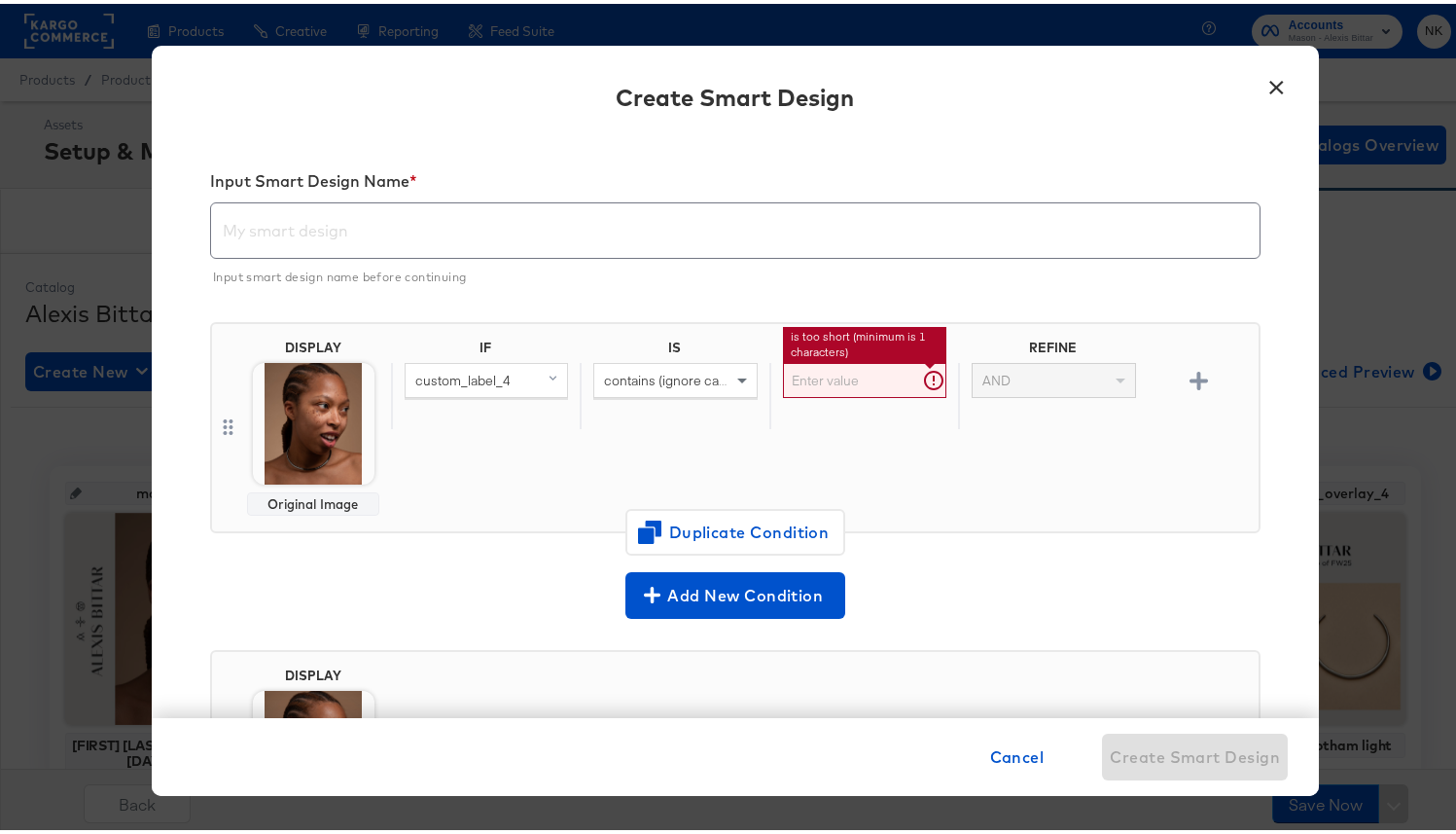 click at bounding box center (865, 377) 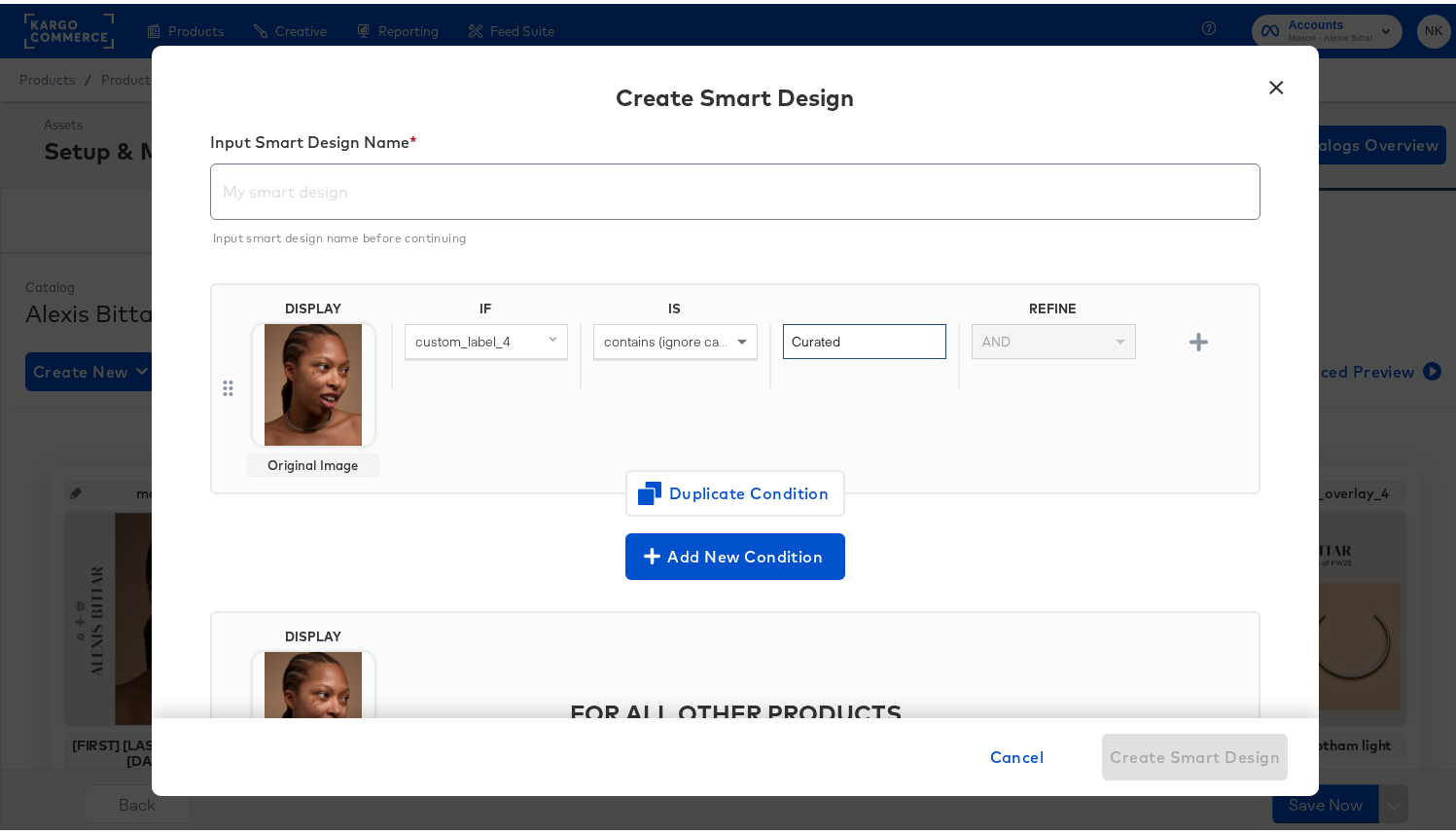 scroll, scrollTop: 55, scrollLeft: 0, axis: vertical 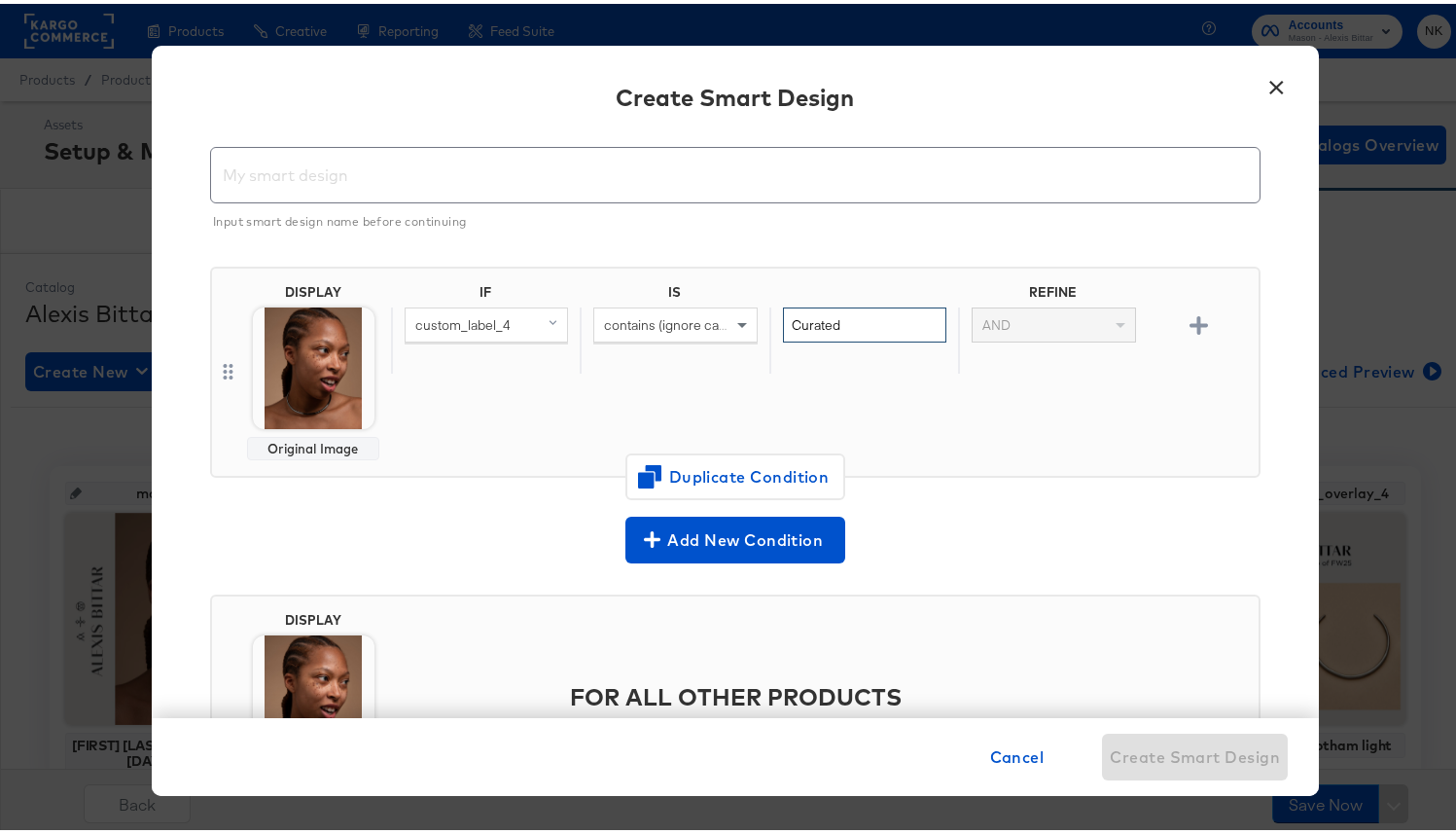 type on "Curated" 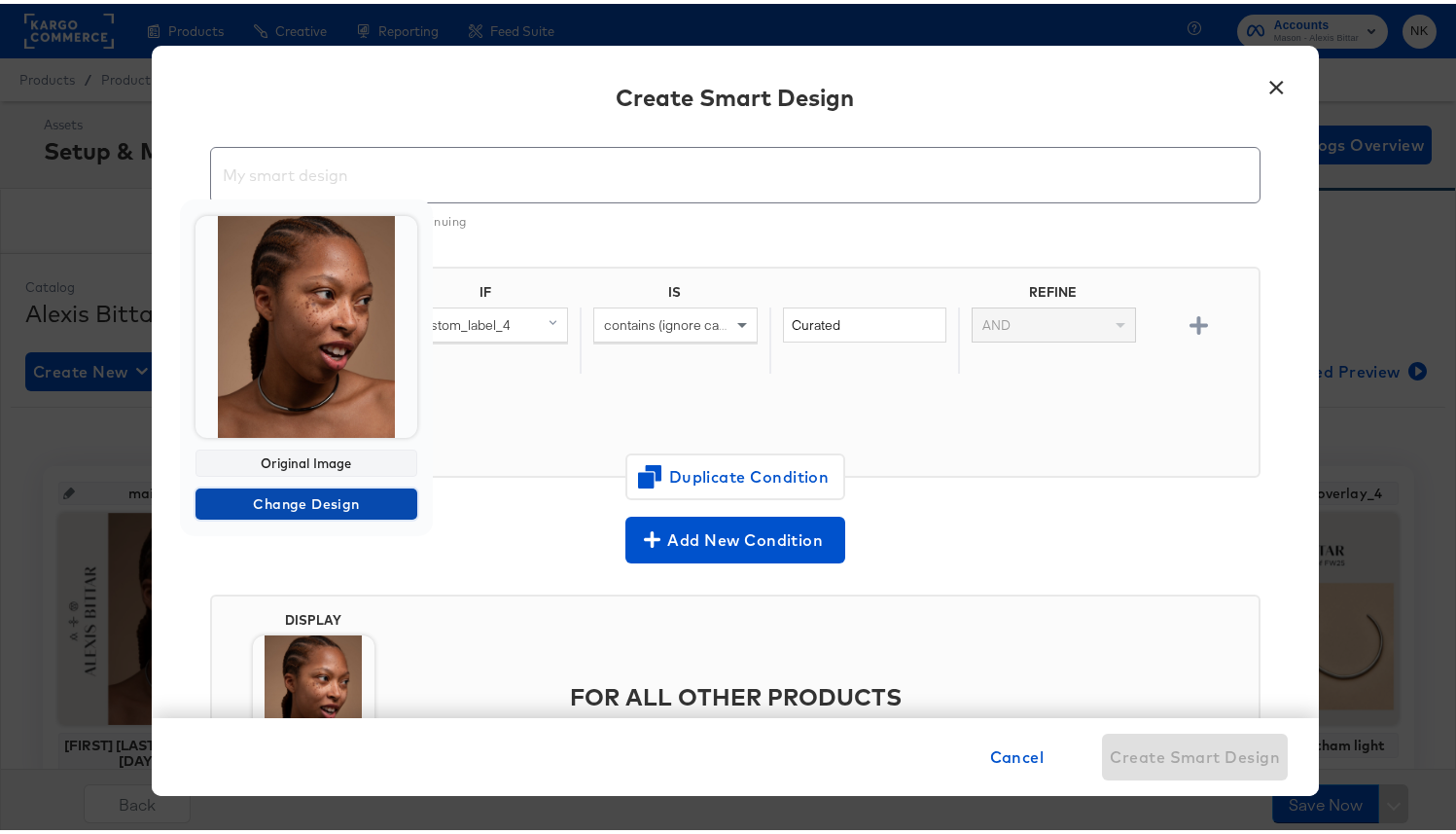 click on "Change Design" at bounding box center [306, 500] 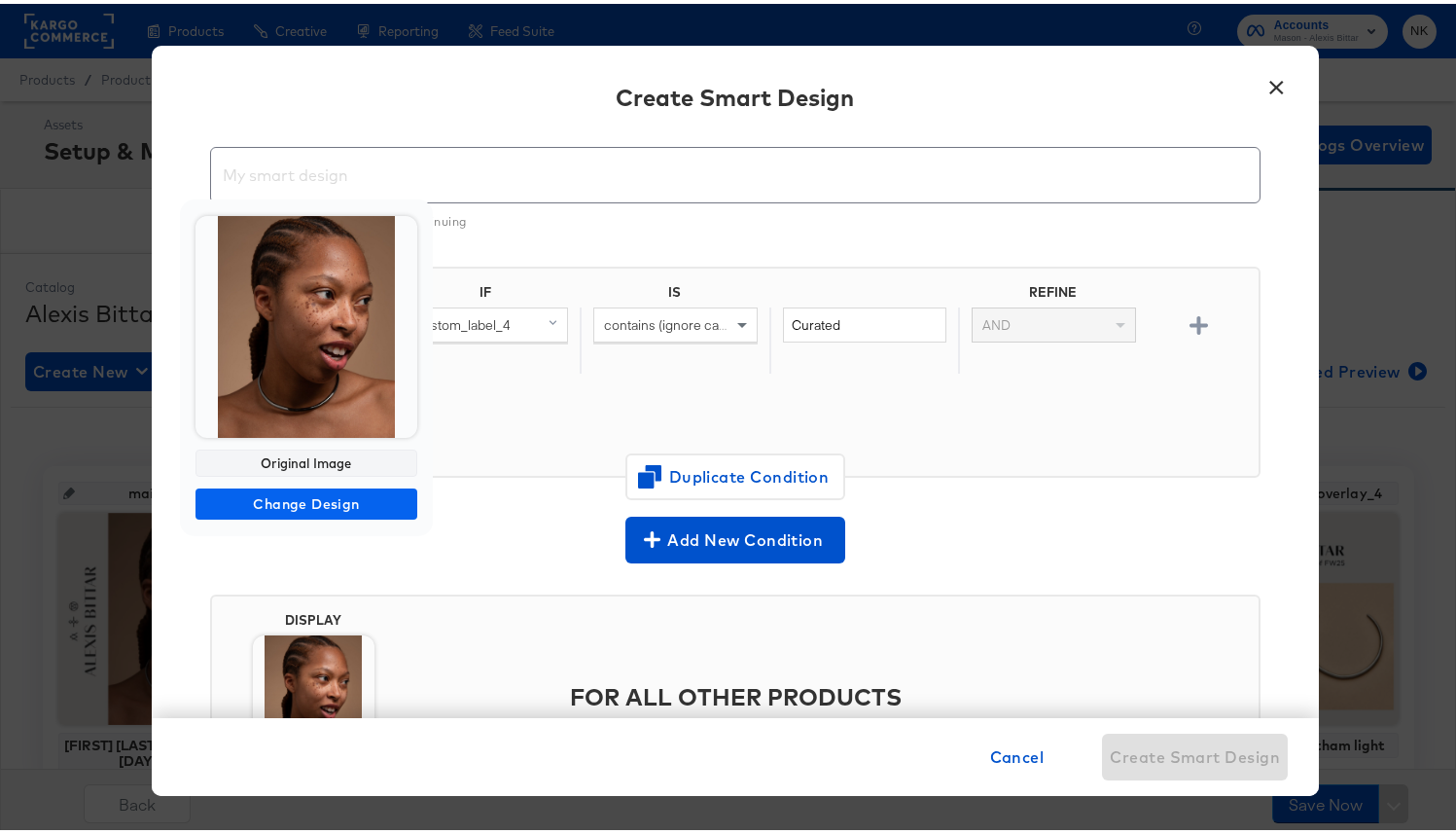 scroll, scrollTop: 0, scrollLeft: 0, axis: both 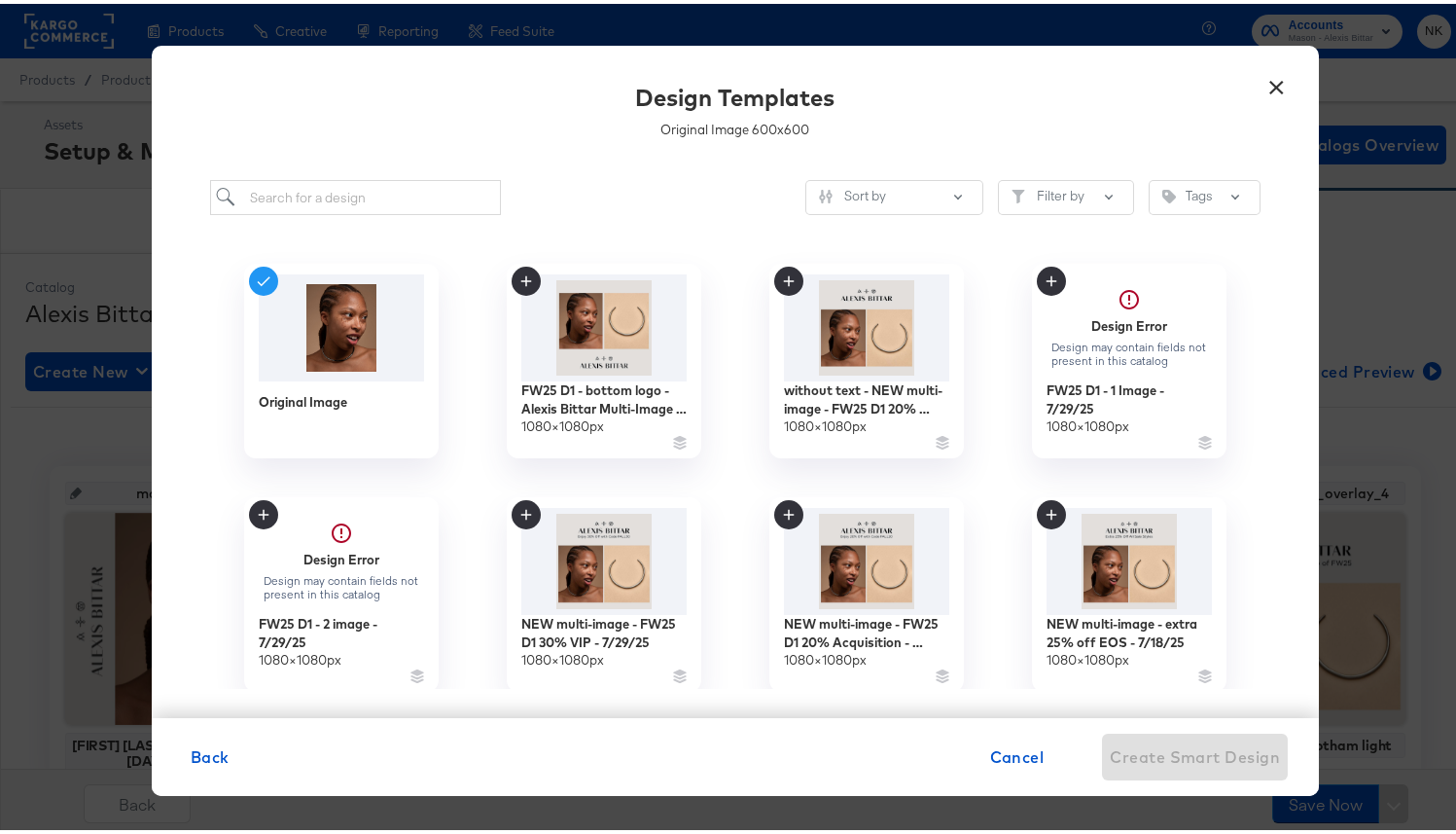 click on "×" at bounding box center [1277, 79] 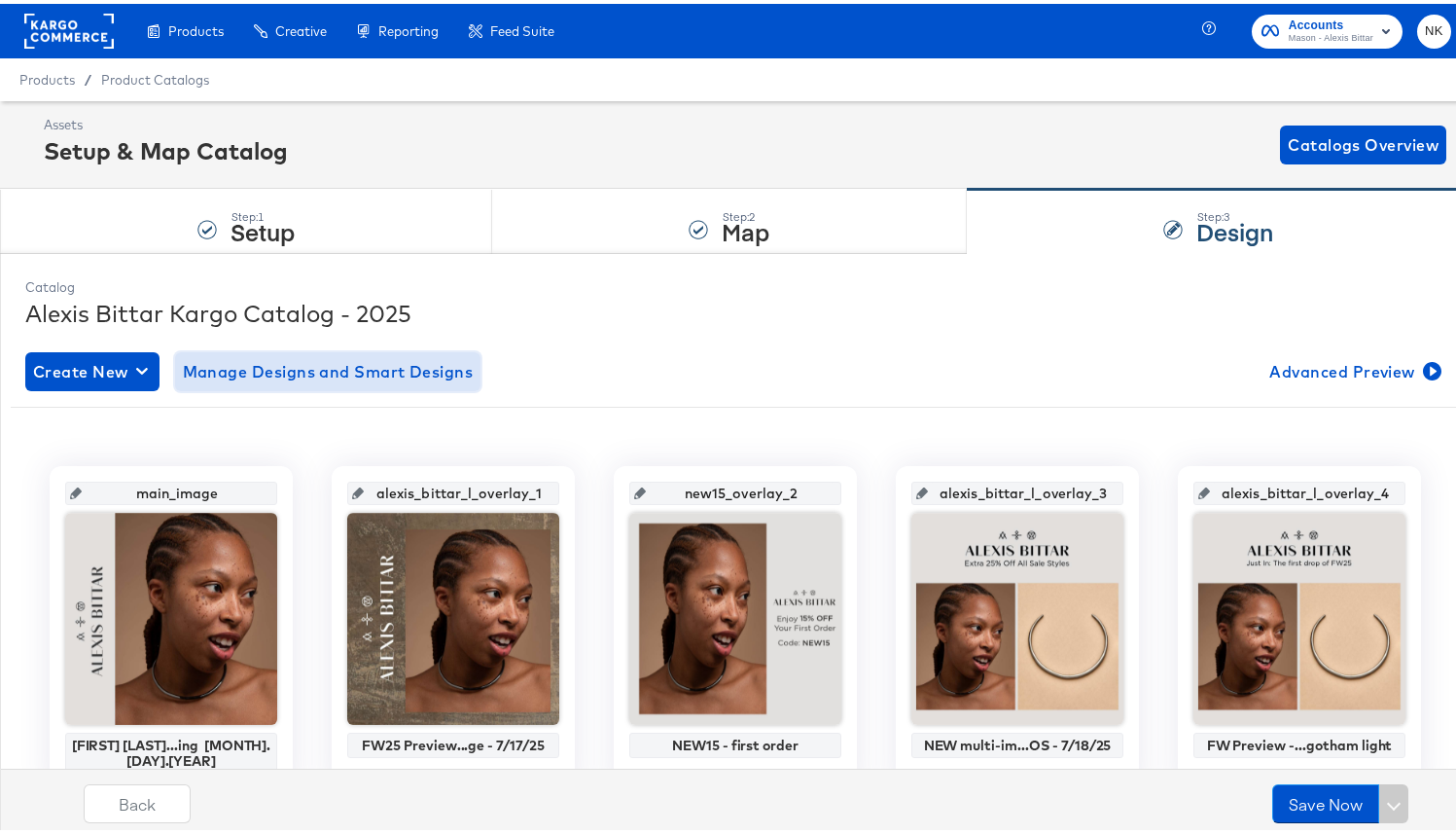 click on "Manage Designs and Smart Designs" at bounding box center [328, 368] 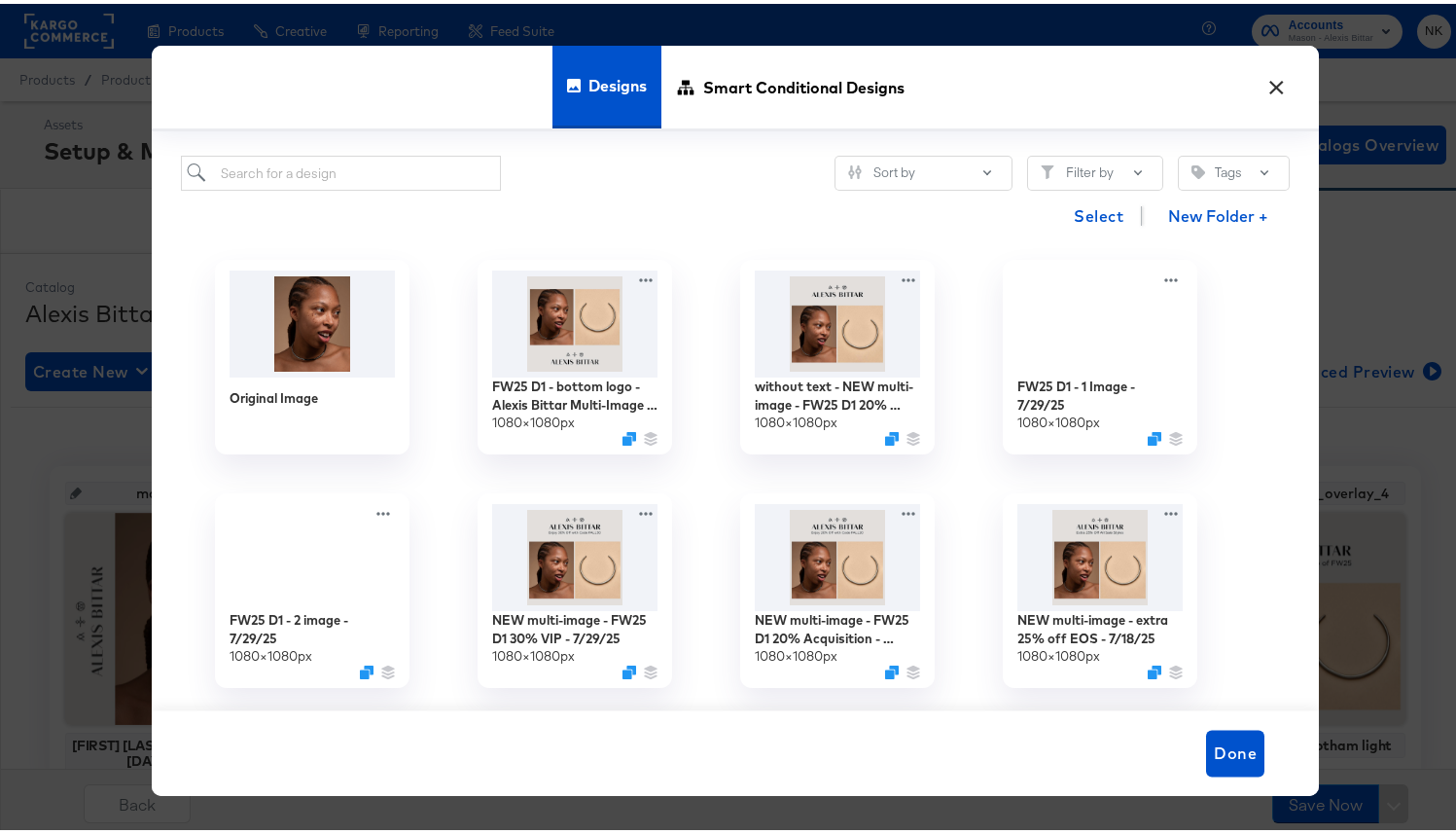 click on "× Designs Smart Conditional Designs Sort by Filter by Tags Select New Folder + Original Image FW25 D1 - bottom logo - Alexis Bittar Multi-Image + Logo 1080  ×  1080  px without text - NEW multi-image - FW25 D1 20% Acquisition - 7/29/25 1080  ×  1080  px FW25 D1 - 1 Image - 7/29/25 1080  ×  1080  px FW25 D1 - 2 image - 7/29/25 1080  ×  1080  px NEW multi-image - FW25 D1 30% VIP - 7/29/25 1080  ×  1080  px NEW multi-image - FW25 D1 20% Acquisition - 7/29/25 1080  ×  1080  px NEW multi-image - extra 25% off EOS - 7/18/25 1080  ×  1080  px Alexis Bittar Multi-Image + Logo + Extra 25% Off 1080  ×  1080  px FW Preview - 2 image - 7/17/25 - gotham light 1080  ×  1080  px FW Preview - 2 image - 7/17/25 - gotham bold 1080  ×  1080  px FW25 Preview - 1 Image - 7/17/25 1080  ×  1080  px Alexis Bittar Multi-Image + Logo - FW25 Preview 1080  ×  1080  px 60% OffEnd of Season Sale - July 1080  ×  1080  px Alexis Bittar Multi-Image + Logo + 60% Off - V4 1080  ×  1080  px 1 image - 20% off Sitewide - June 27" at bounding box center (735, 417) 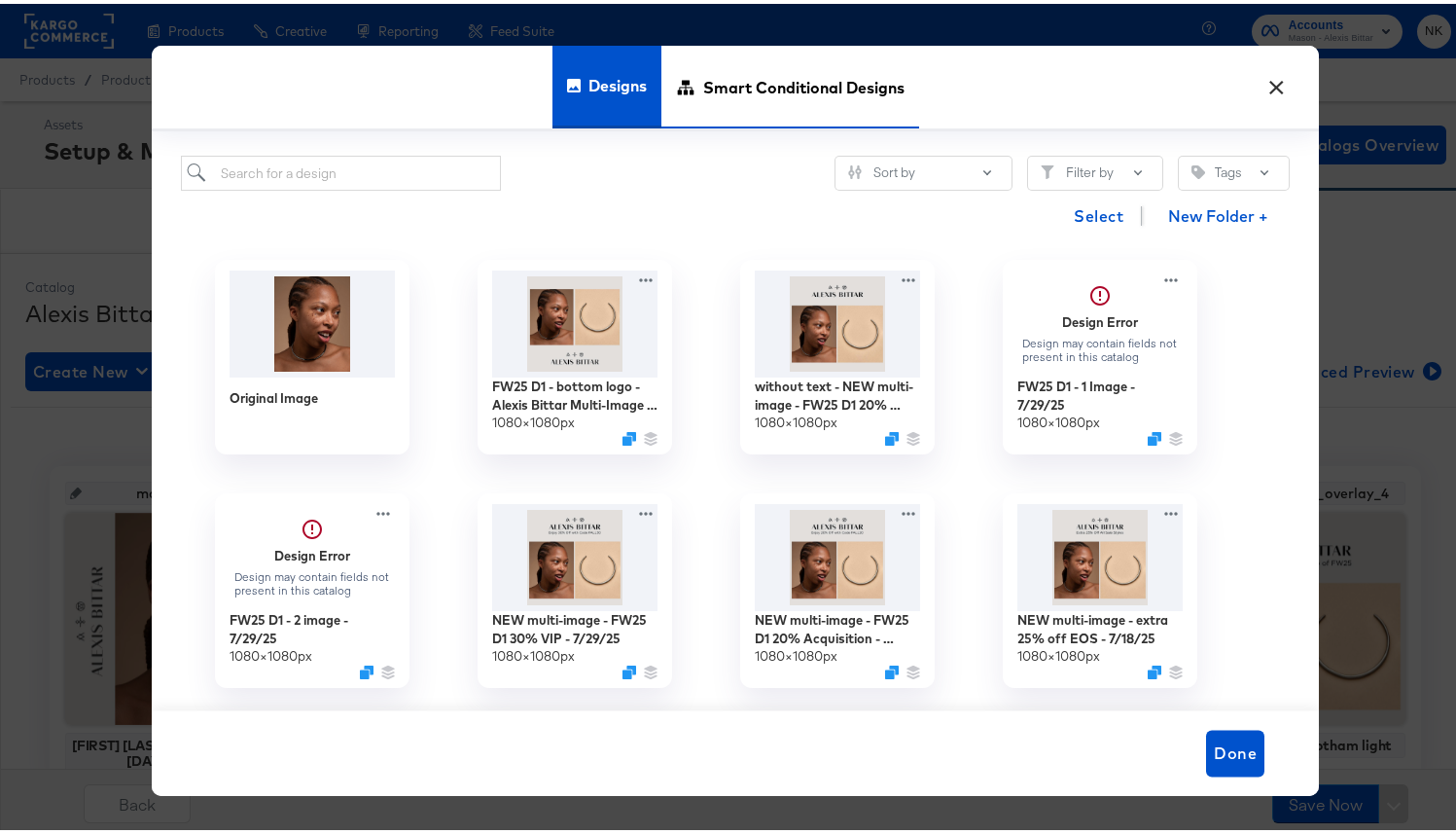 click on "Smart Conditional Designs" at bounding box center [803, 83] 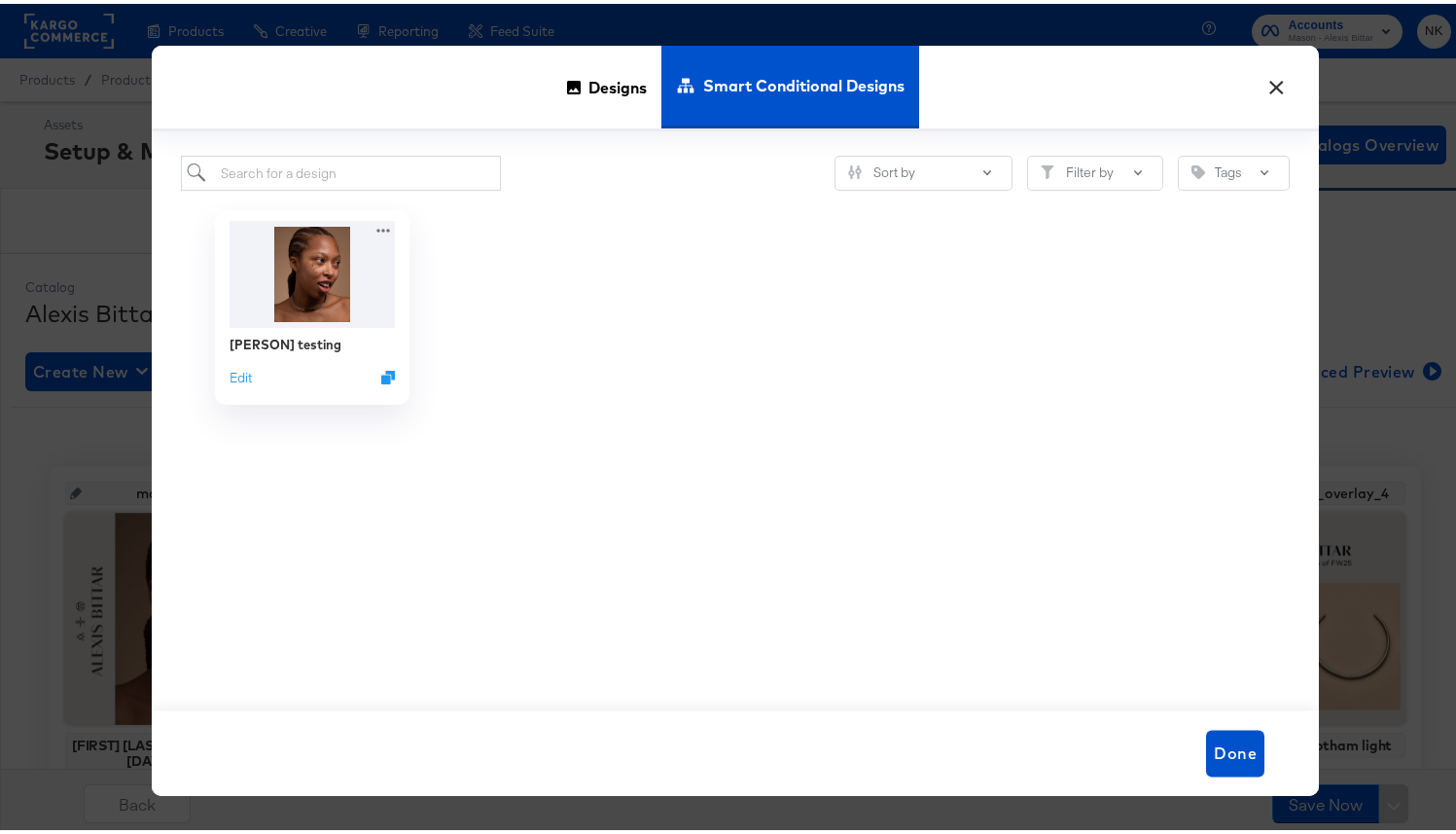 click on "×" at bounding box center (1277, 79) 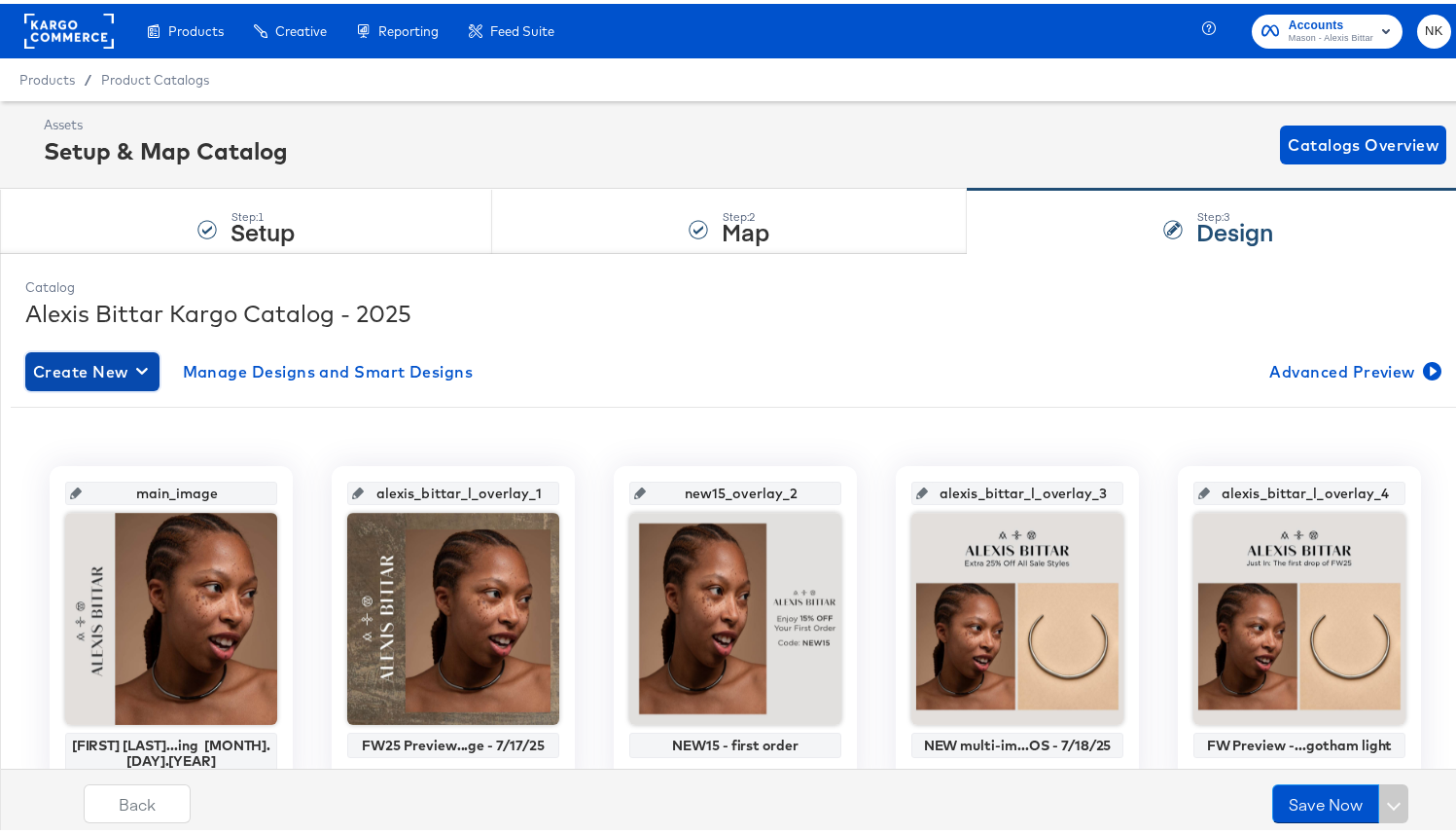 click on "Create New" at bounding box center [92, 368] 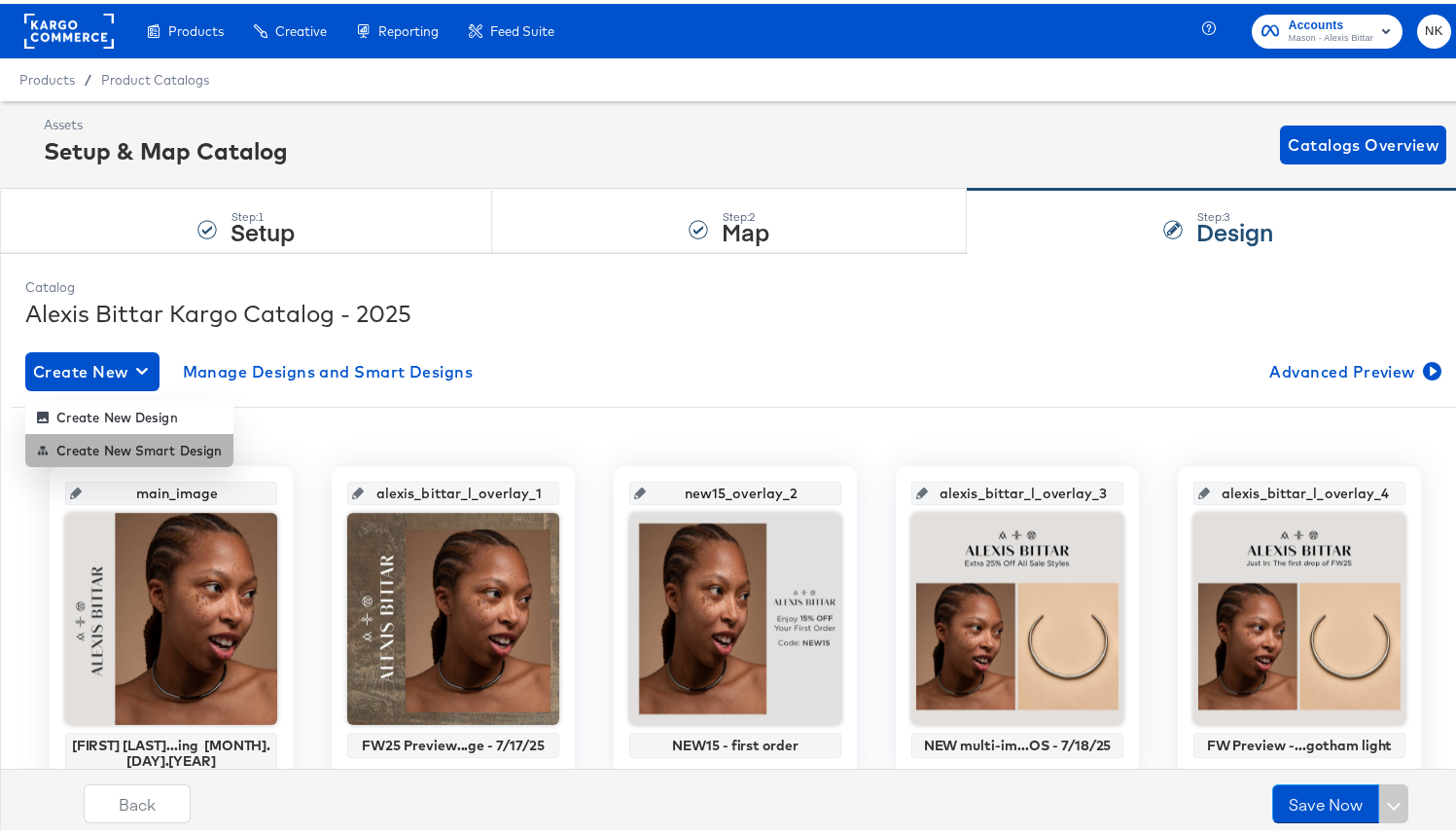 click on "Create New Smart Design" at bounding box center (129, 447) 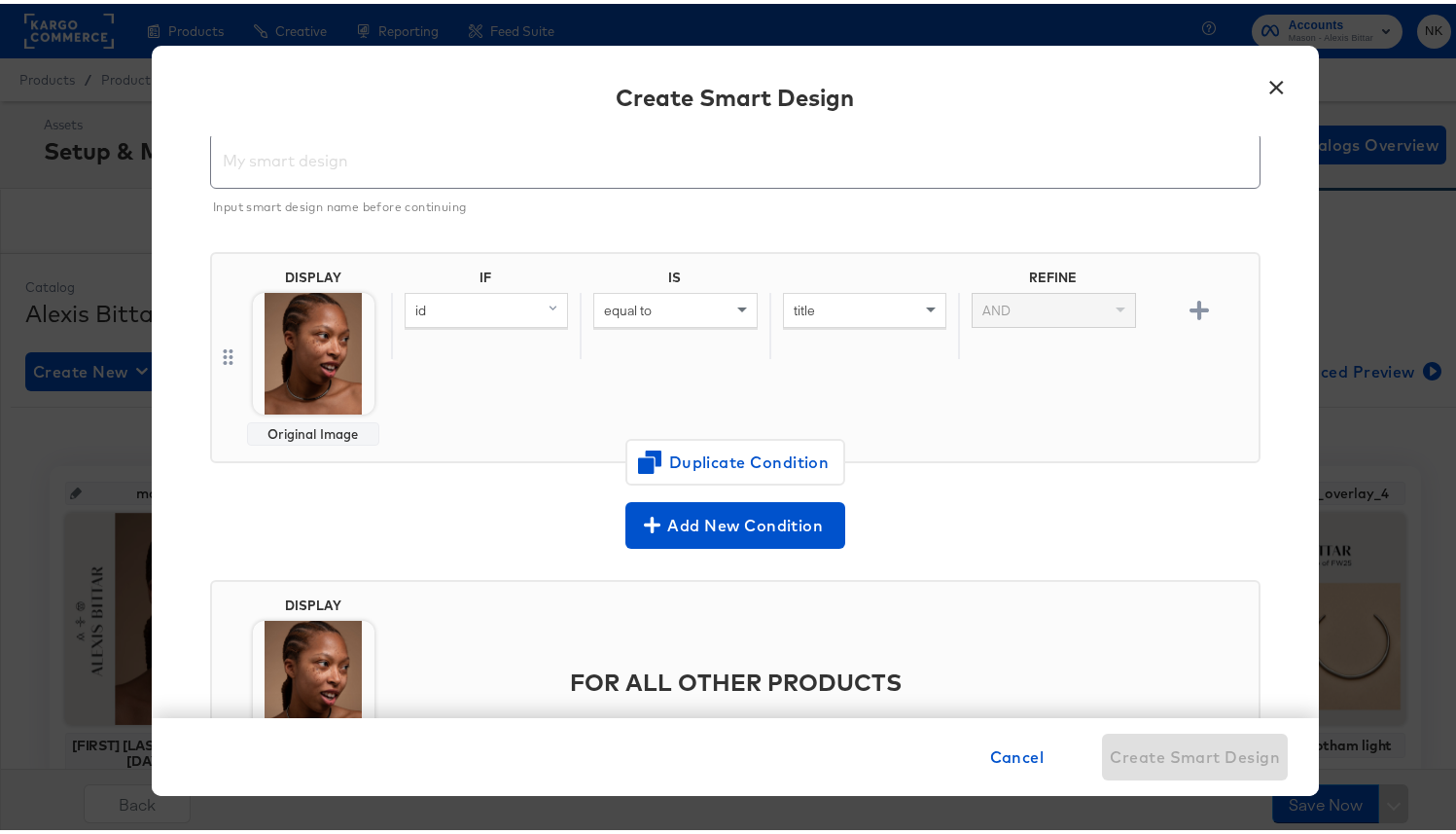 scroll, scrollTop: 74, scrollLeft: 0, axis: vertical 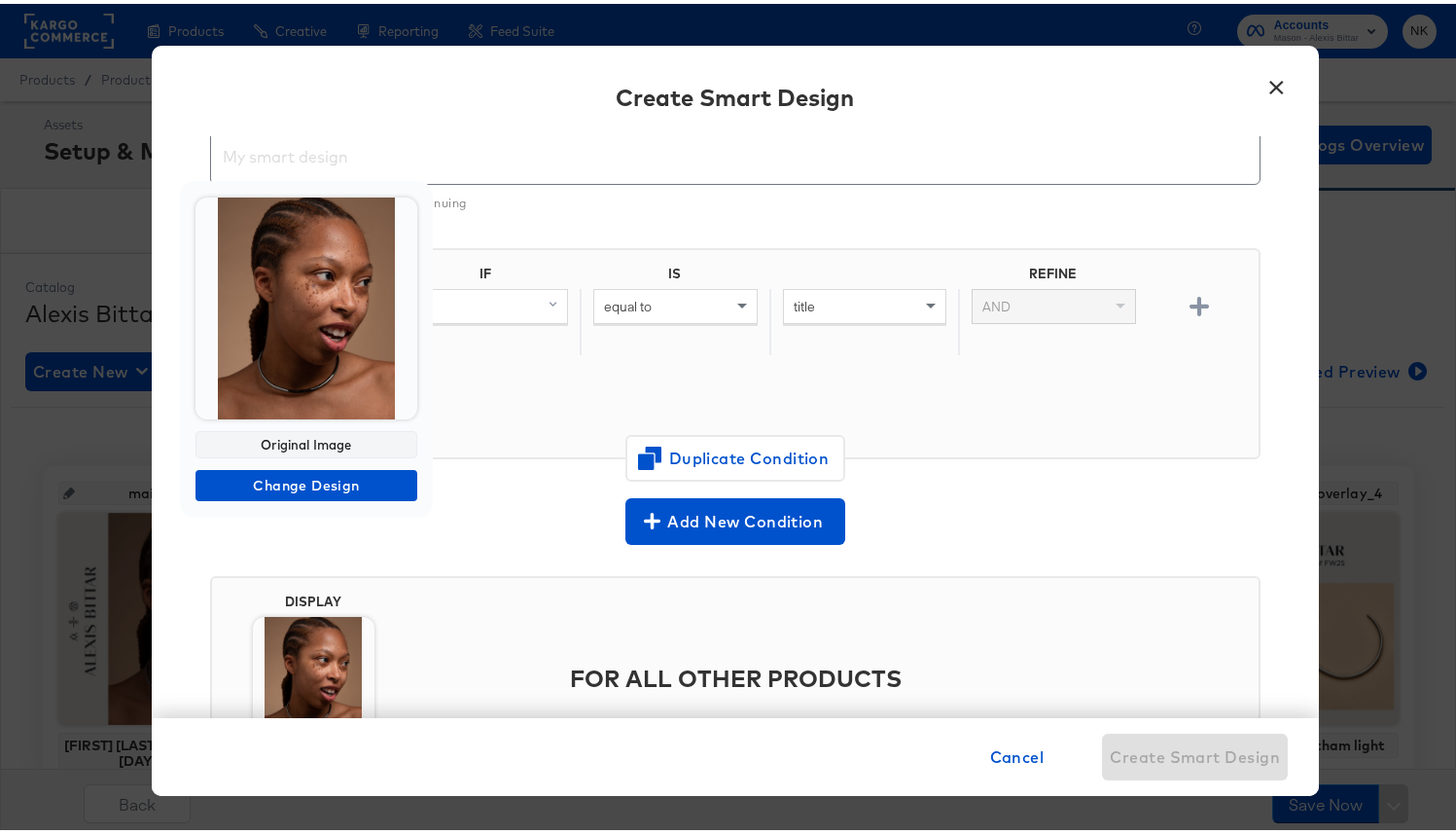 click at bounding box center [306, 305] 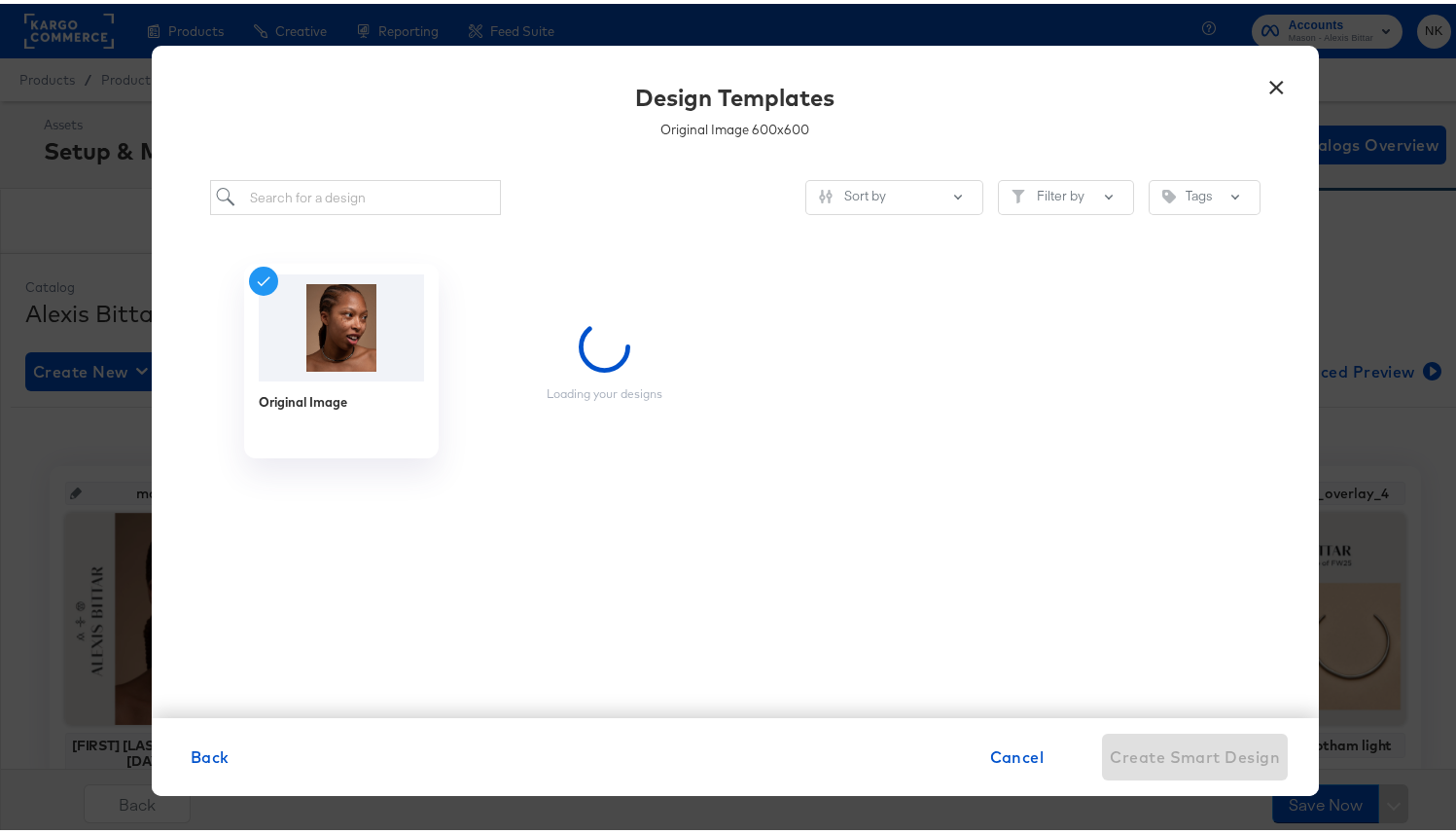 scroll, scrollTop: 0, scrollLeft: 0, axis: both 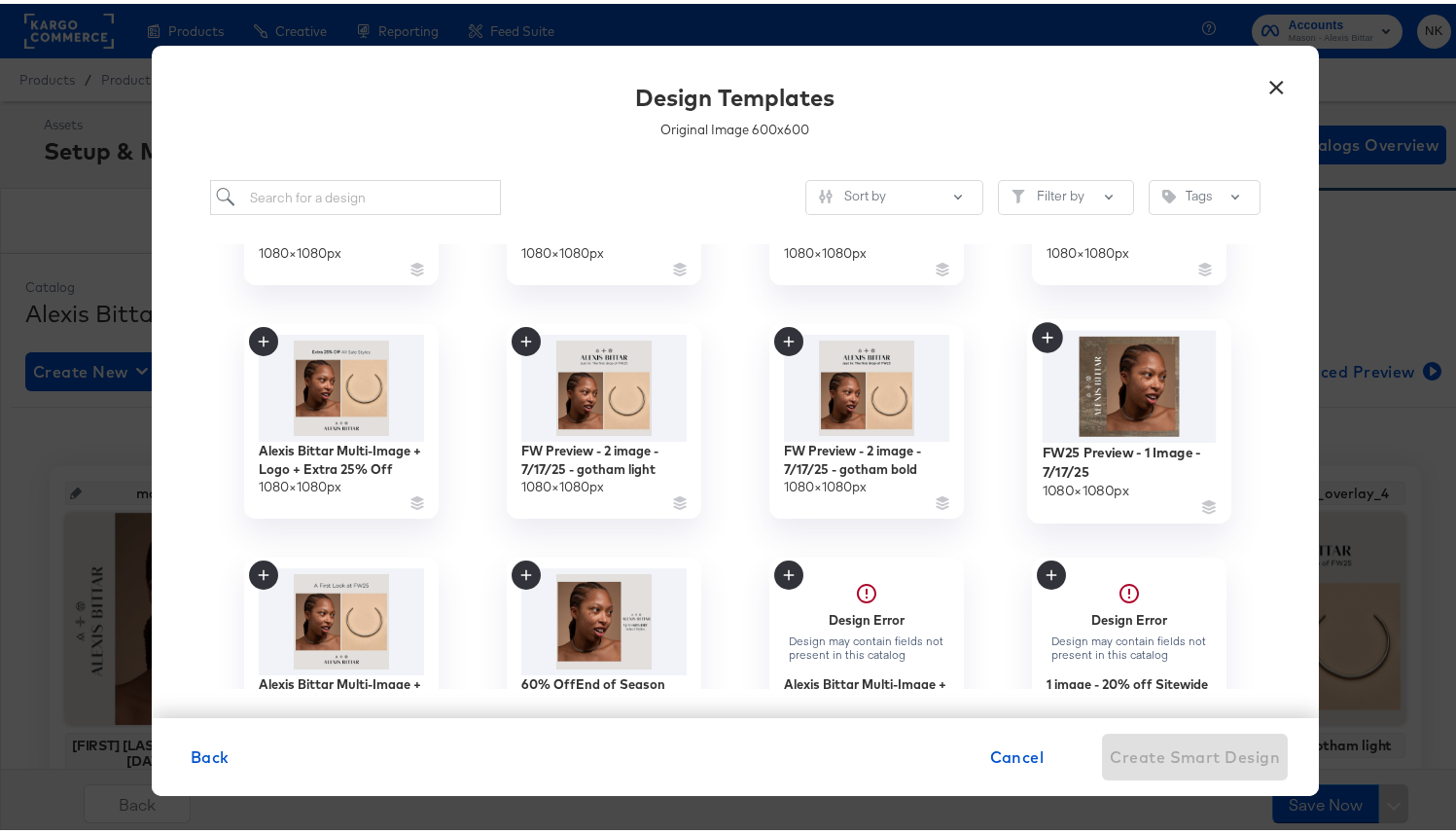 click at bounding box center [1129, 382] 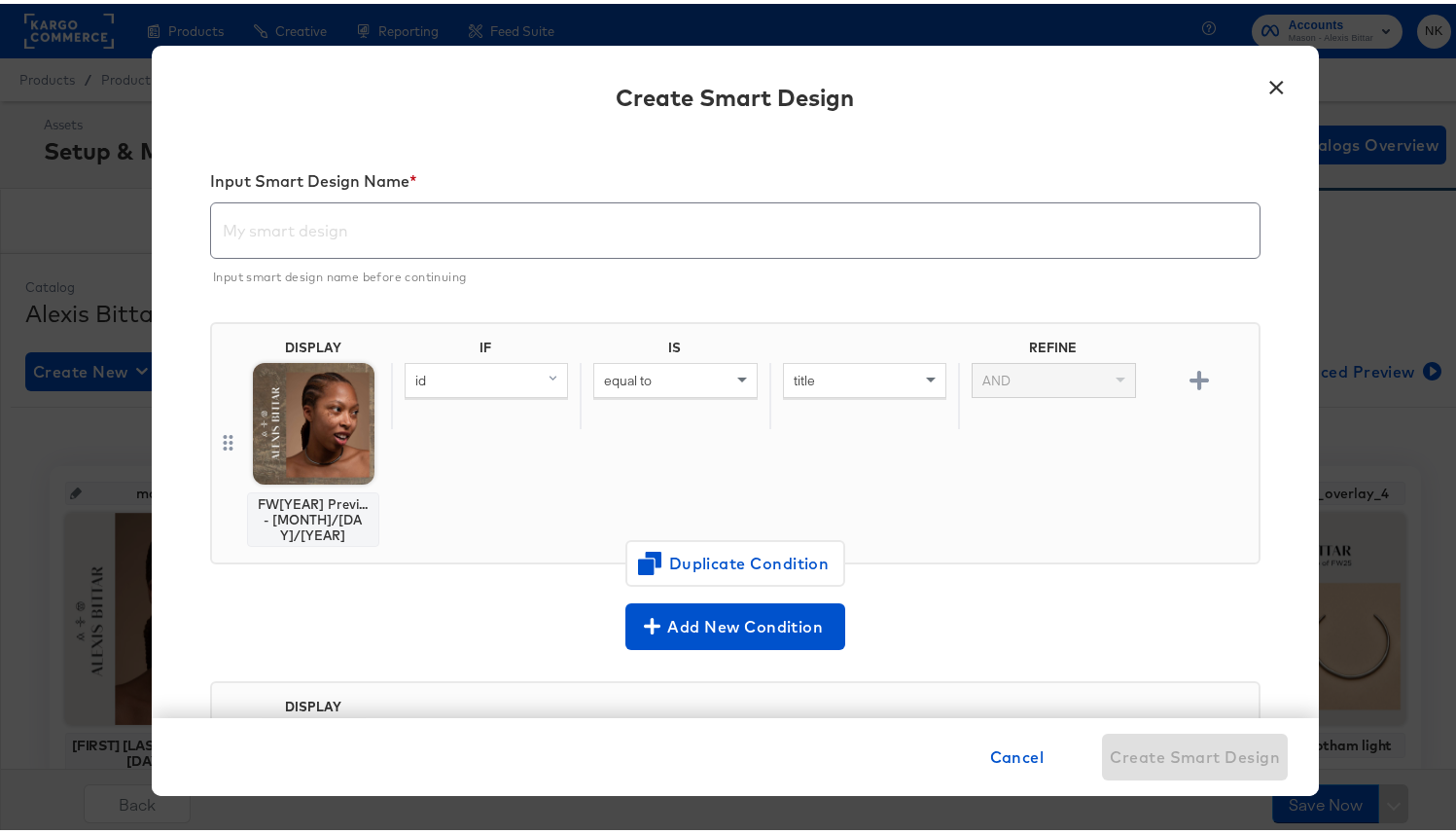 scroll, scrollTop: 74, scrollLeft: 0, axis: vertical 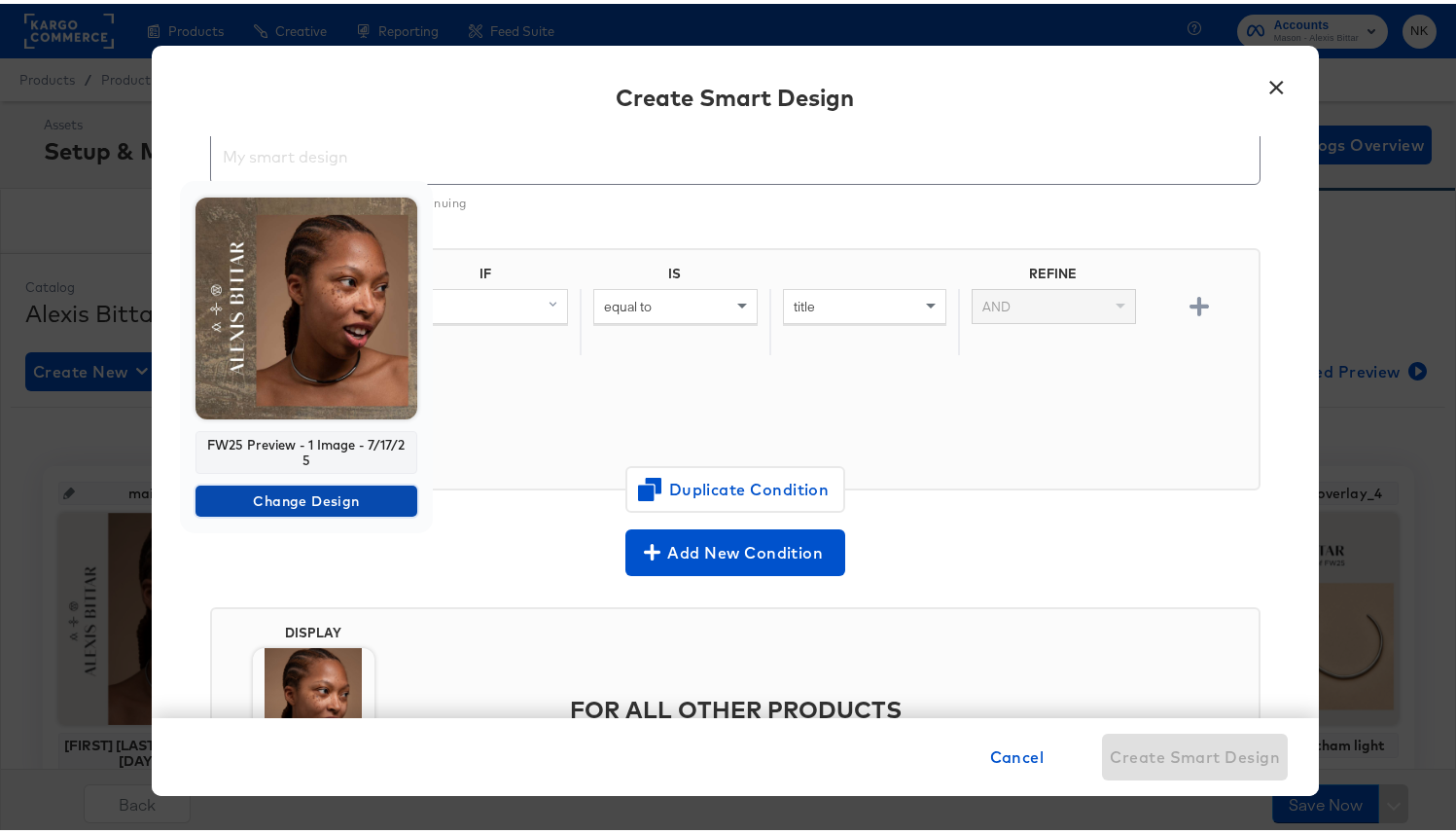 click on "Change Design" at bounding box center [306, 497] 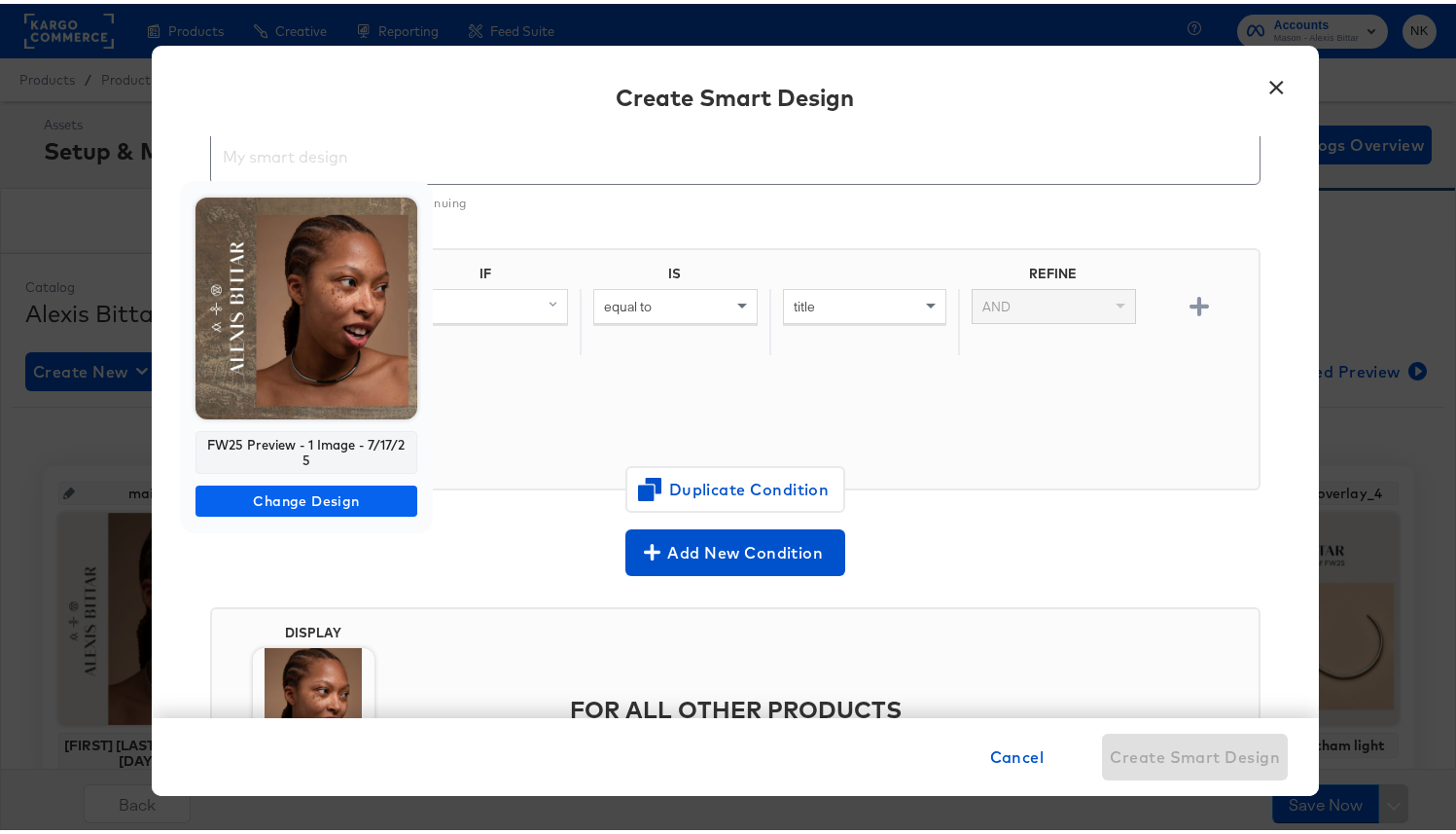 scroll, scrollTop: 0, scrollLeft: 0, axis: both 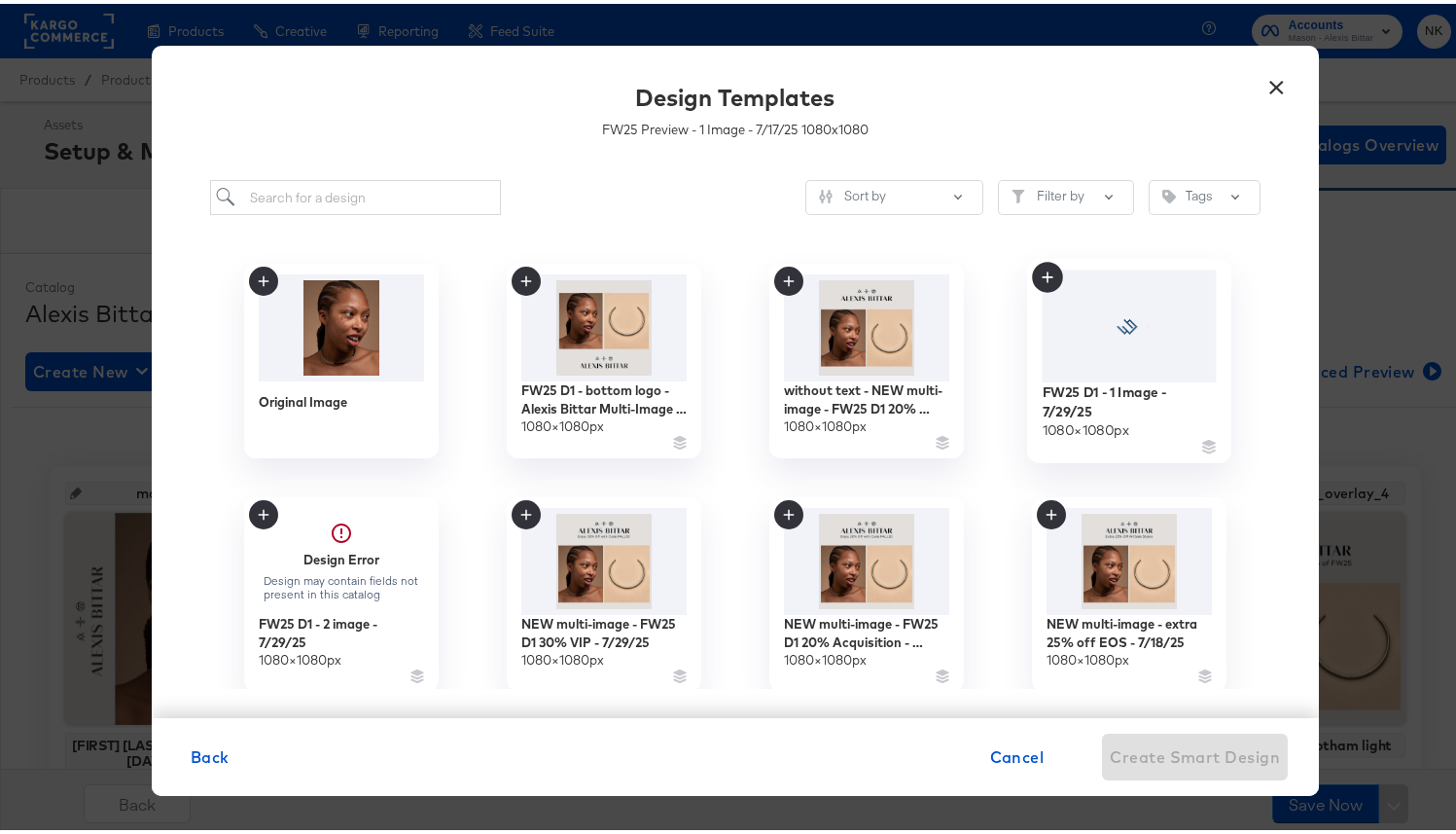 click at bounding box center [1129, 322] 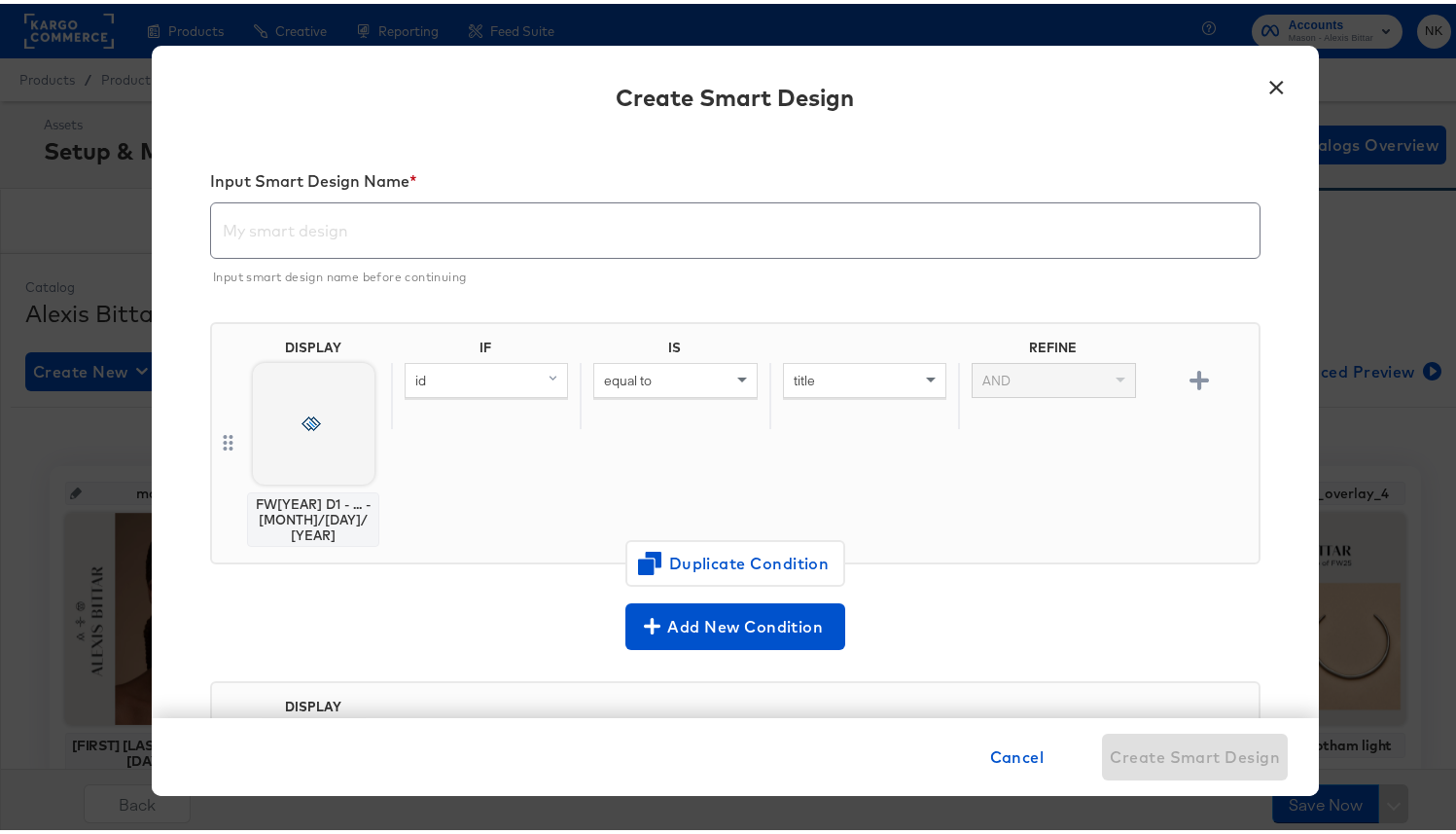 scroll, scrollTop: 74, scrollLeft: 0, axis: vertical 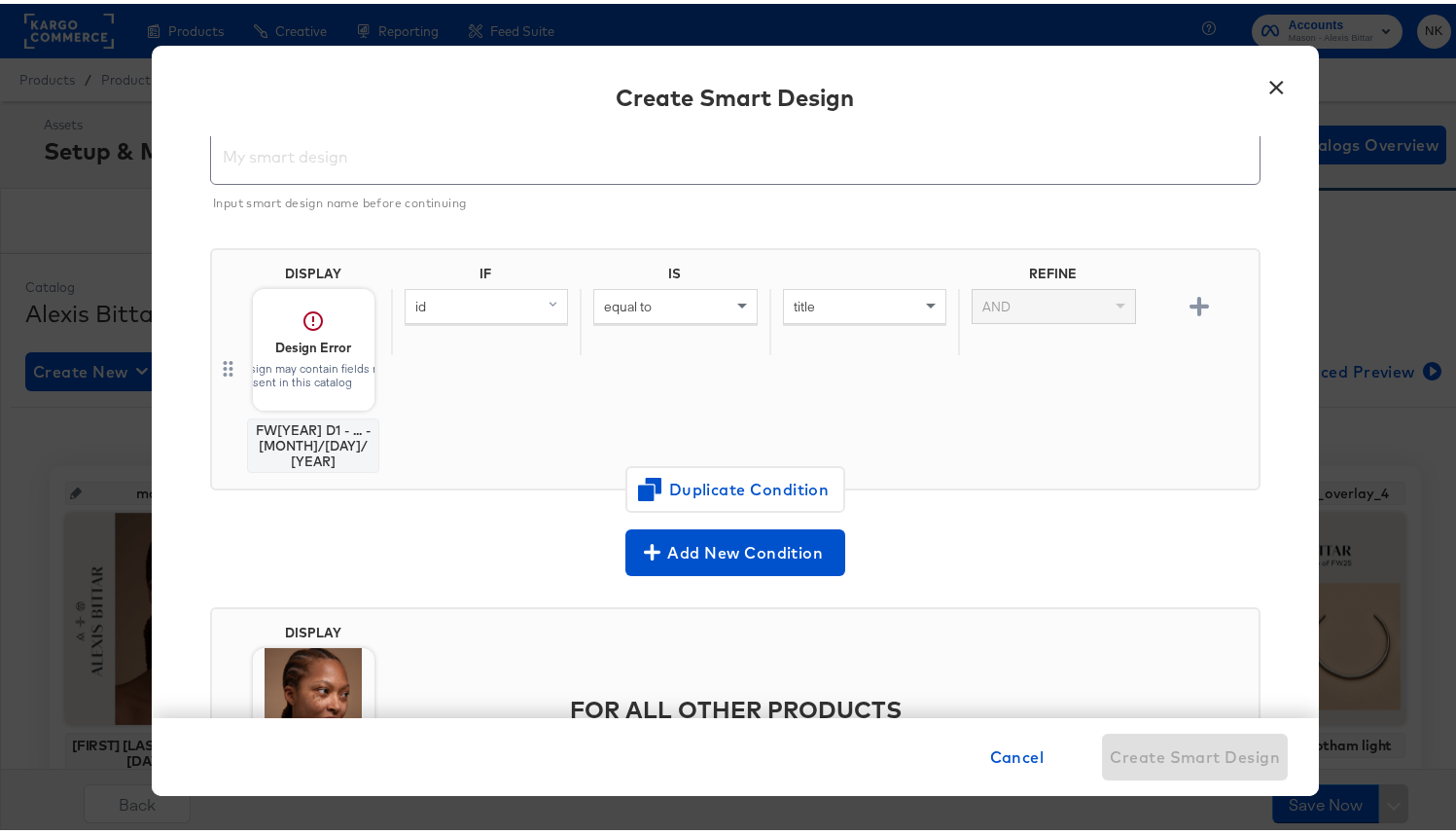 click at bounding box center [313, 345] 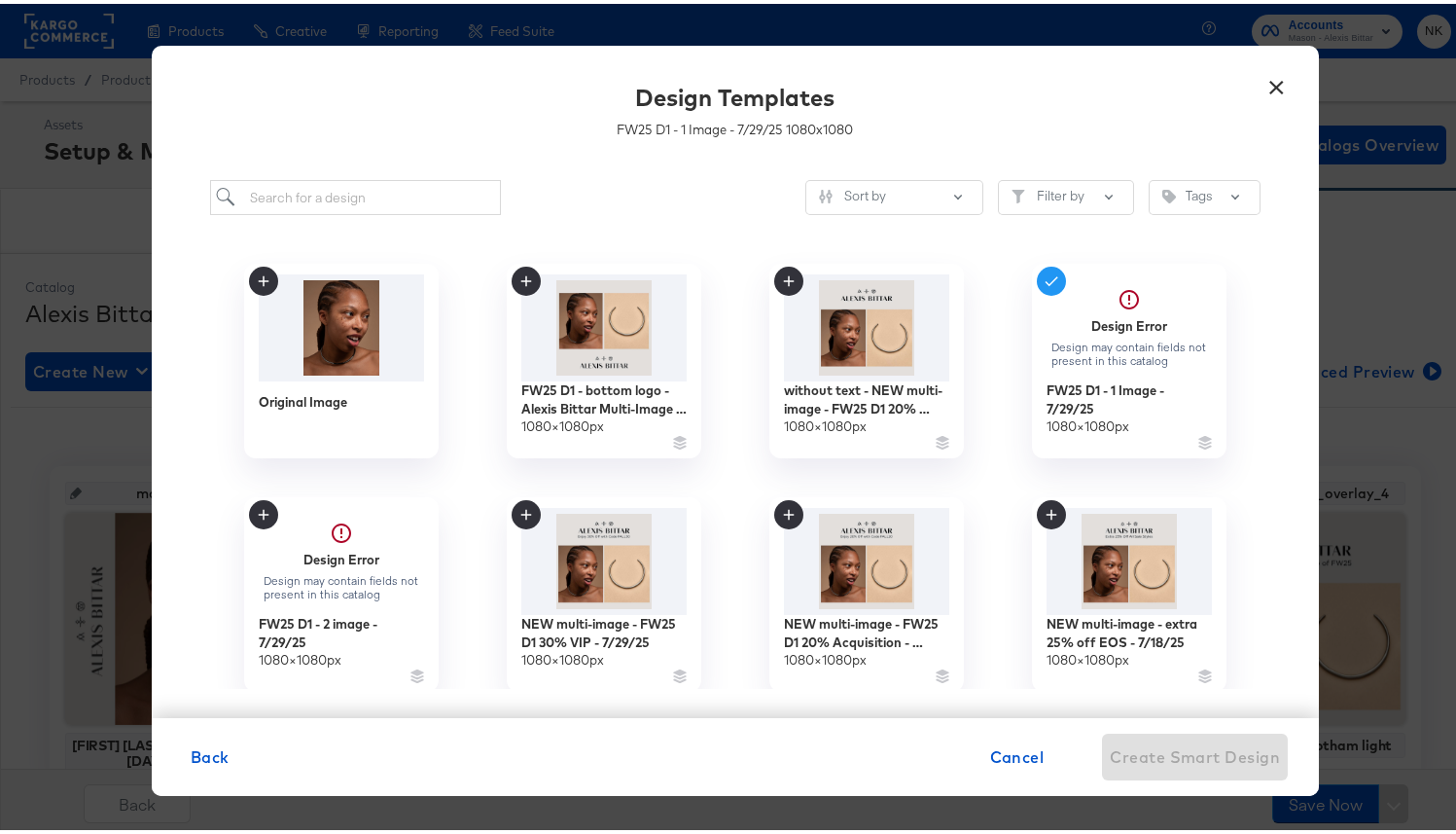 click on "×" at bounding box center [1277, 79] 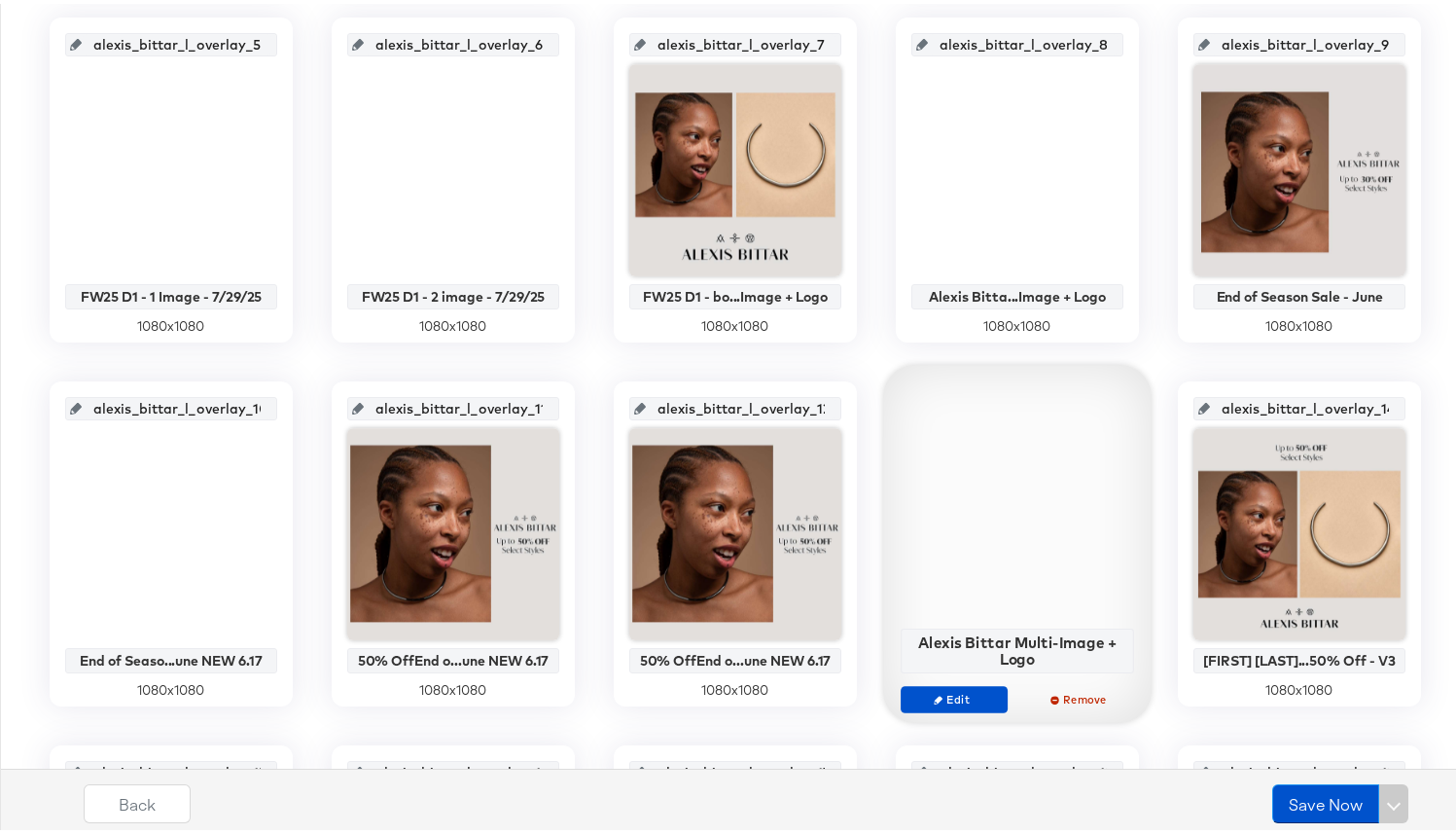scroll, scrollTop: 749, scrollLeft: 0, axis: vertical 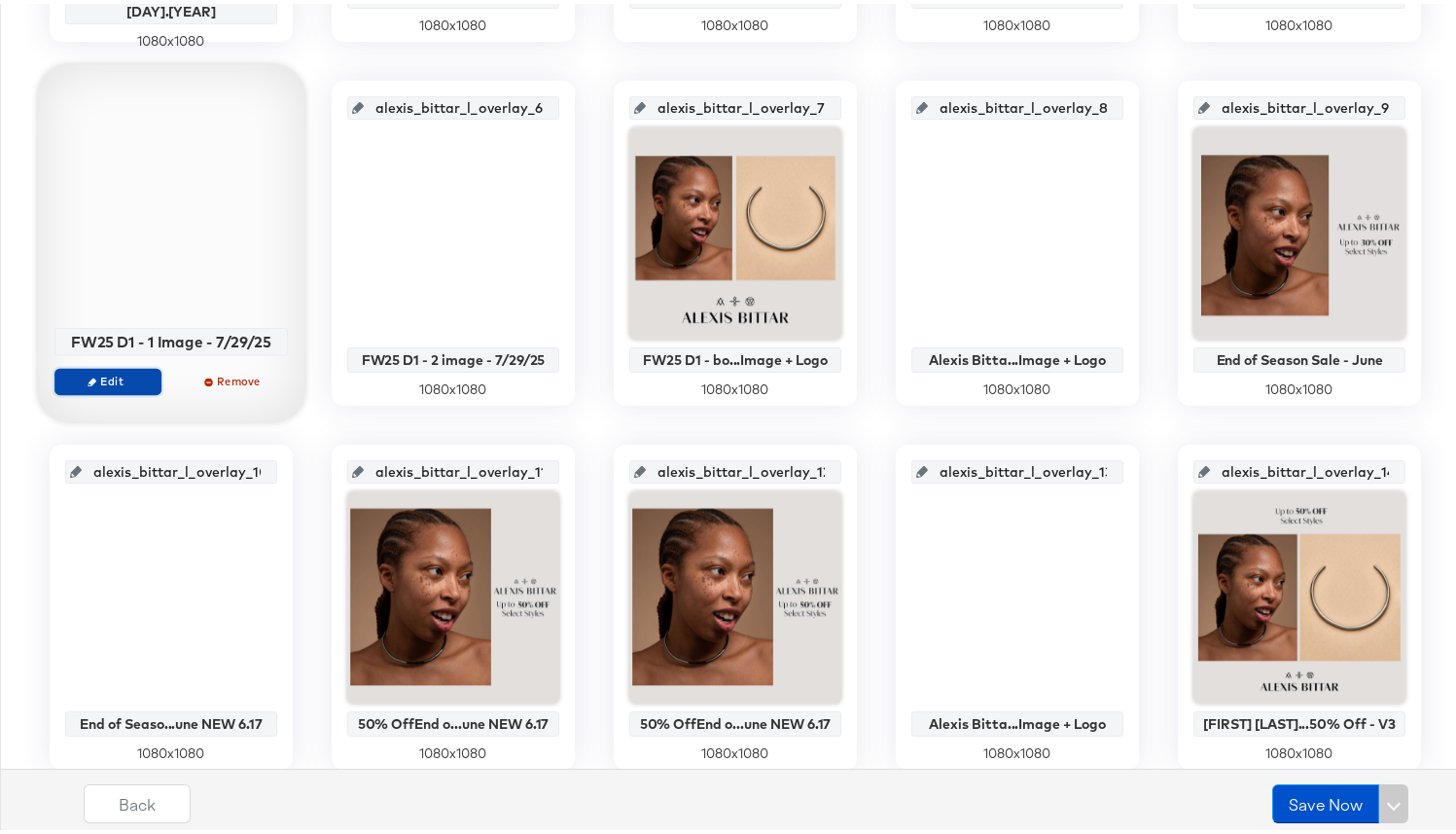 click on "Edit" at bounding box center (108, 377) 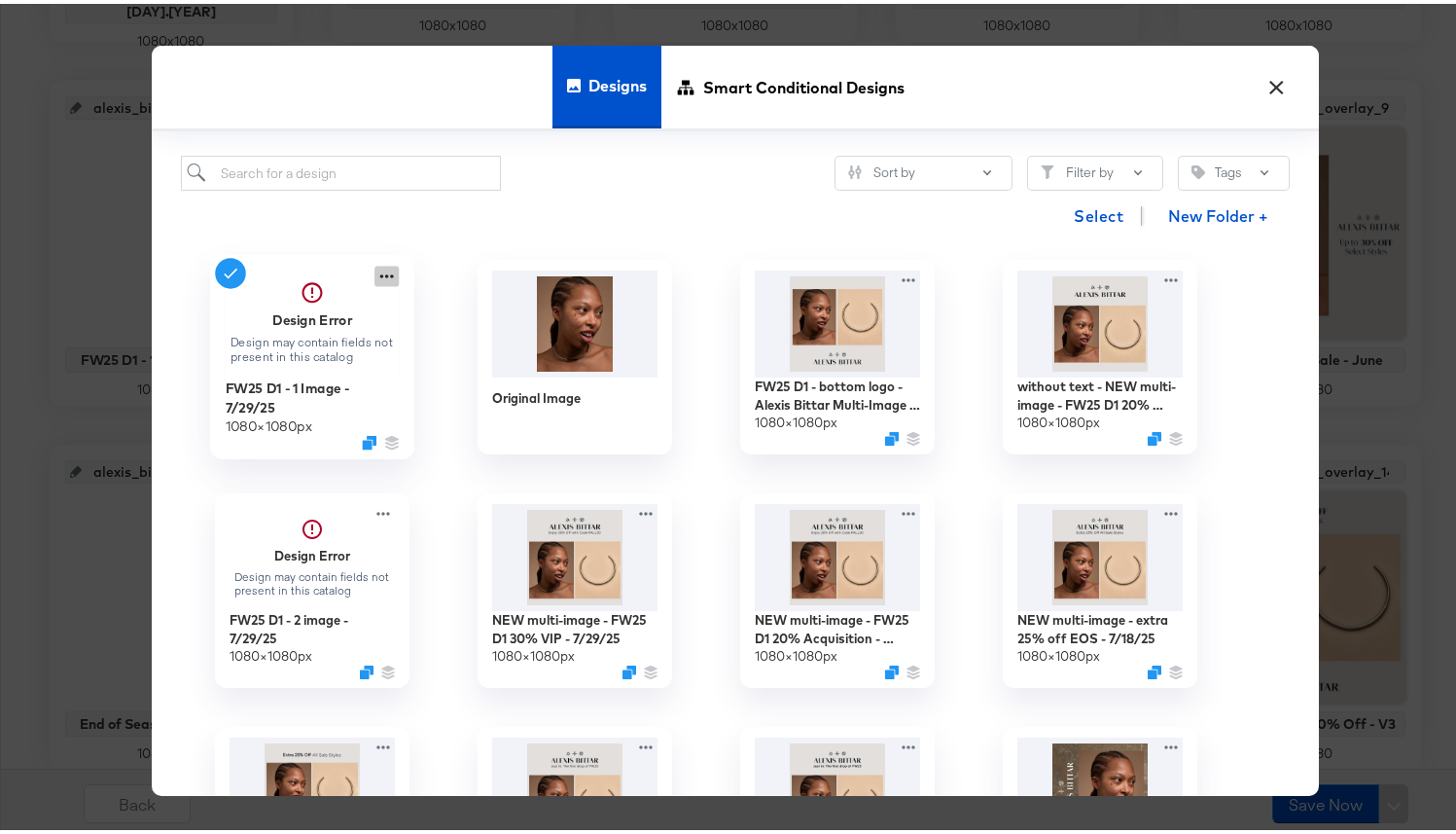 click 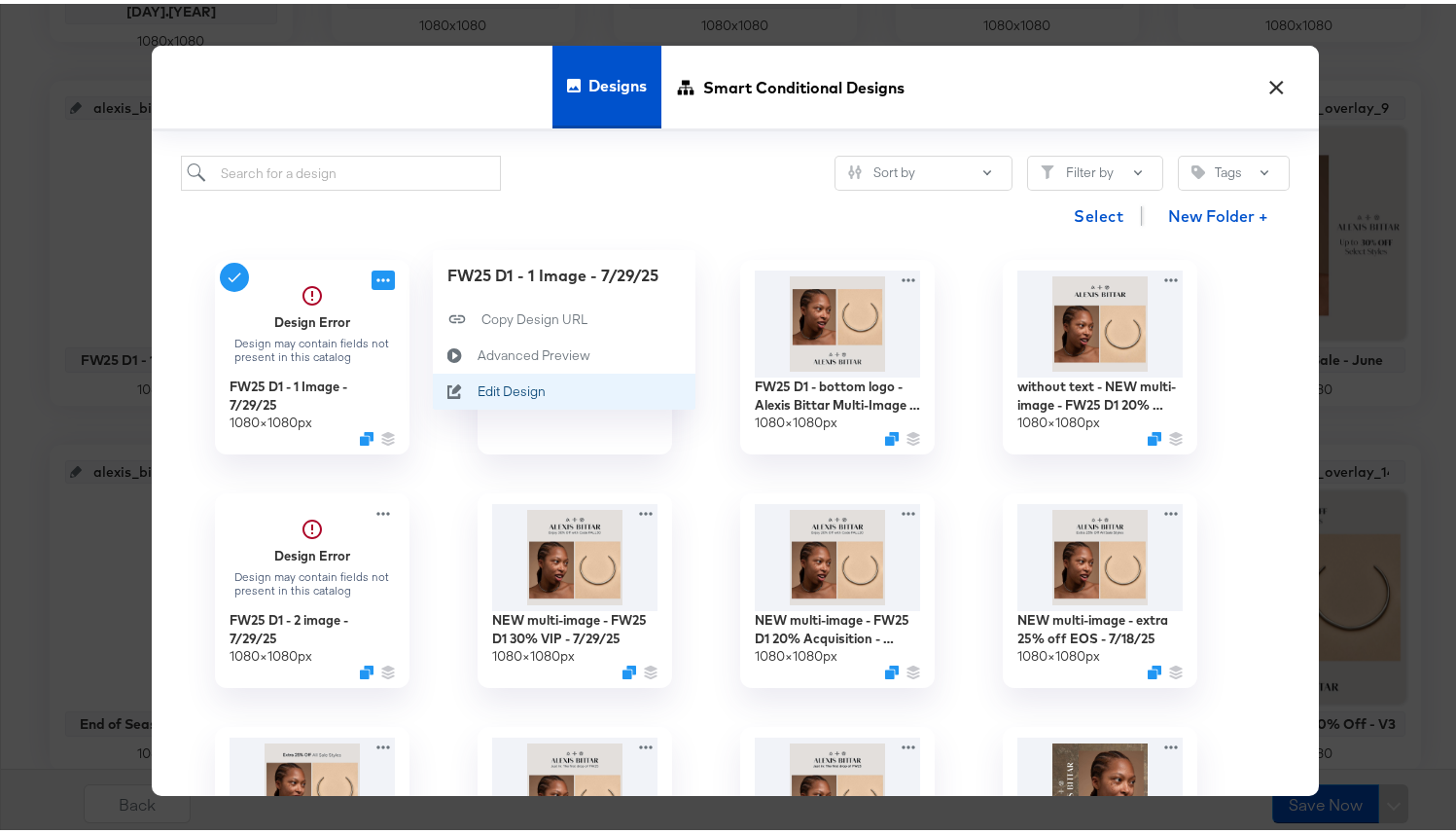 click on "Edit Design Edit Design" at bounding box center [478, 387] 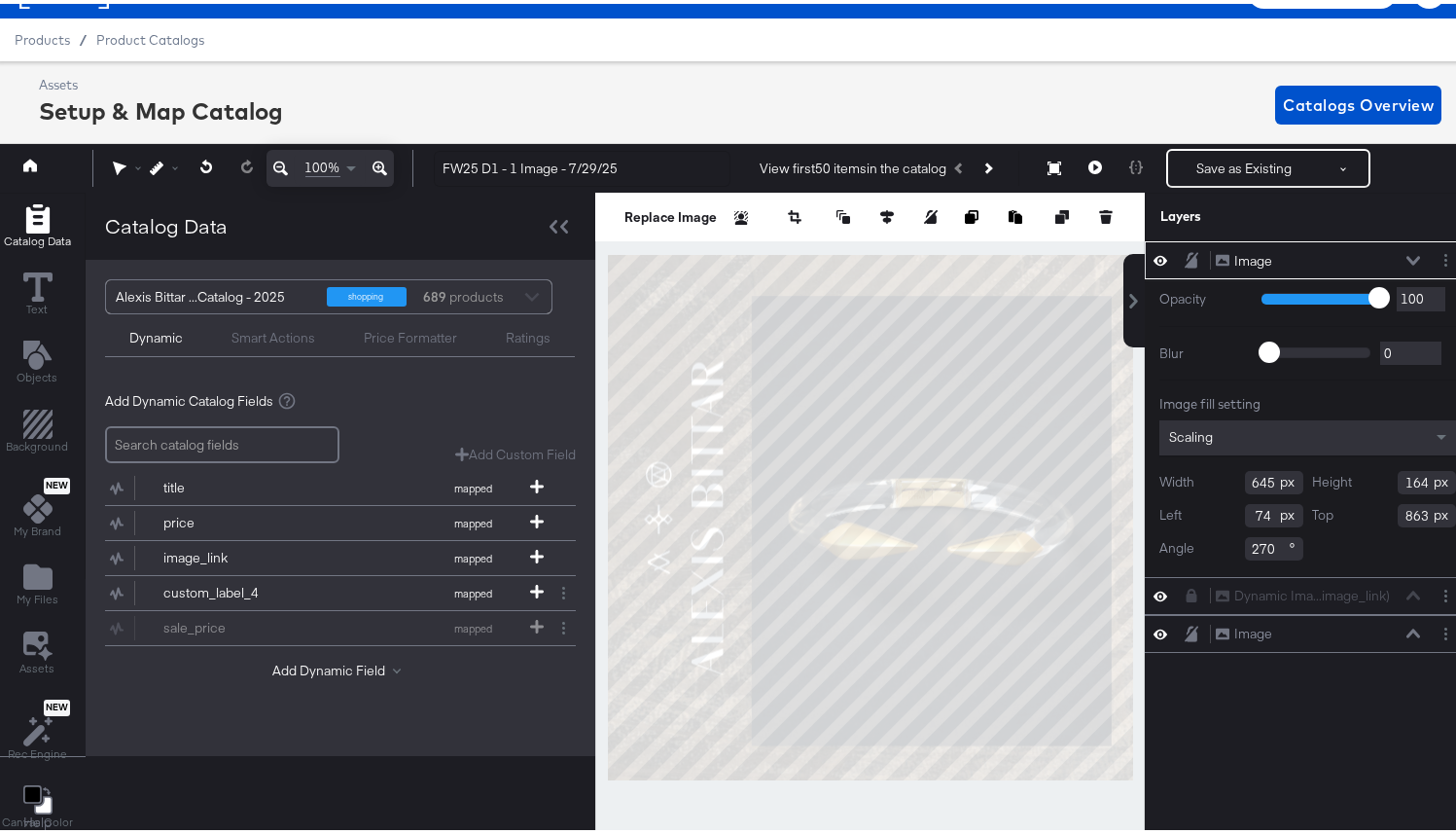 scroll, scrollTop: 45, scrollLeft: 5, axis: both 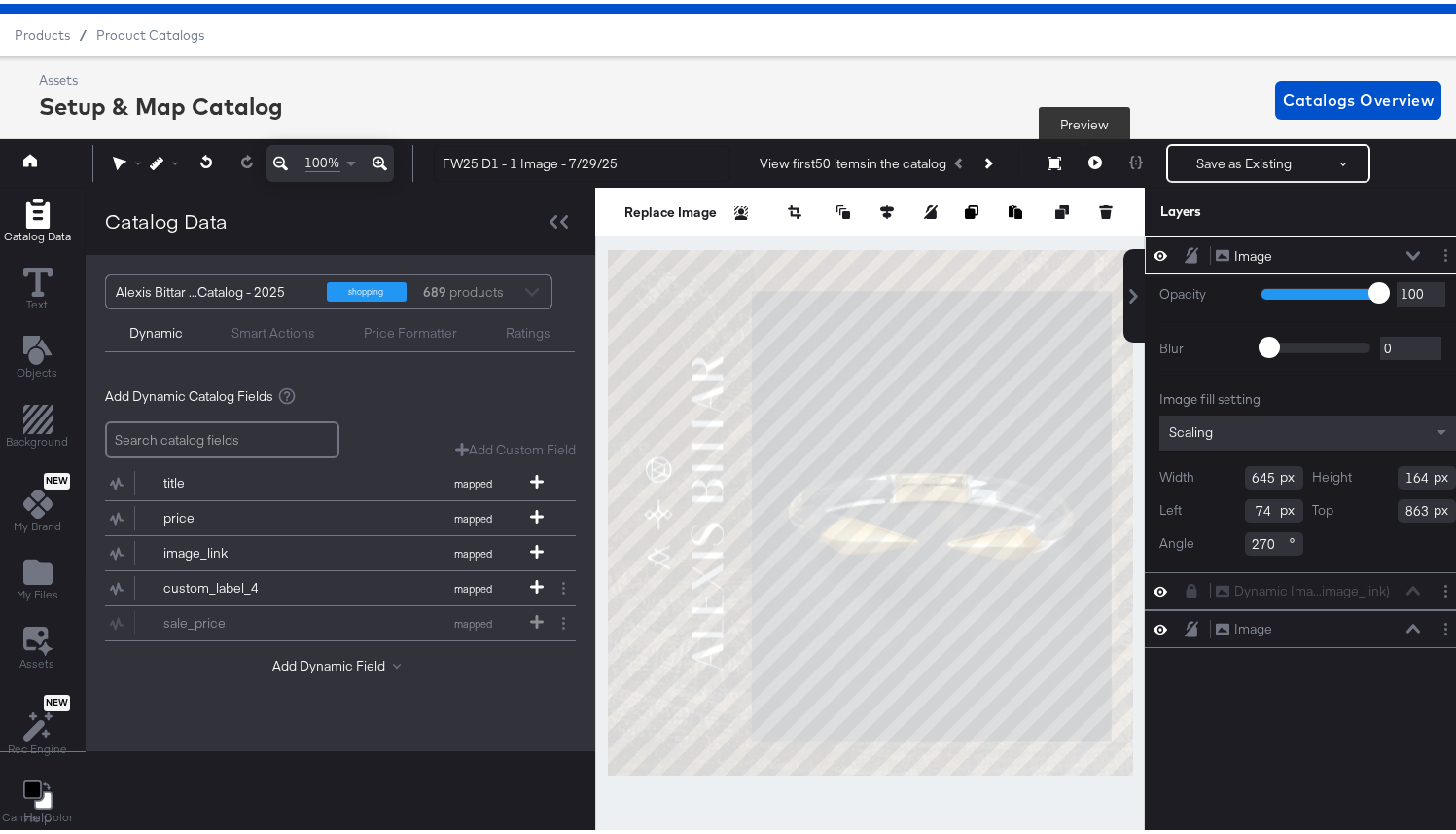 click 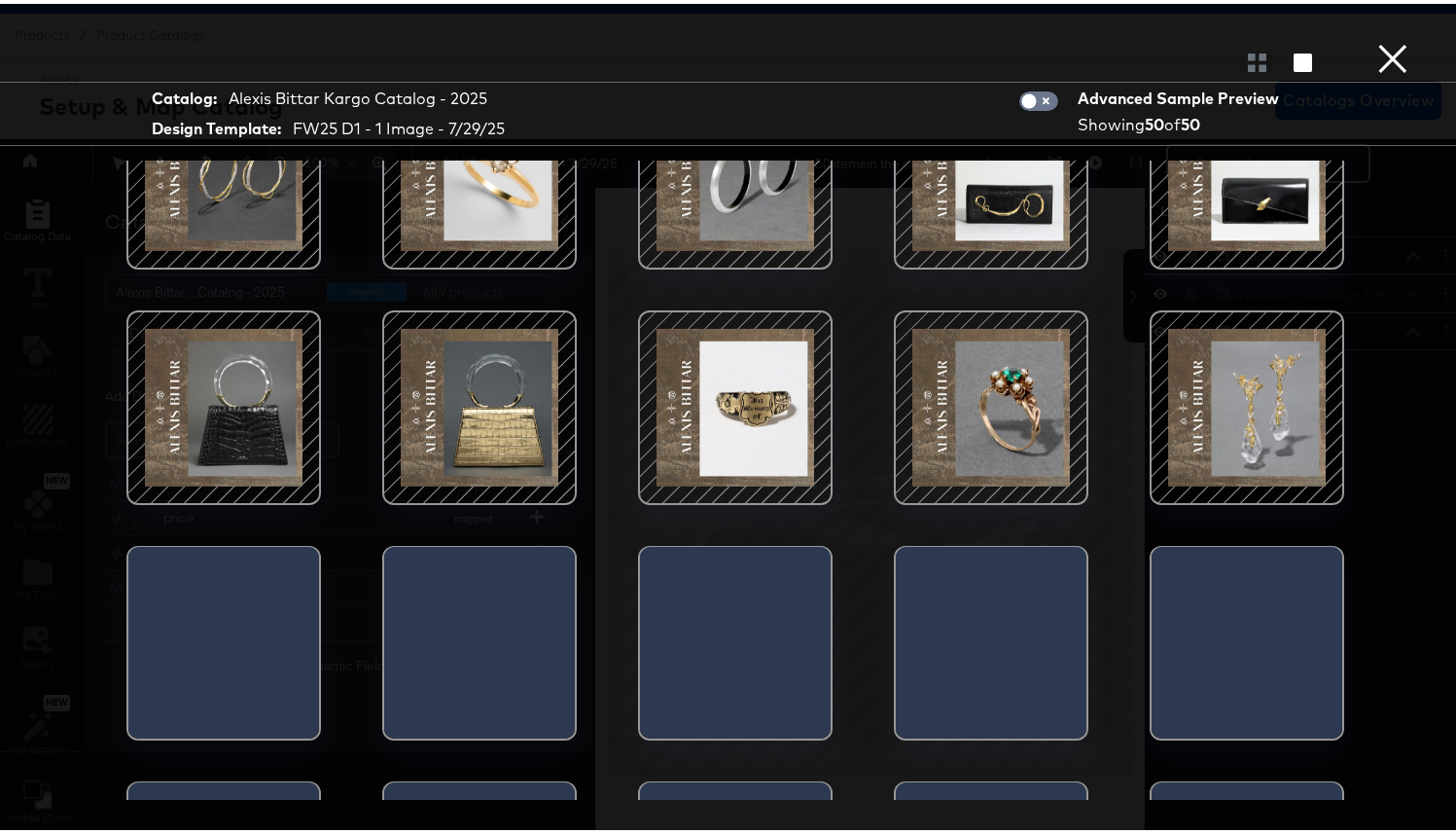 scroll, scrollTop: 1454, scrollLeft: 0, axis: vertical 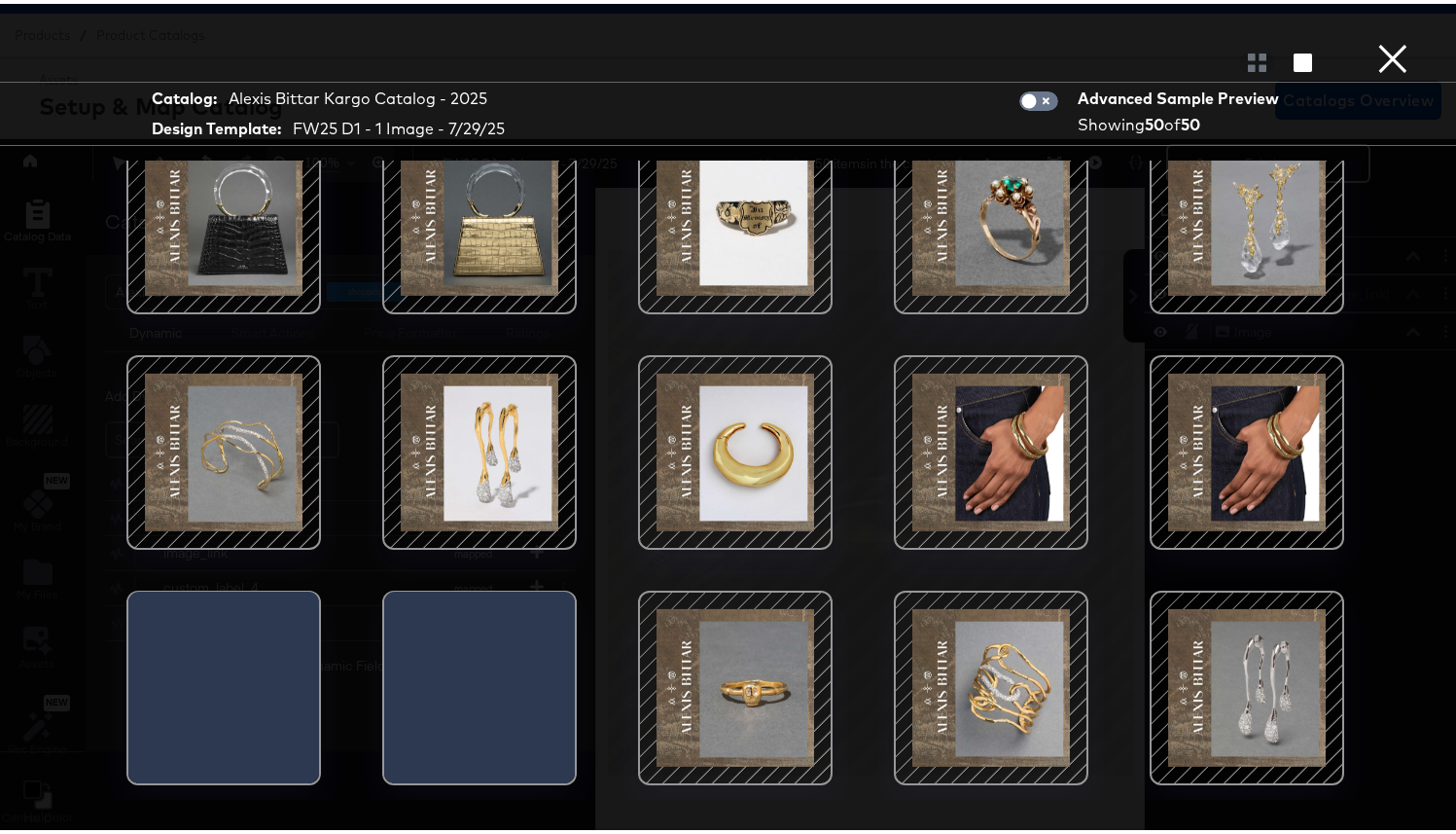 click on "×" at bounding box center [1393, 19] 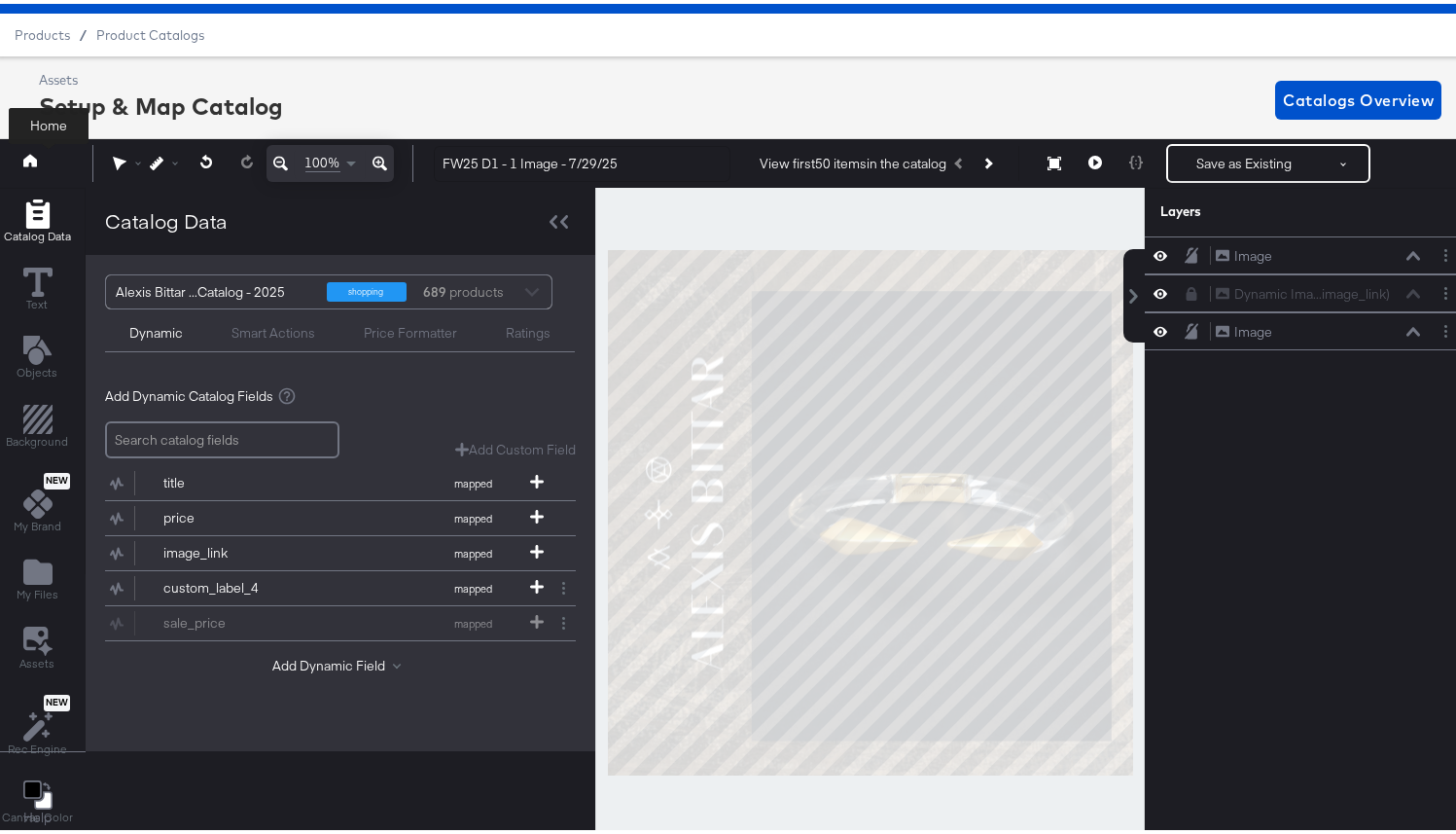 click 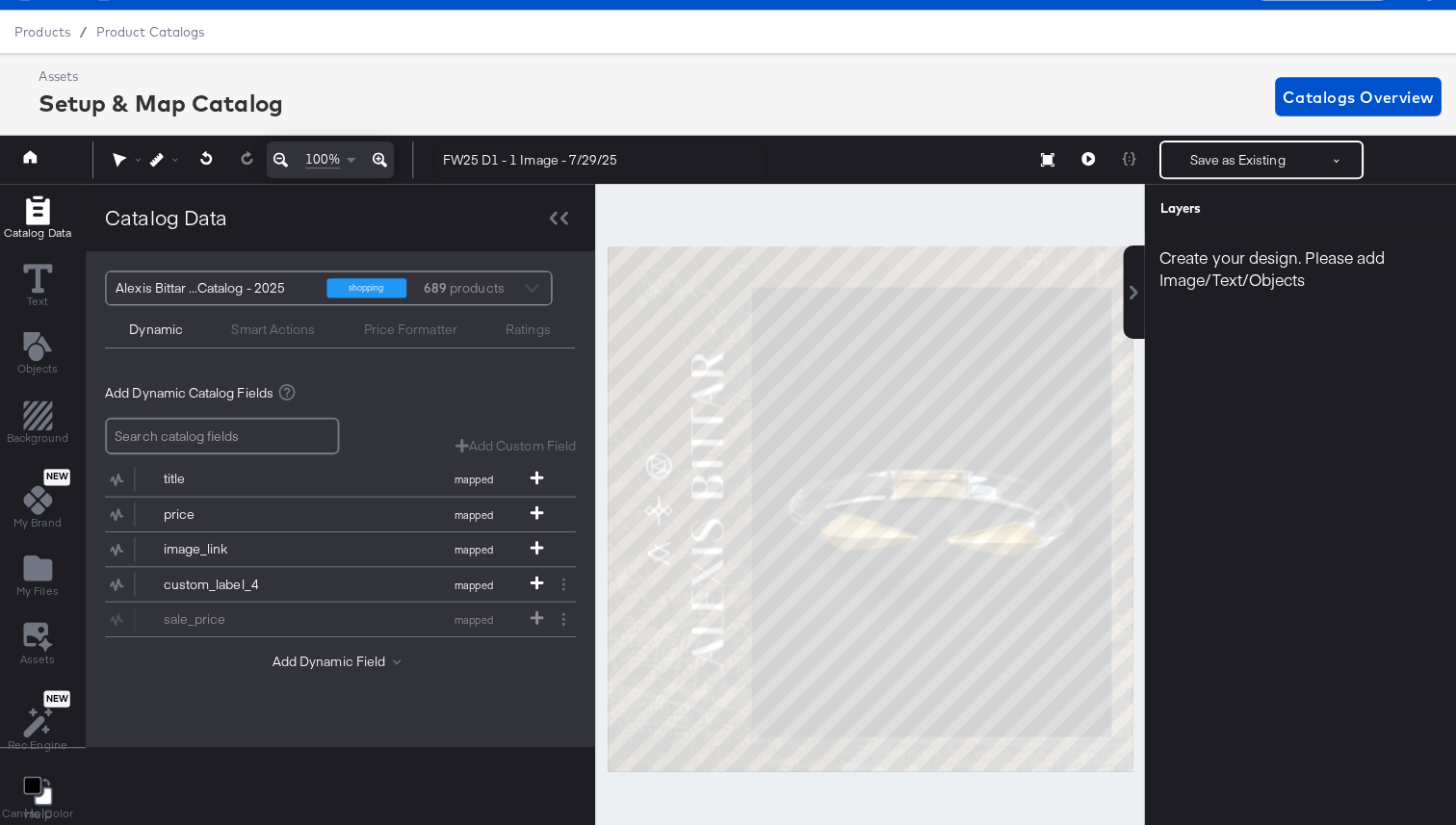 scroll, scrollTop: 0, scrollLeft: 0, axis: both 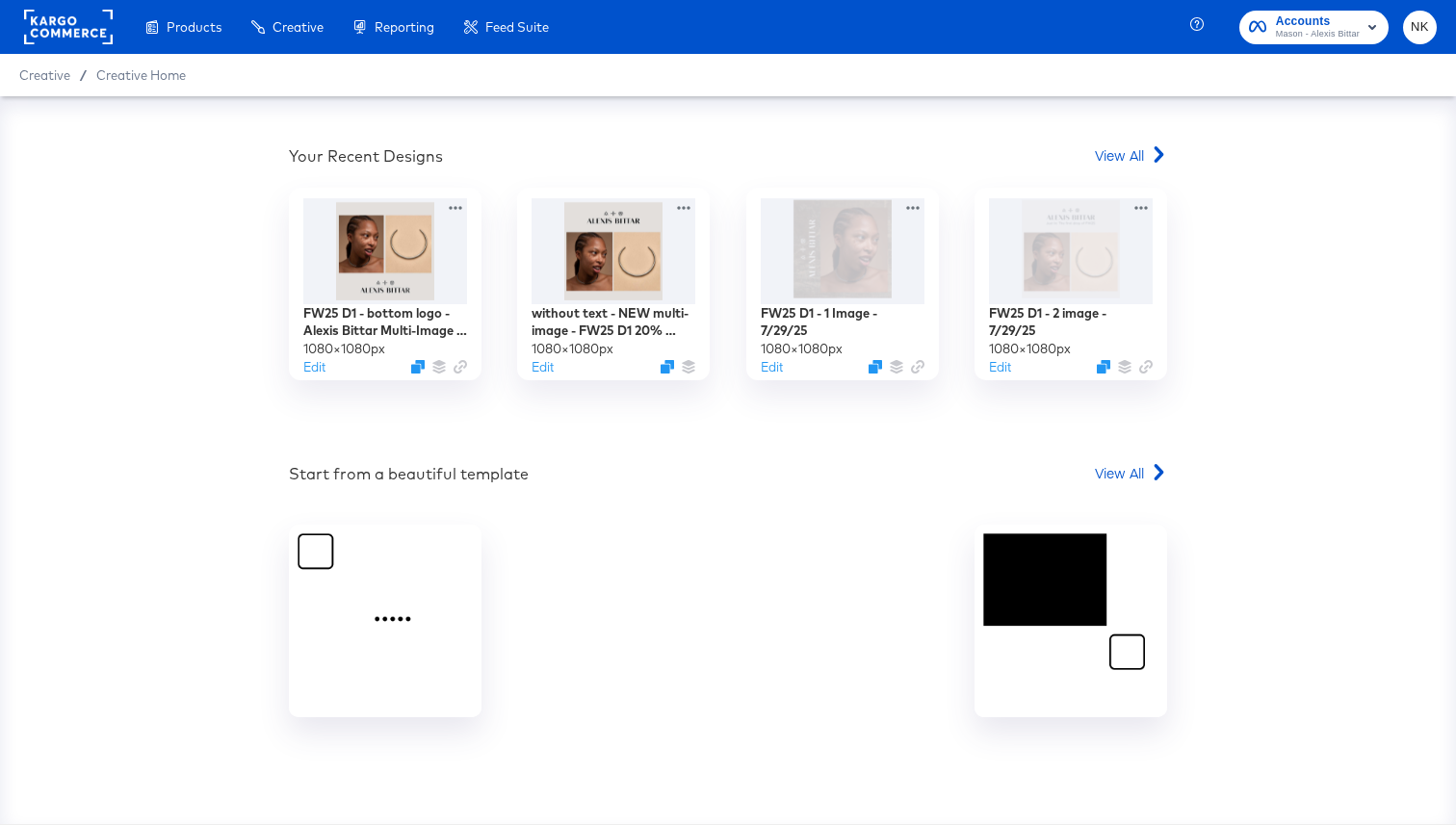 click 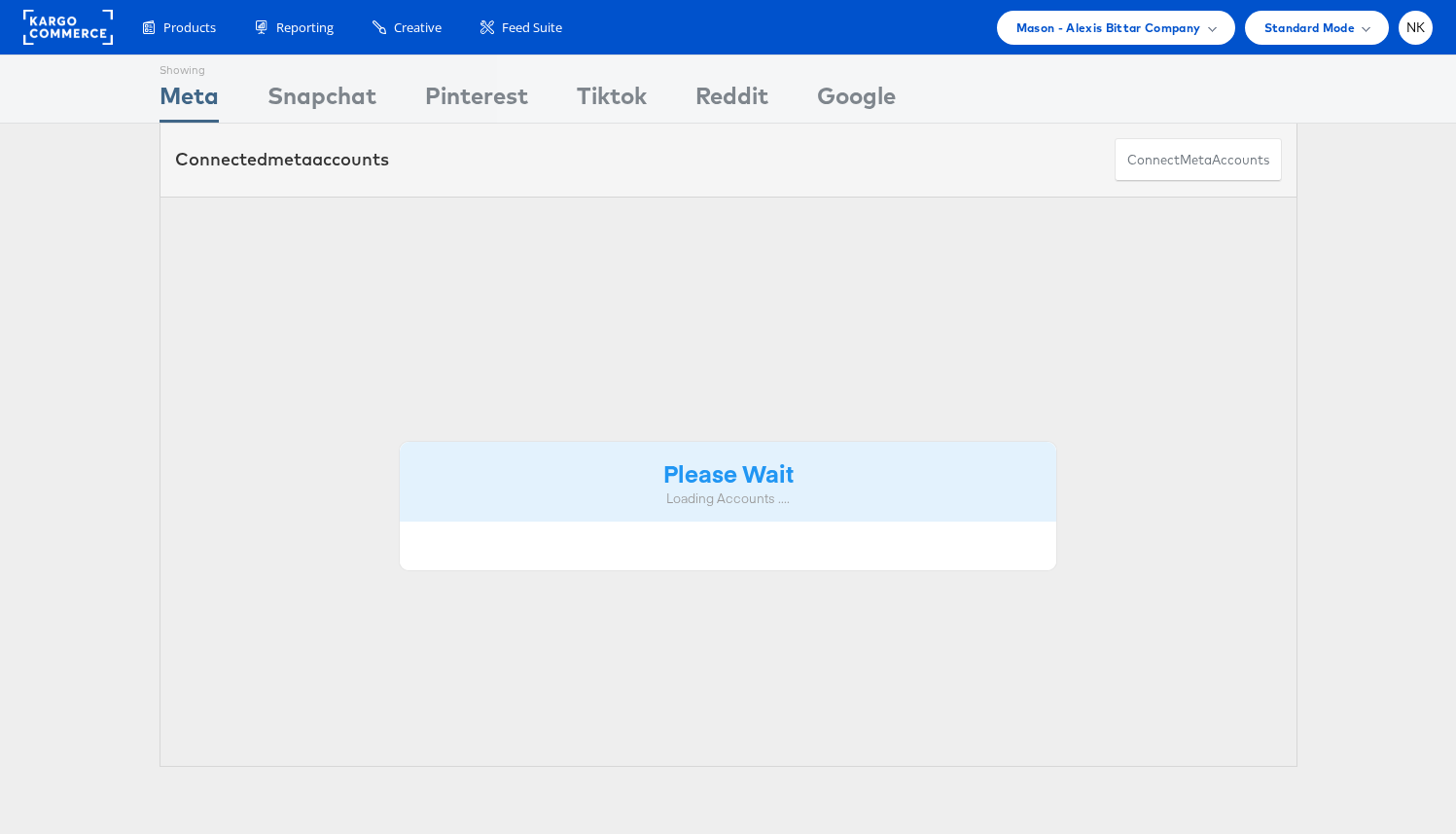 scroll, scrollTop: 0, scrollLeft: 0, axis: both 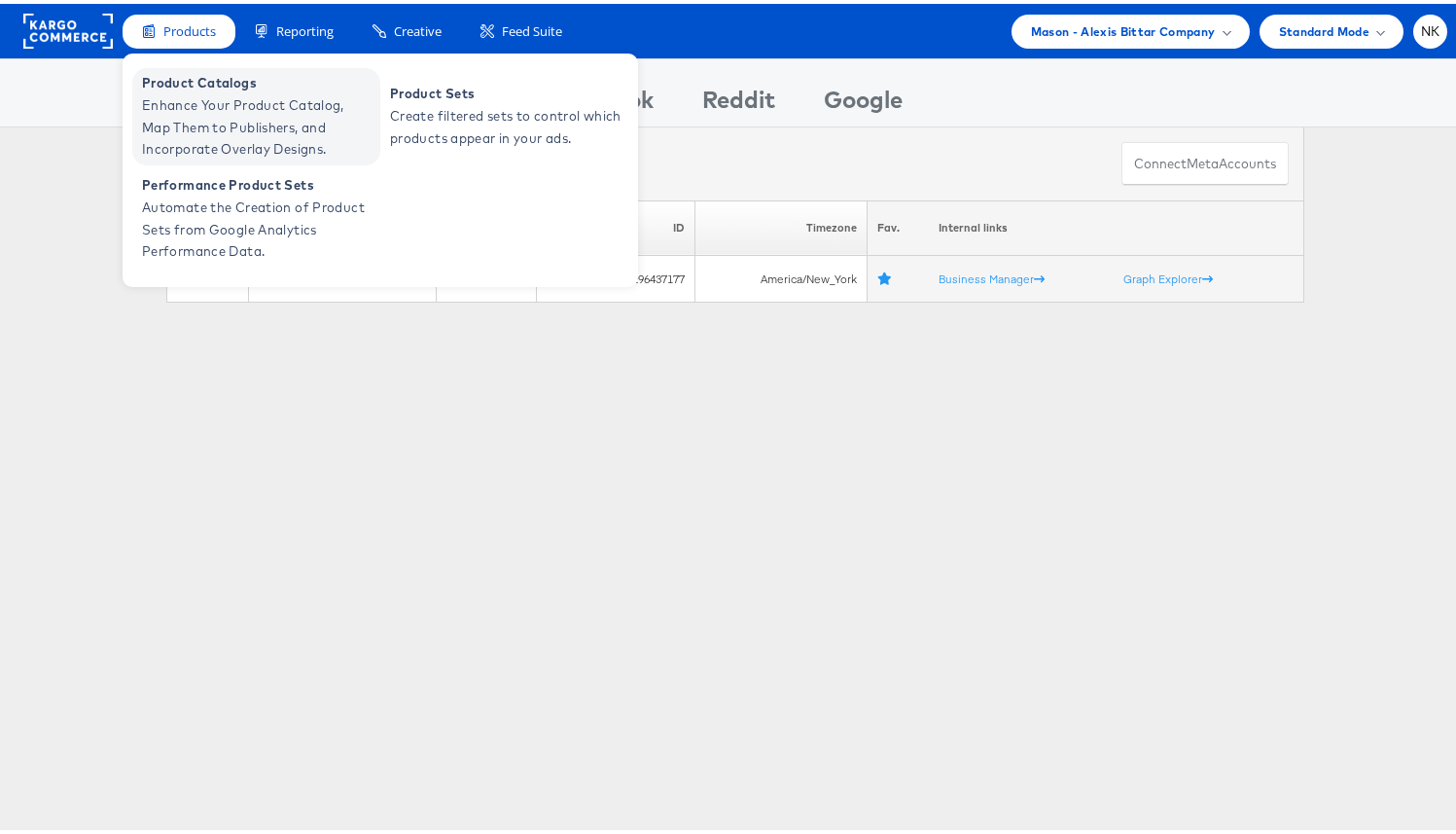 click on "Enhance Your Product Catalog, Map Them to Publishers, and Incorporate Overlay Designs." at bounding box center (259, 124) 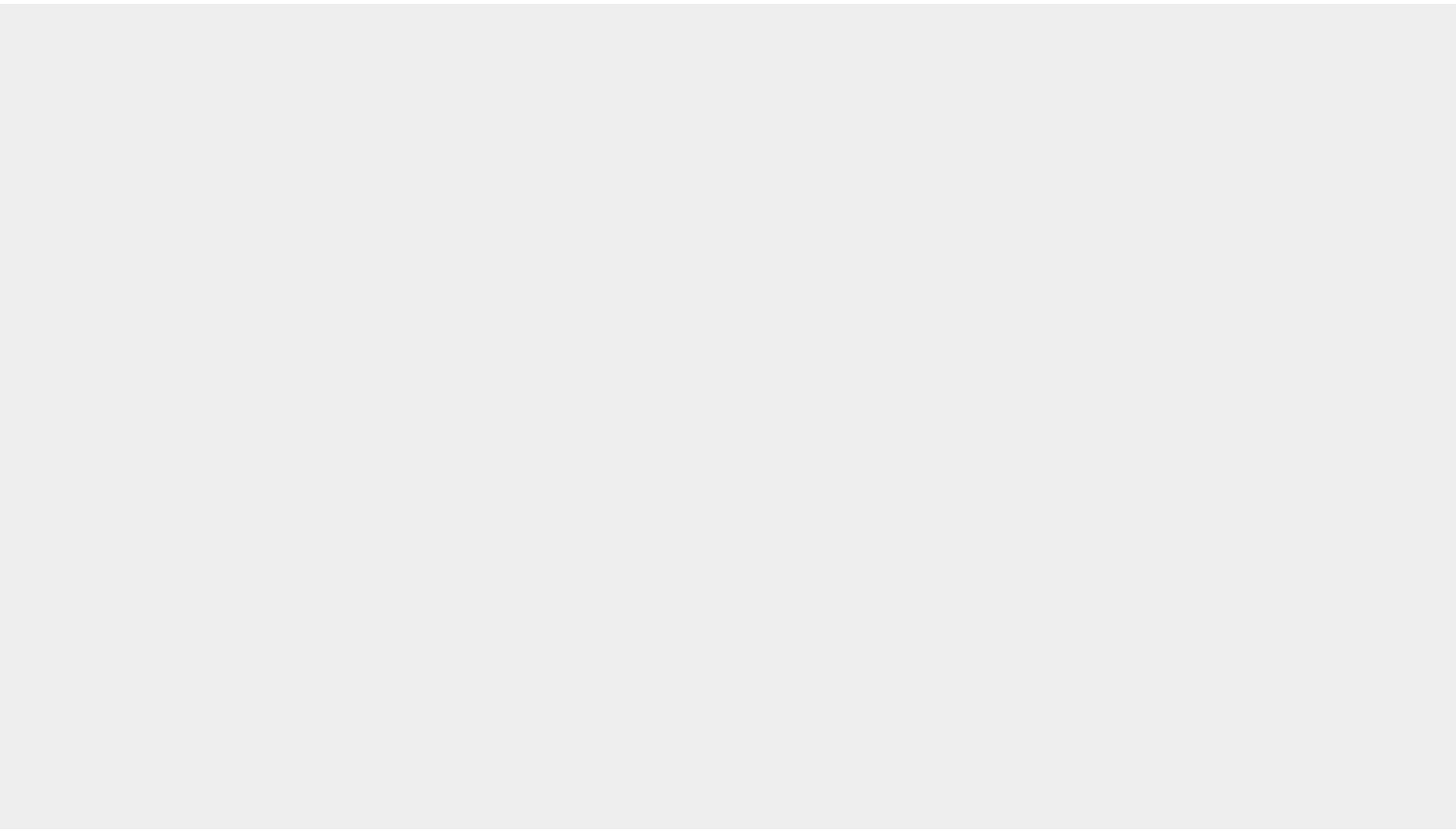 scroll, scrollTop: 0, scrollLeft: 0, axis: both 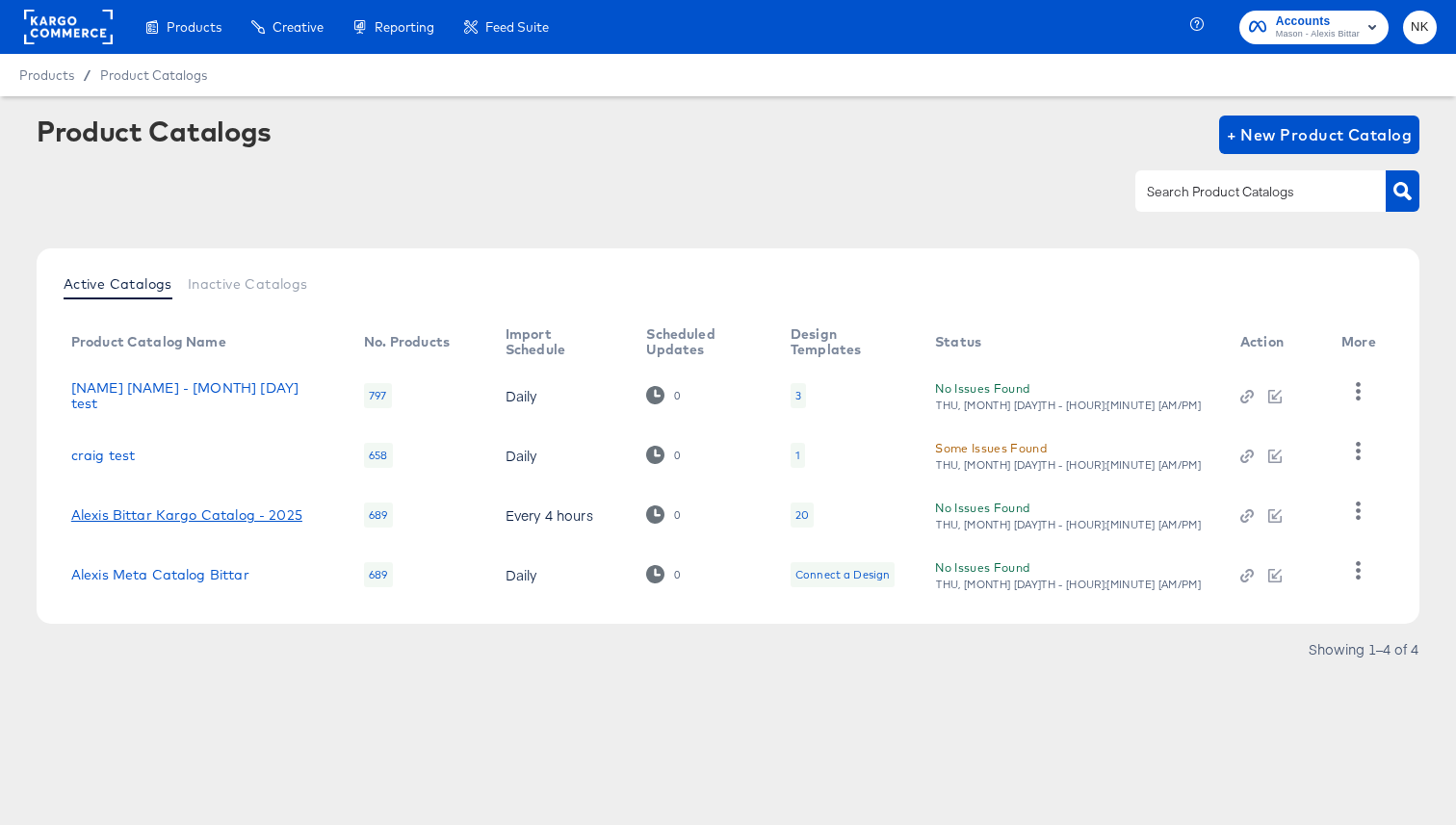 click on "Alexis Bittar Kargo Catalog - 2025" at bounding box center [187, 515] 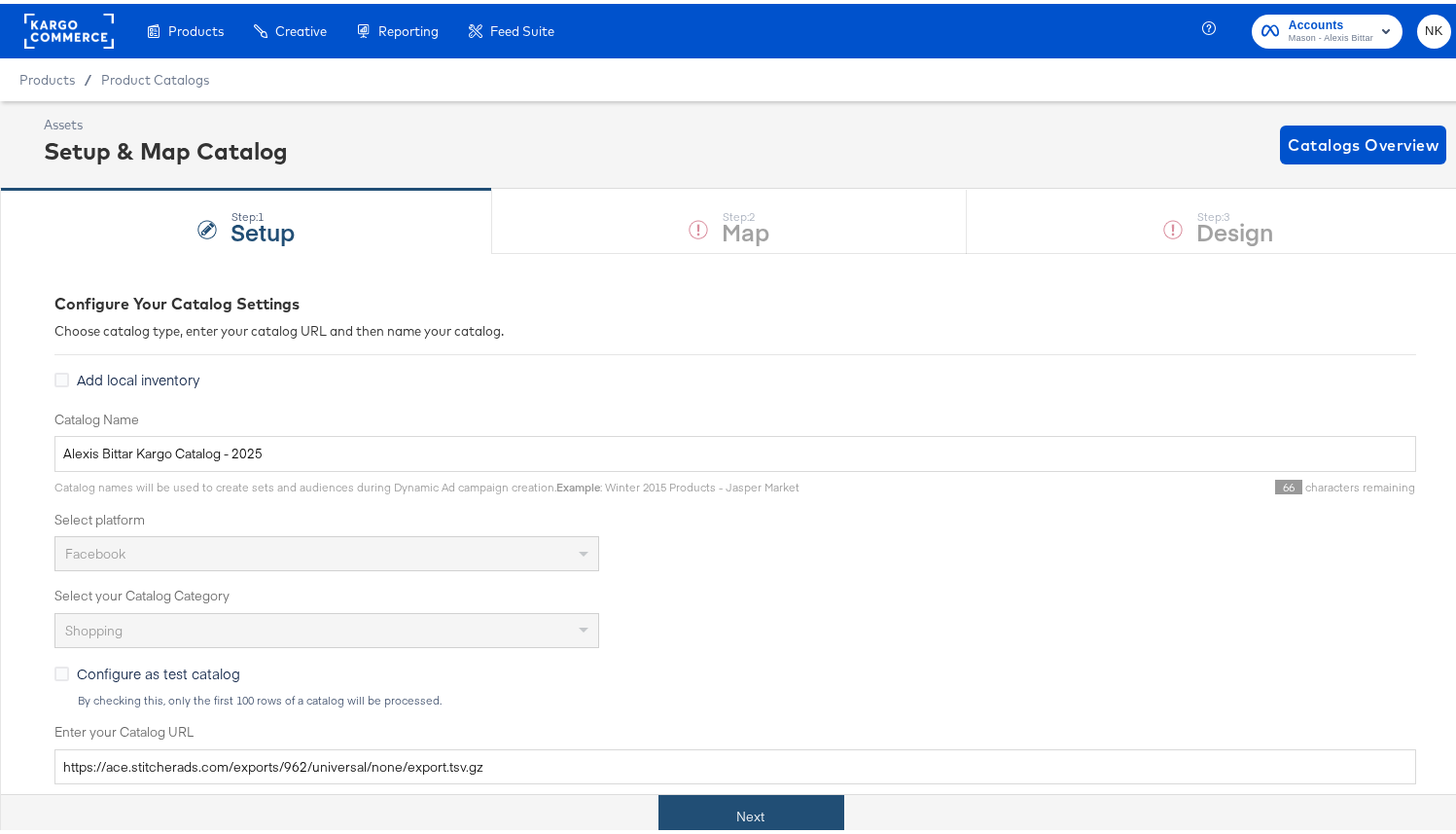click on "Next" at bounding box center (751, 813) 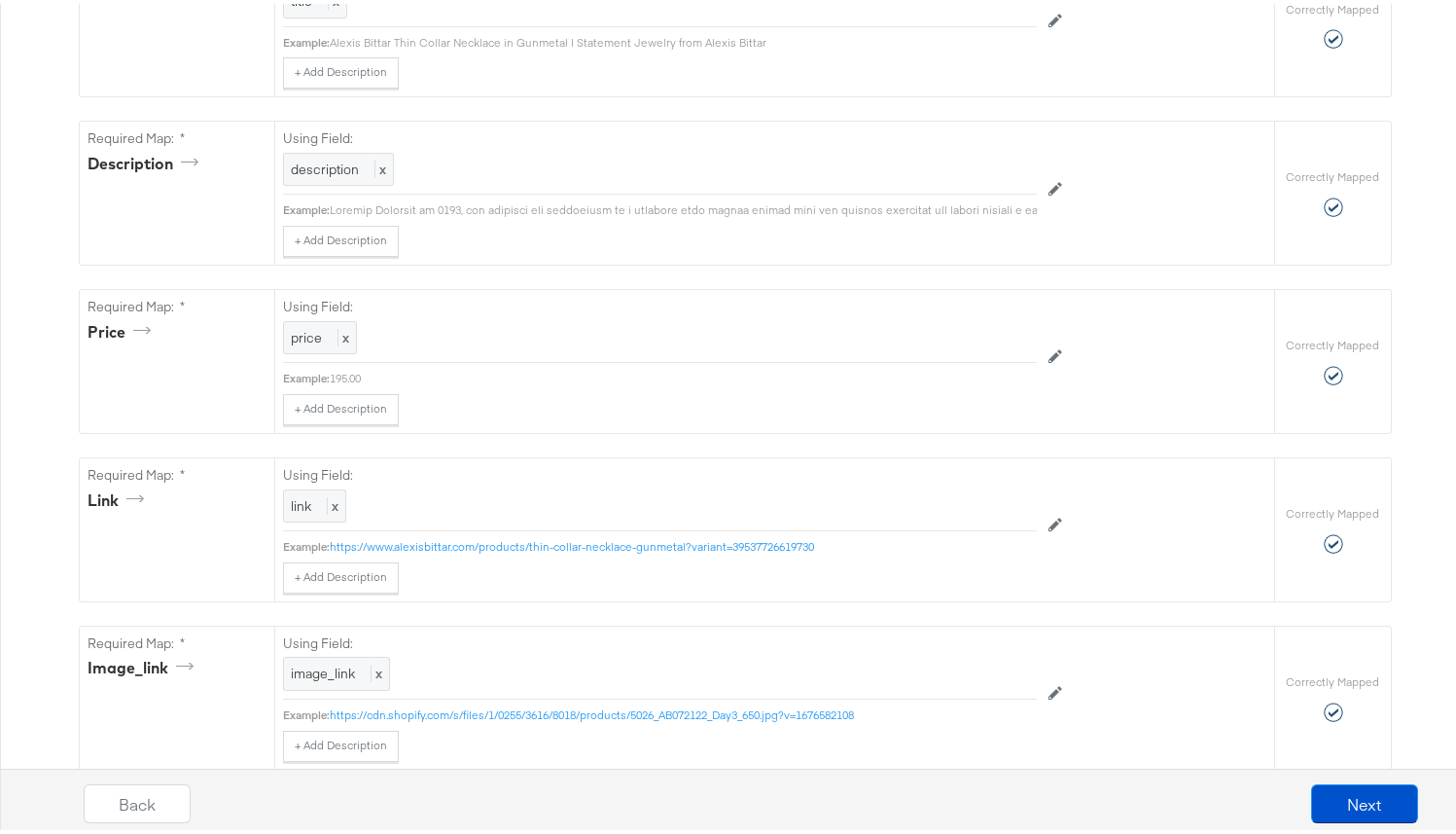 scroll, scrollTop: 550, scrollLeft: 0, axis: vertical 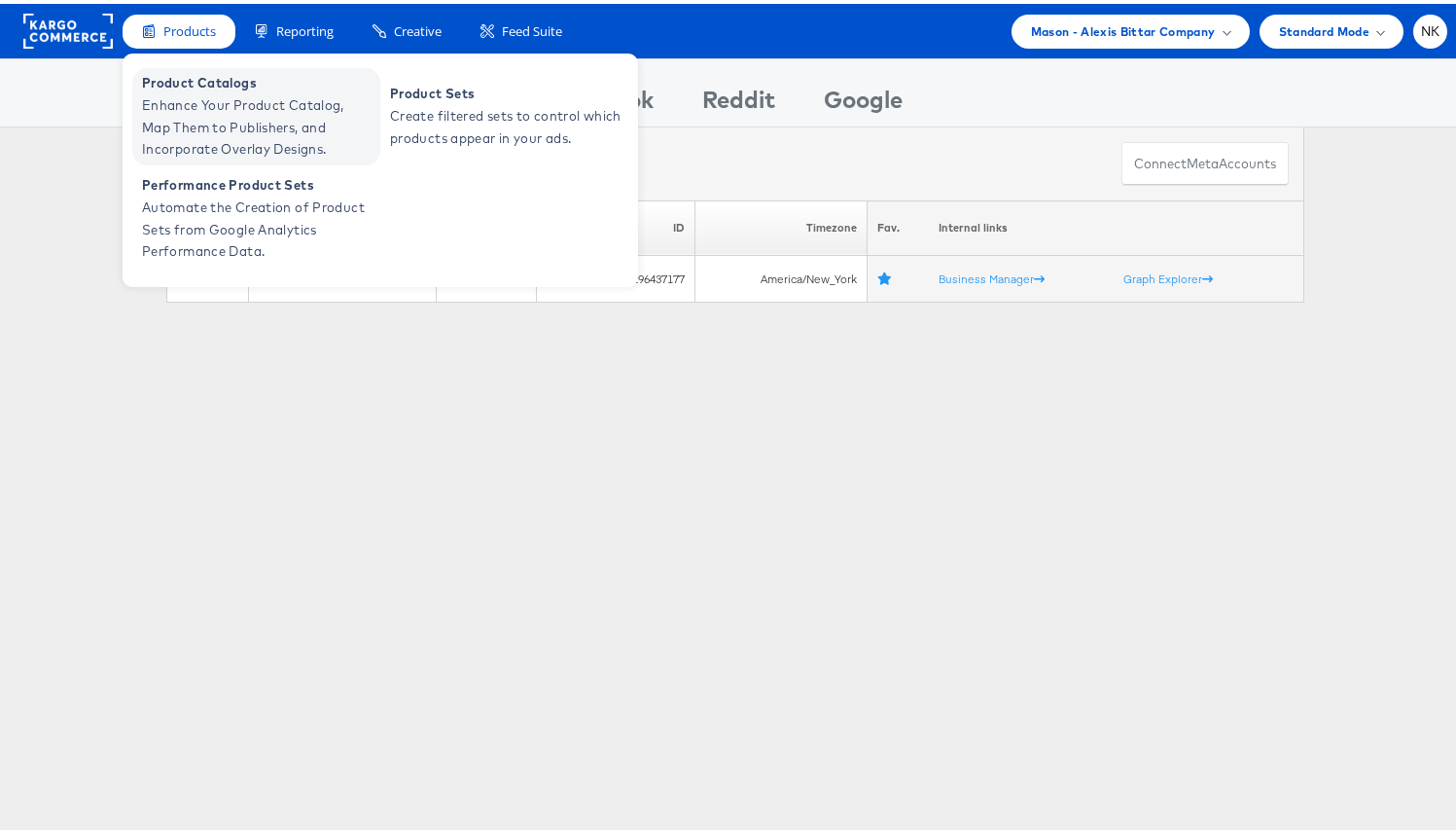 click on "Enhance Your Product Catalog, Map Them to Publishers, and Incorporate Overlay Designs." at bounding box center (259, 124) 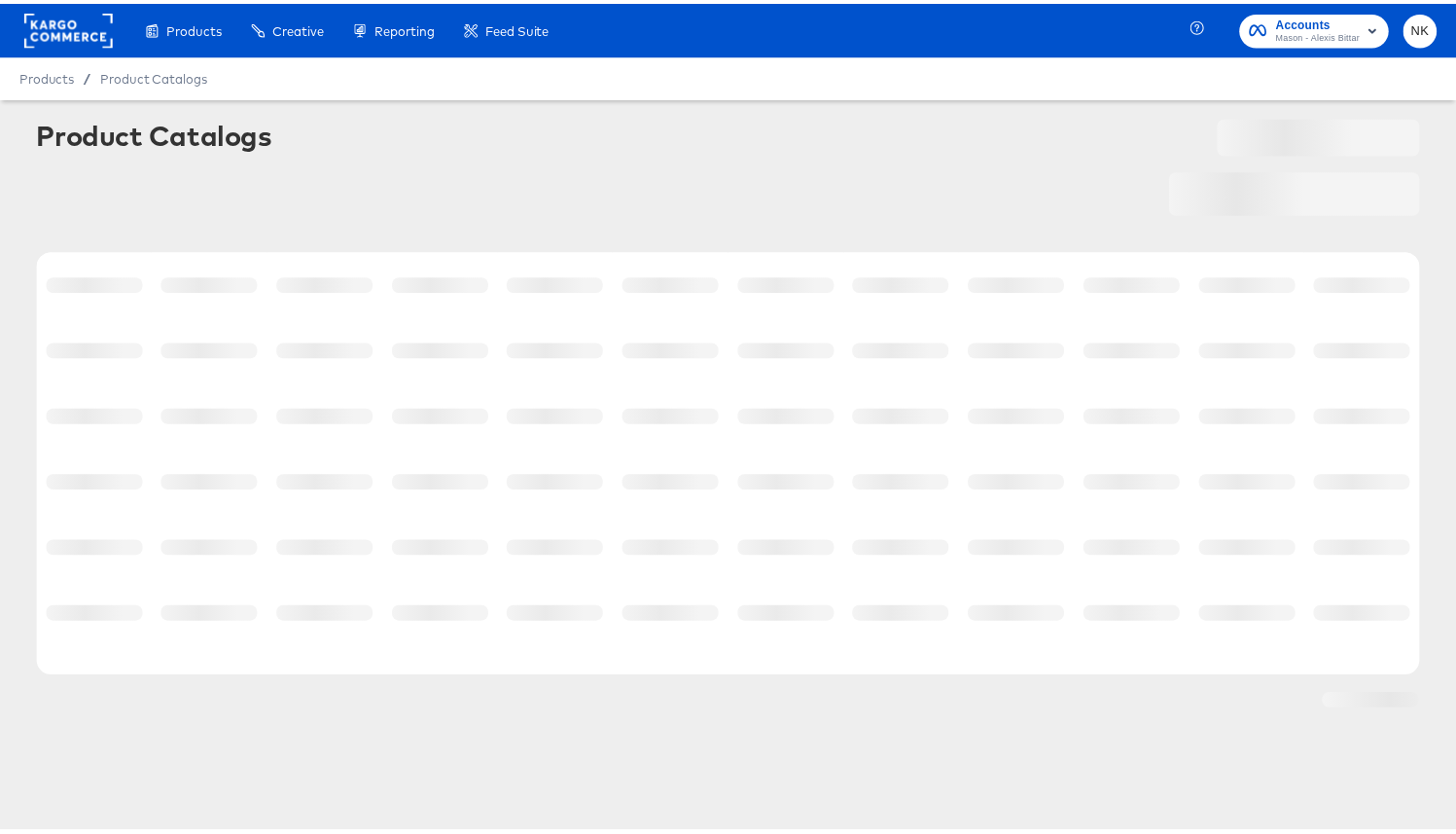 scroll, scrollTop: 0, scrollLeft: 0, axis: both 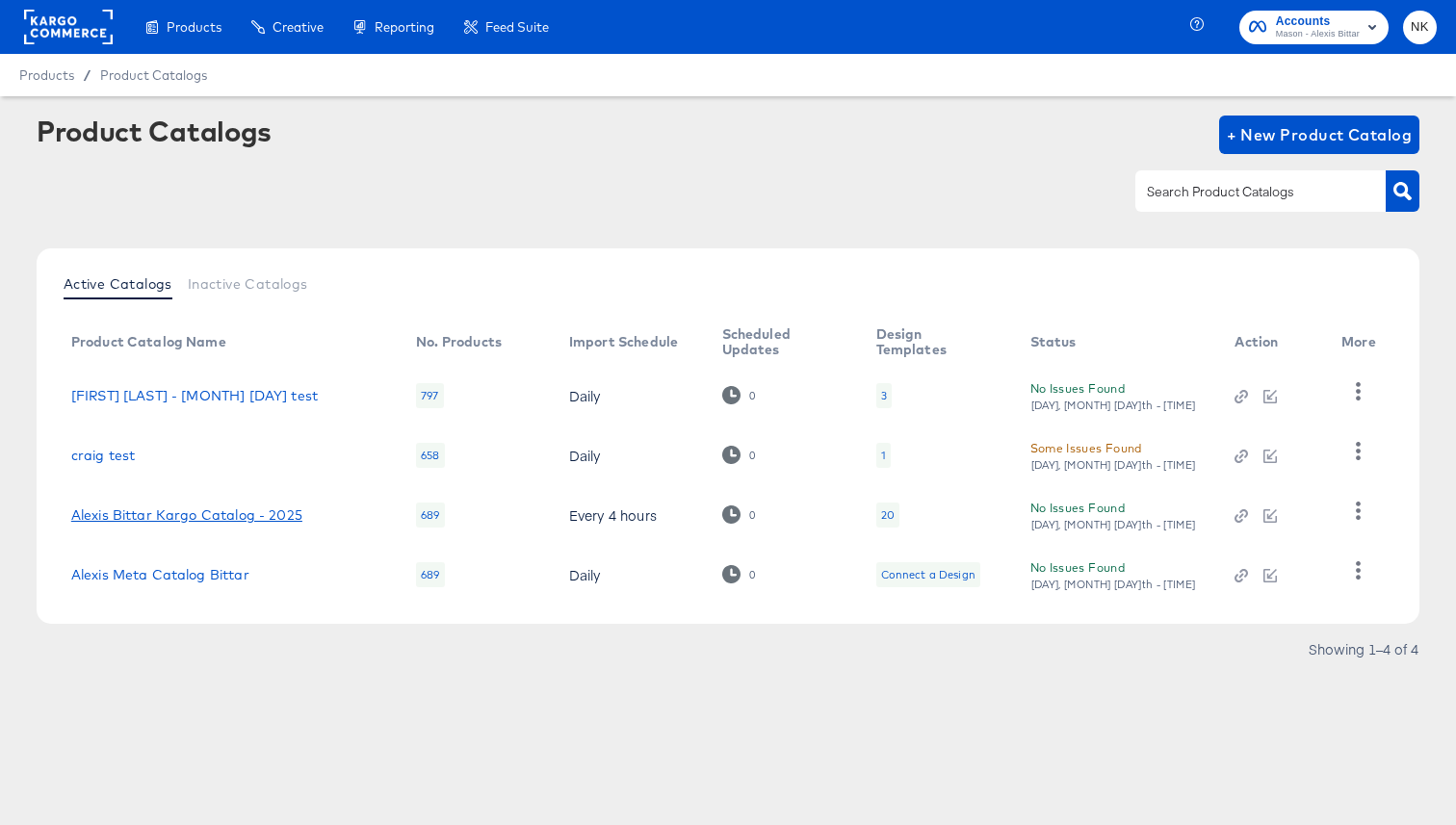 click on "Alexis Bittar Kargo Catalog - 2025" at bounding box center [187, 515] 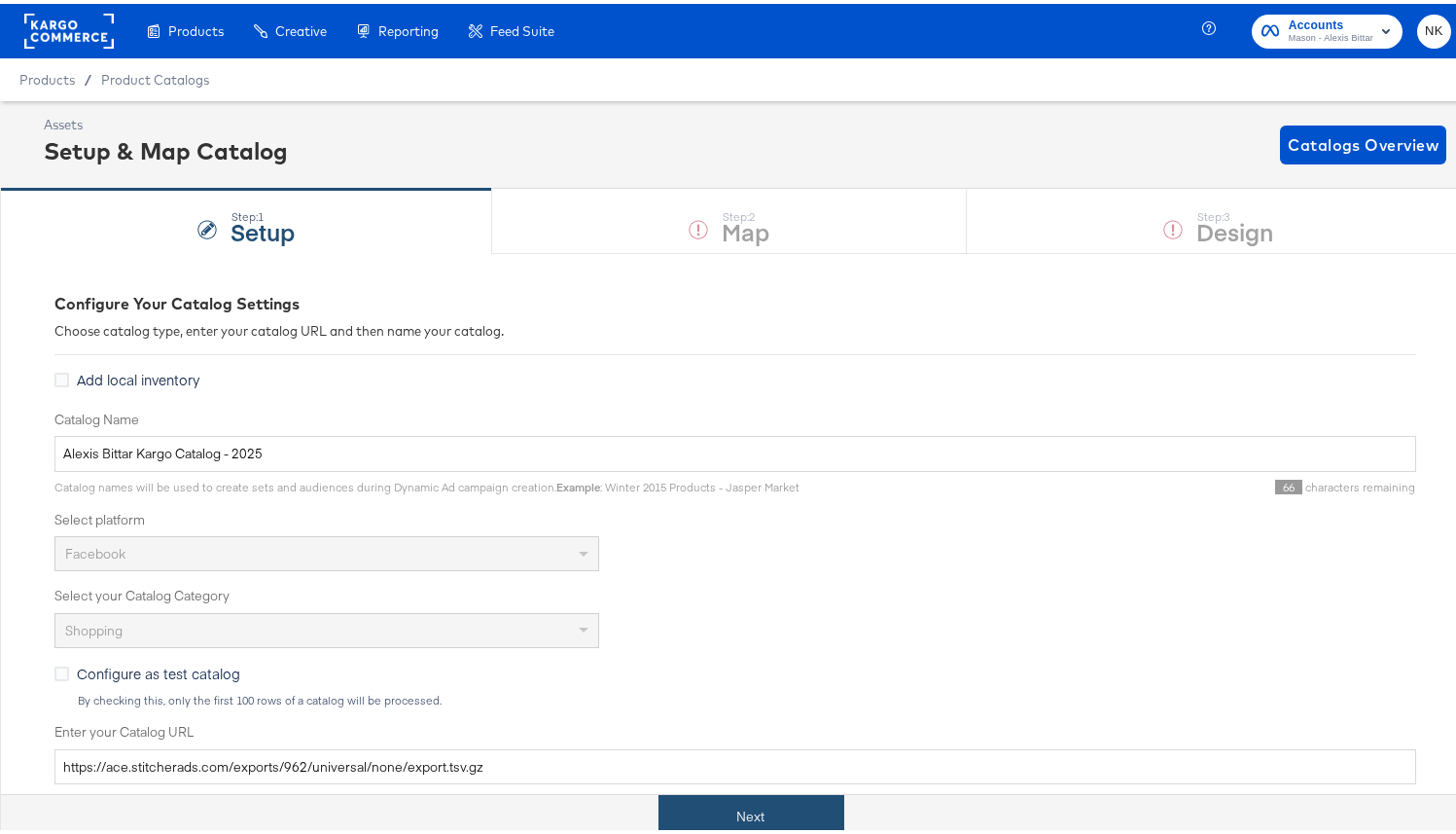 click on "Next" at bounding box center (751, 813) 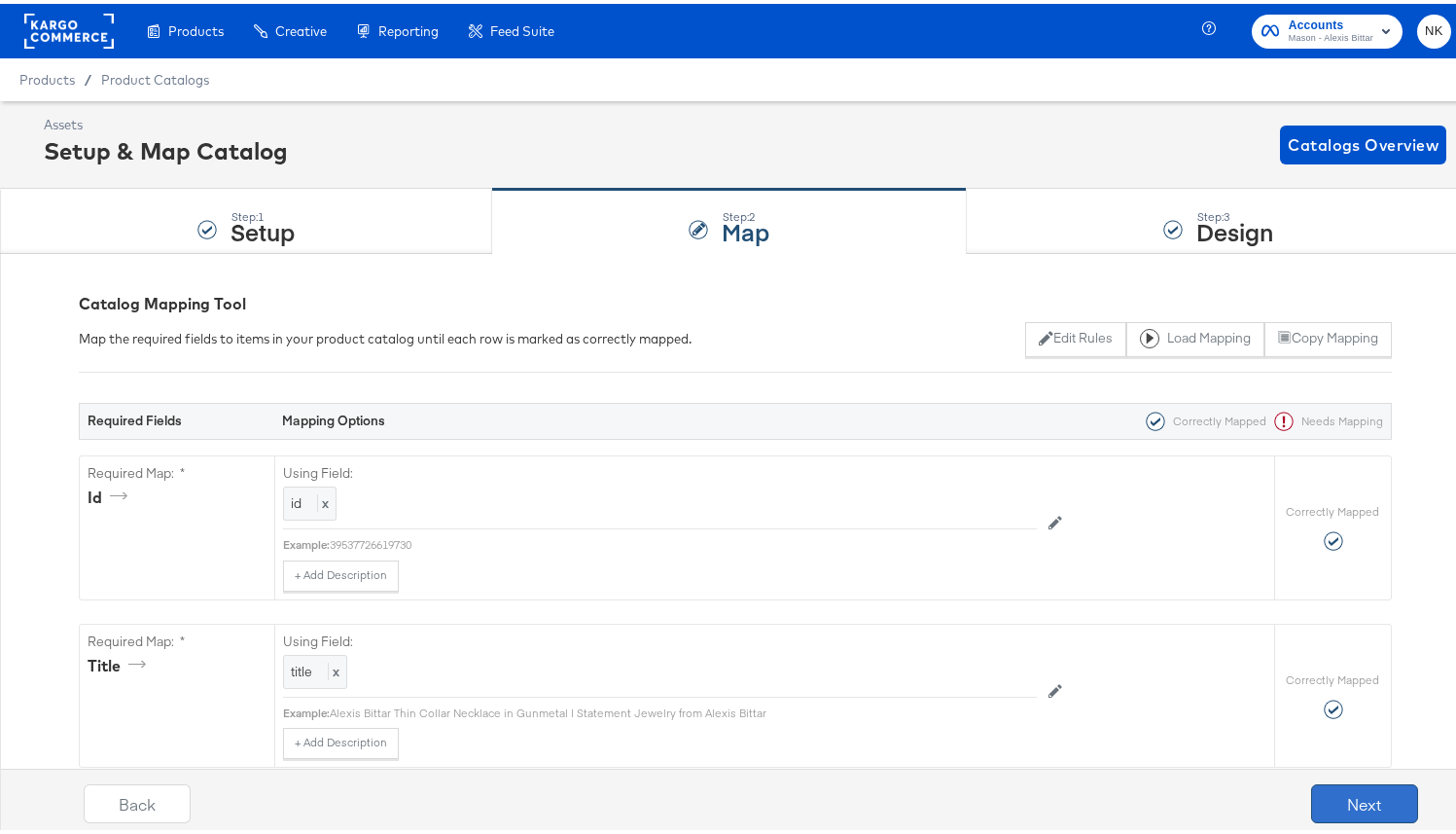 click on "Next" at bounding box center (1365, 800) 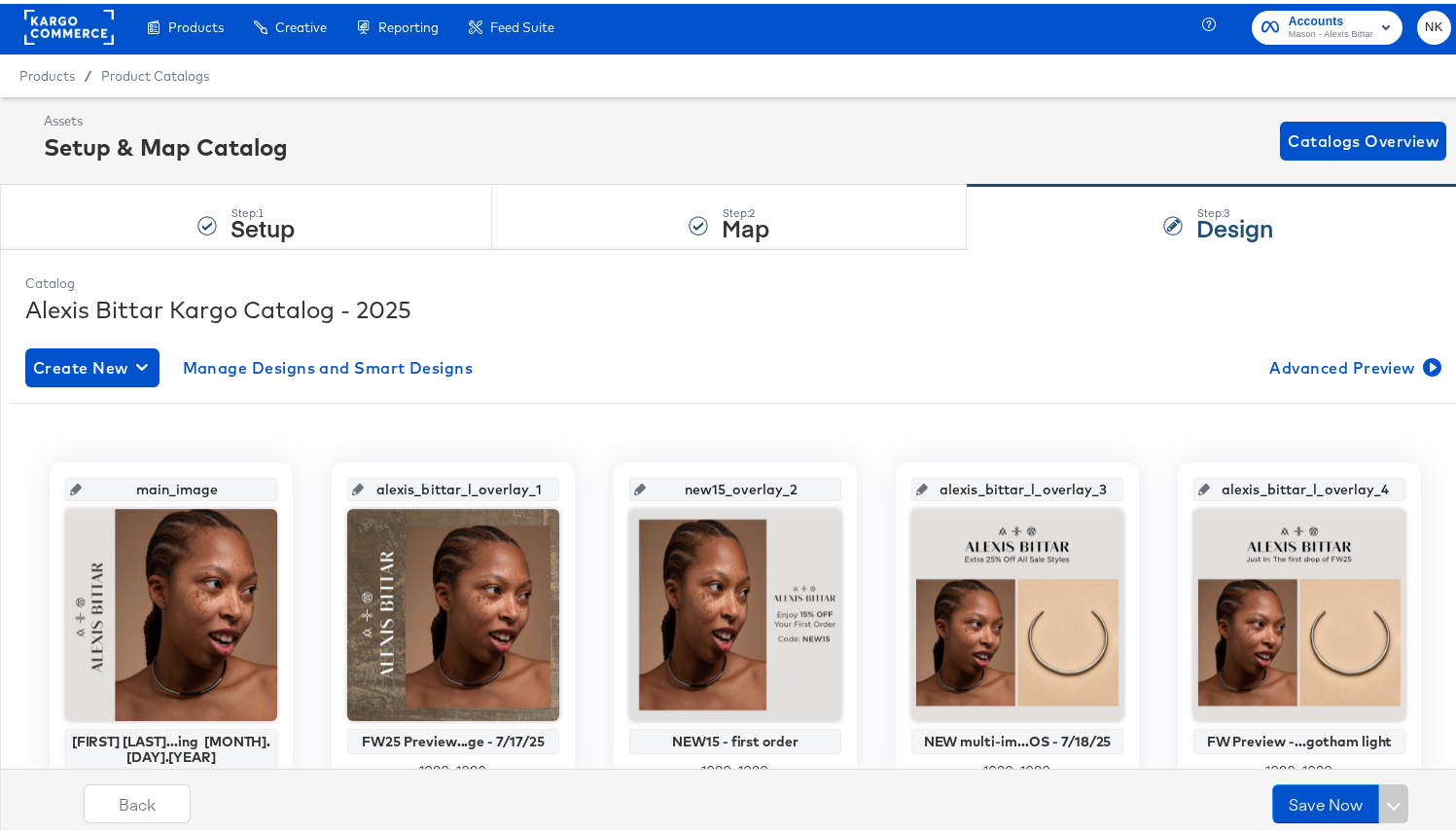 scroll, scrollTop: 0, scrollLeft: 0, axis: both 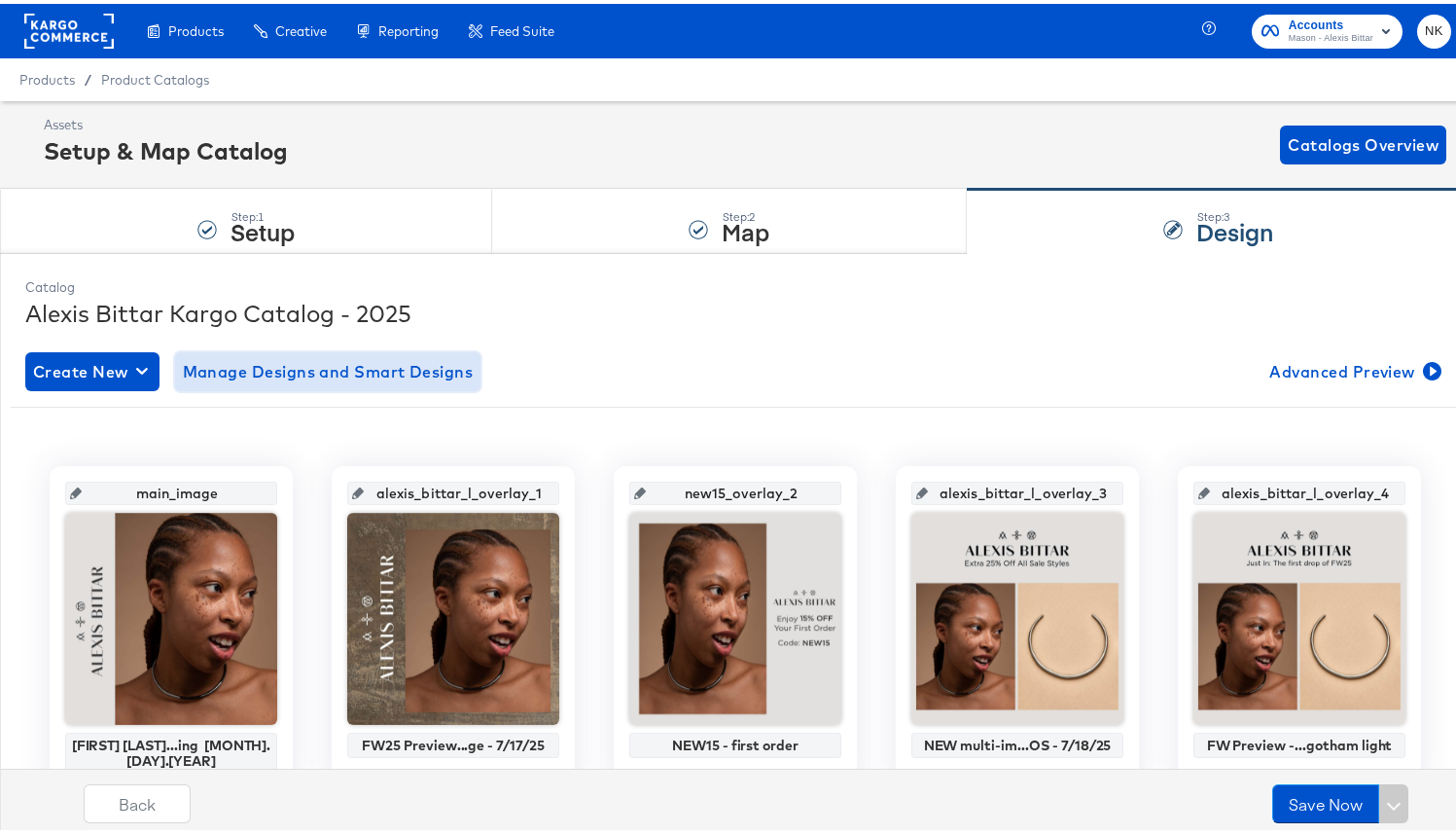 click on "Manage Designs and Smart Designs" at bounding box center (328, 368) 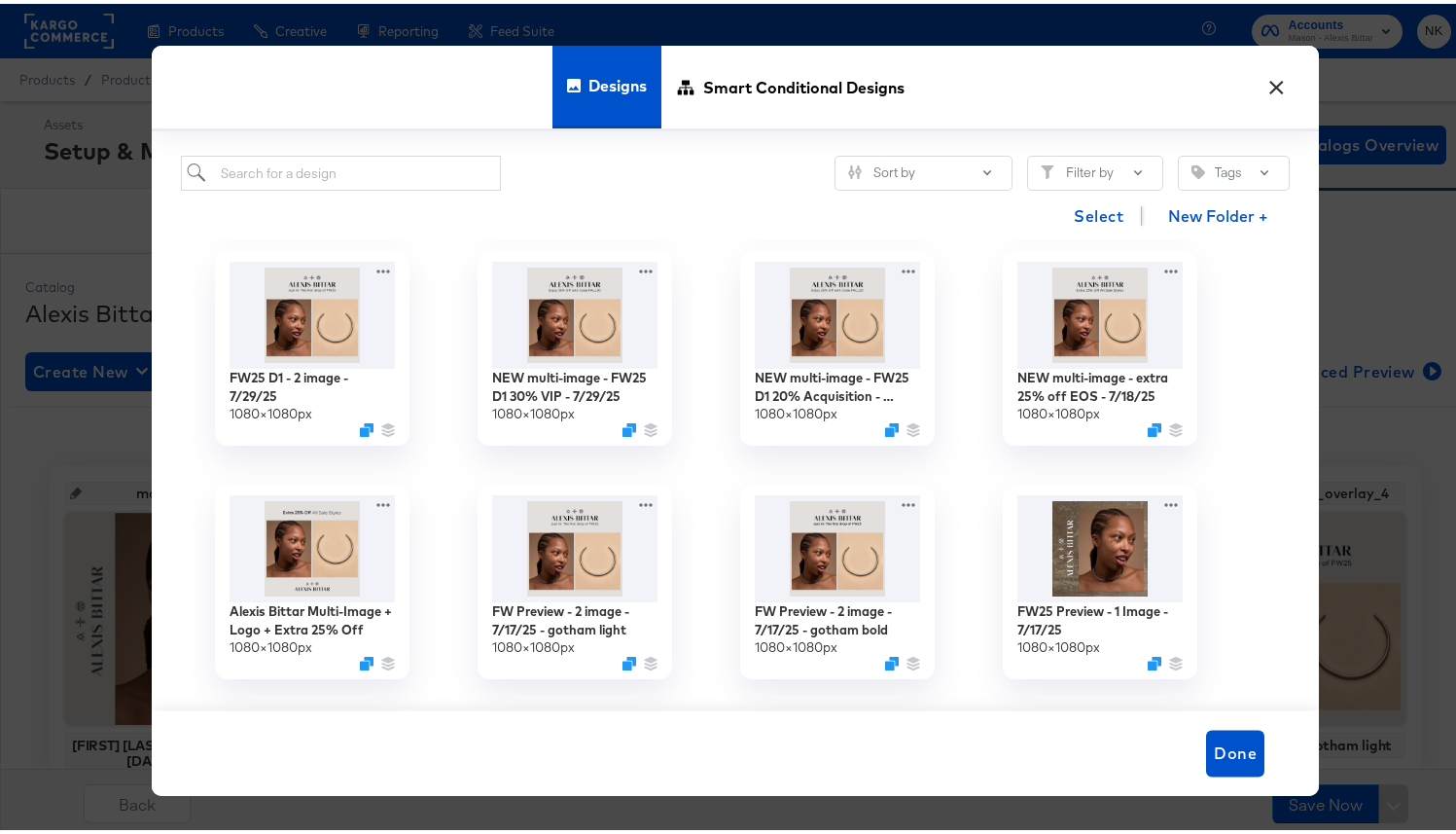 scroll, scrollTop: 0, scrollLeft: 0, axis: both 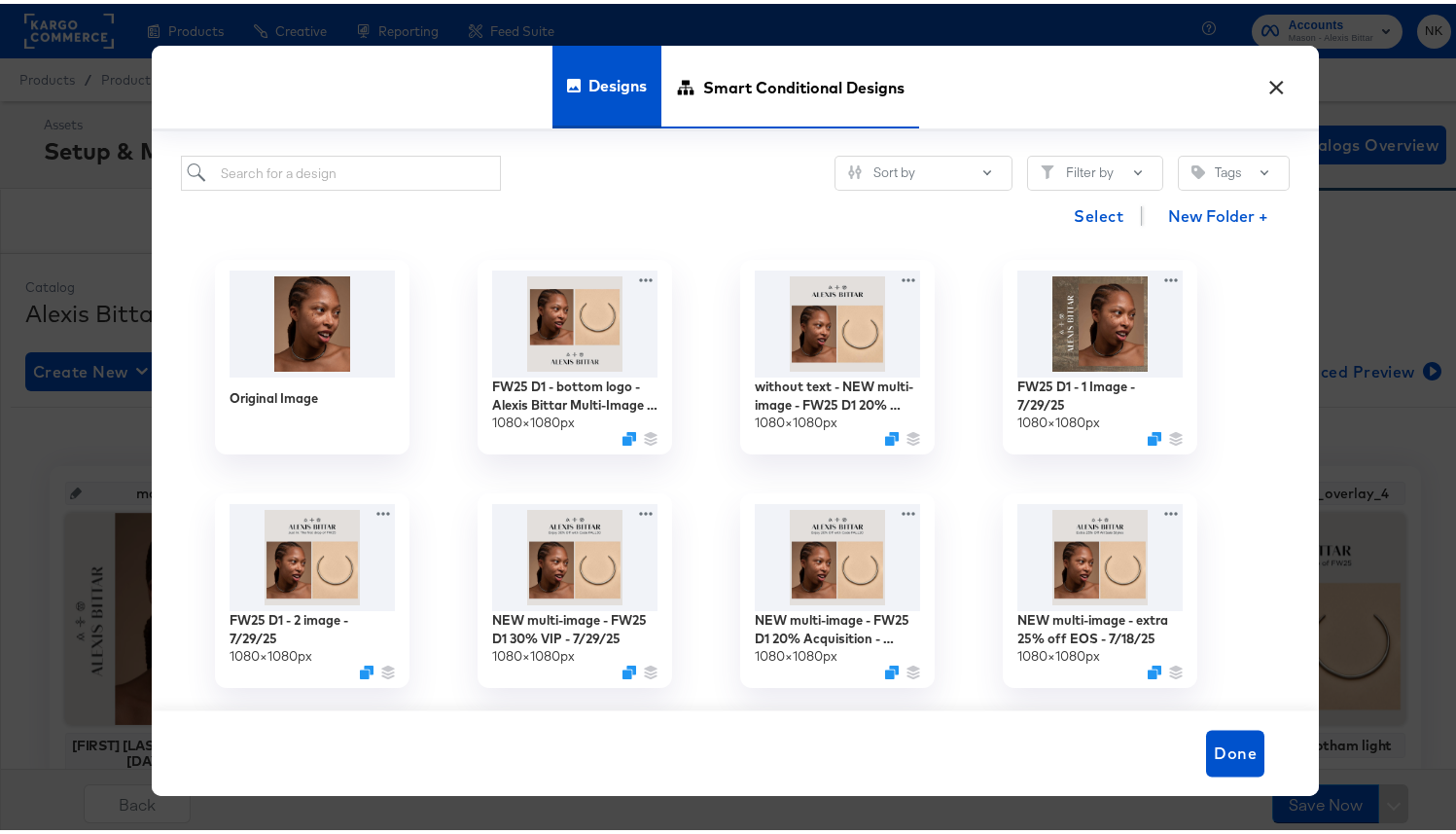 click on "Smart Conditional Designs" at bounding box center (803, 83) 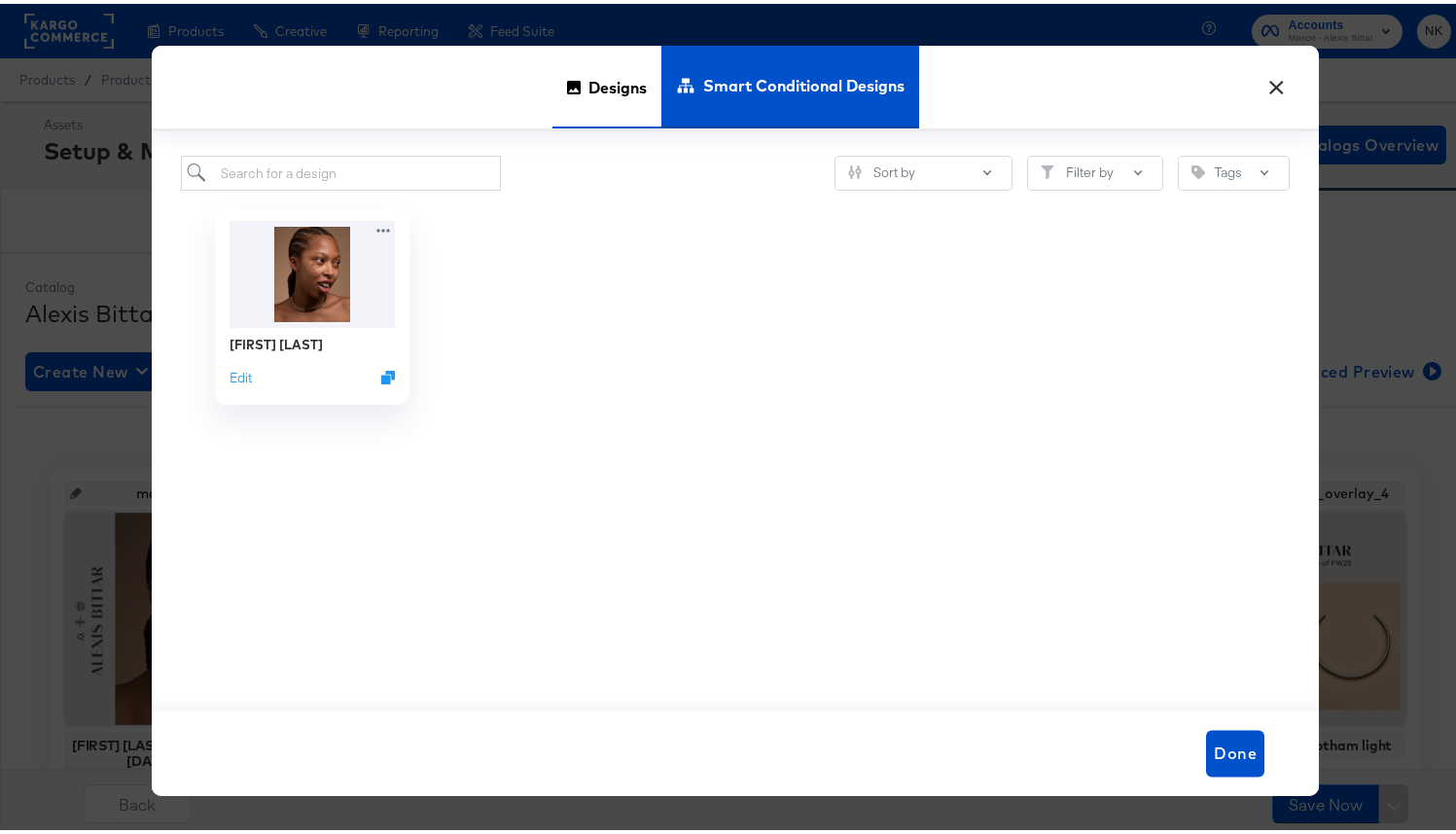 click on "Designs" at bounding box center [618, 83] 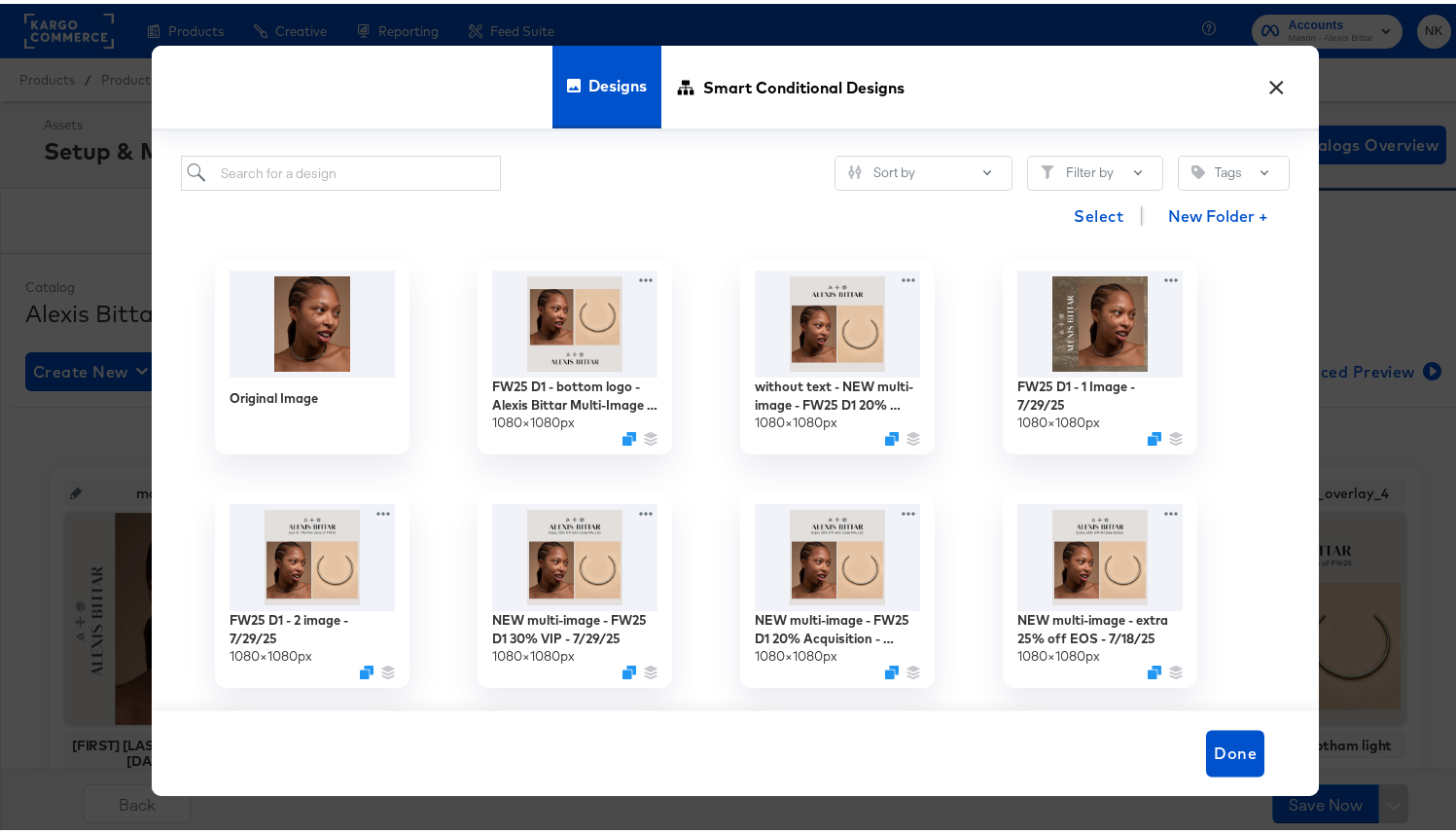 click on "×" at bounding box center (1277, 79) 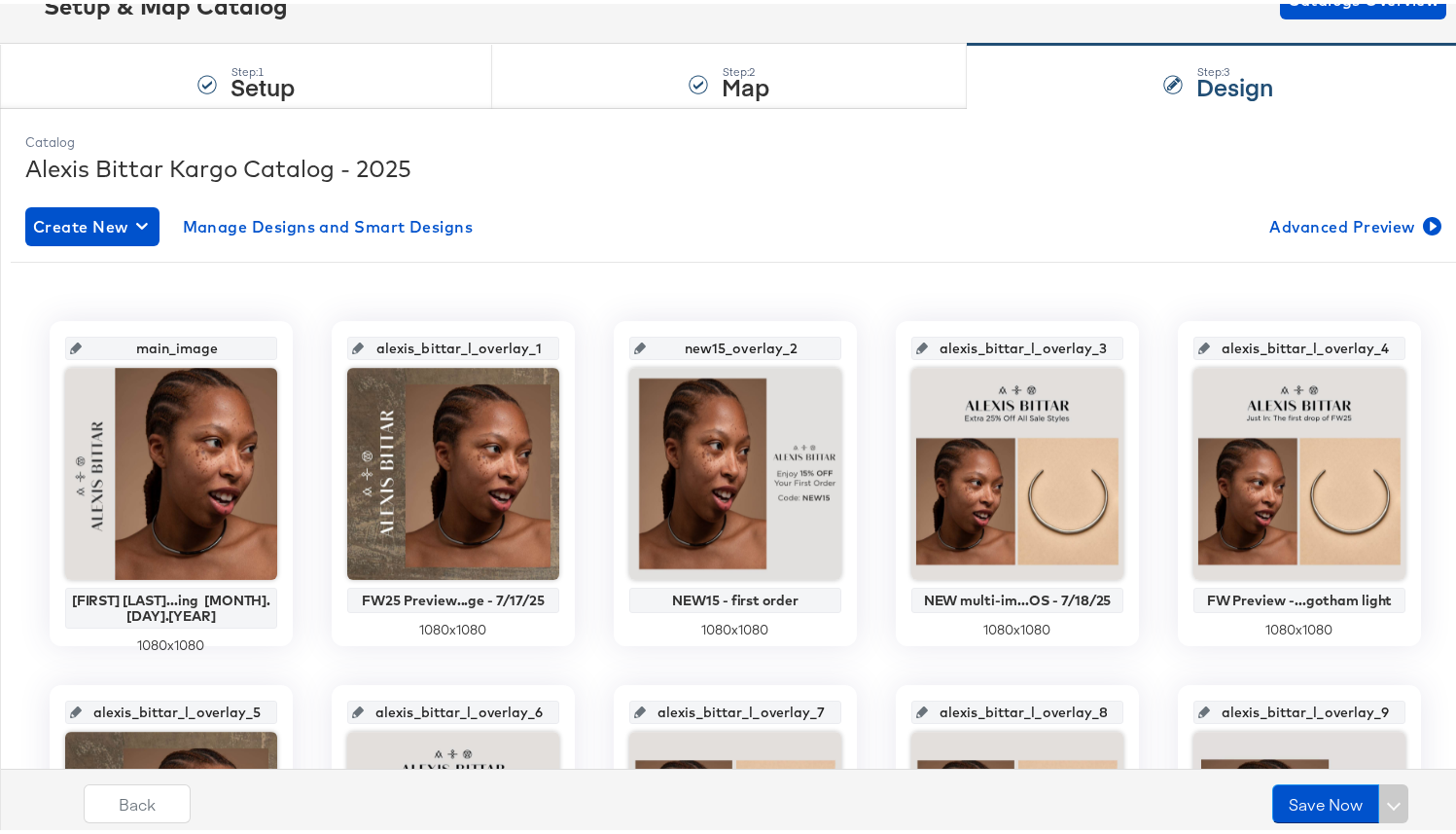 scroll, scrollTop: 138, scrollLeft: 0, axis: vertical 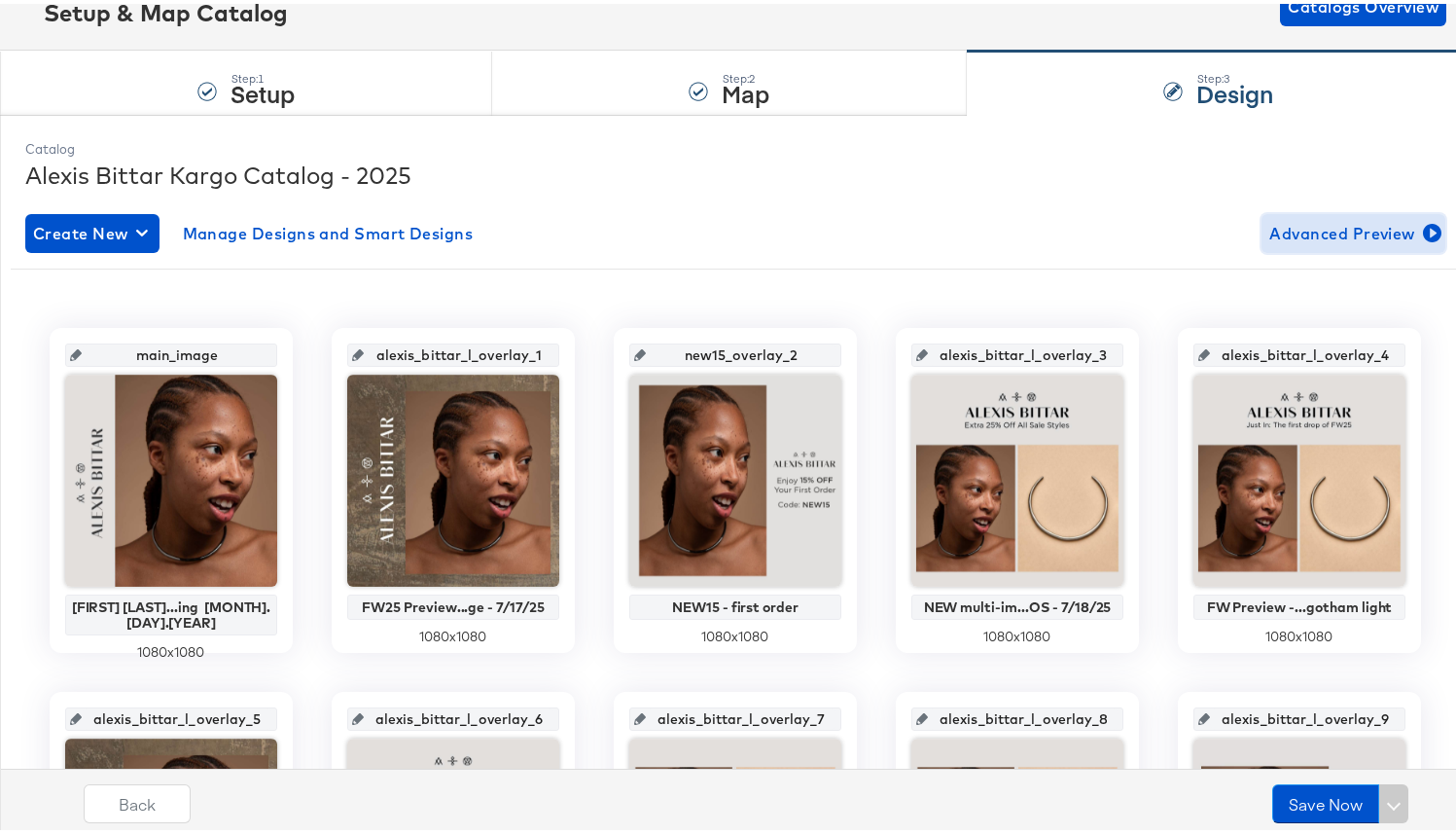 click on "Advanced Preview" at bounding box center (1353, 230) 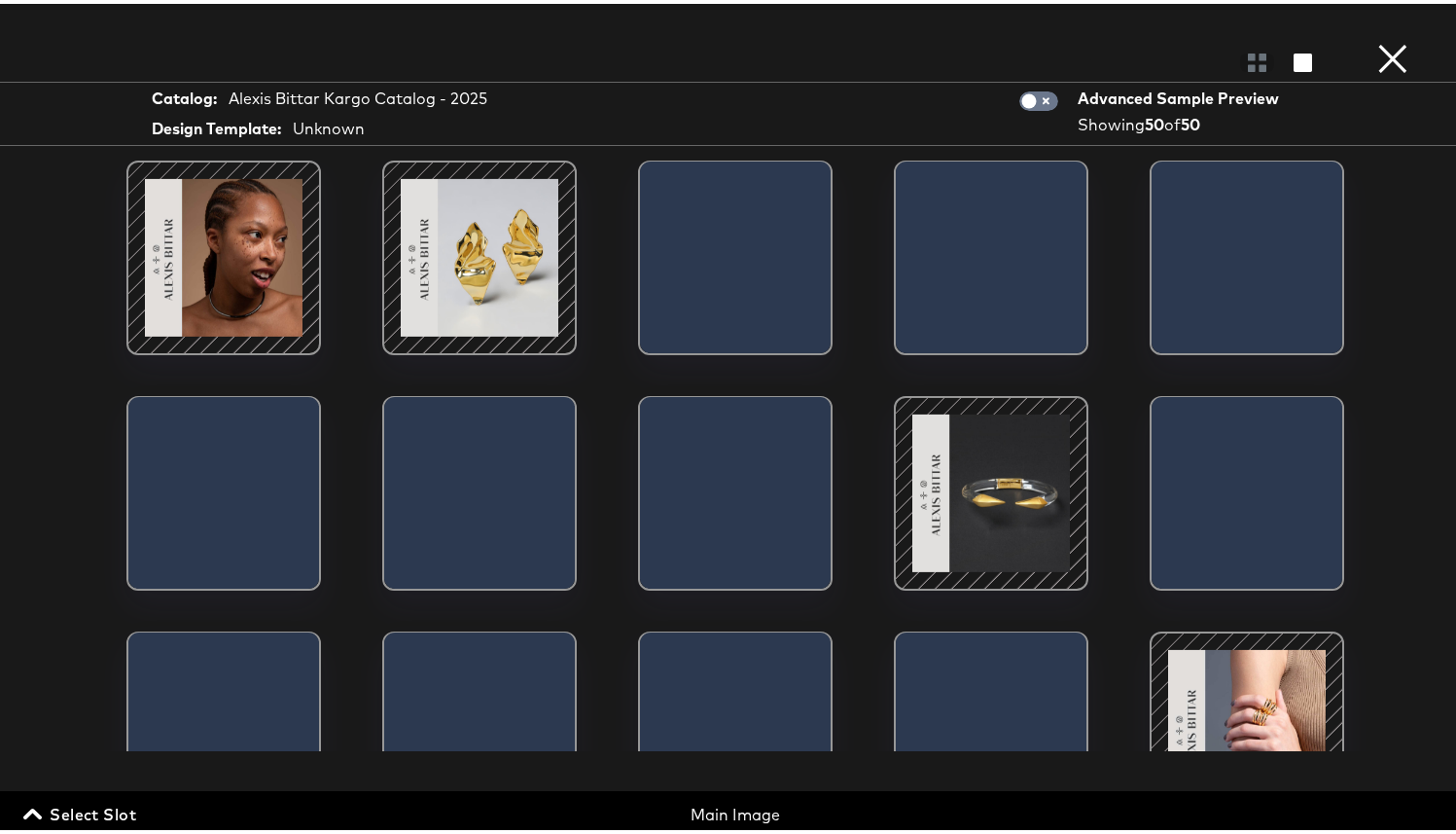 click on "Select Slot" at bounding box center [82, 811] 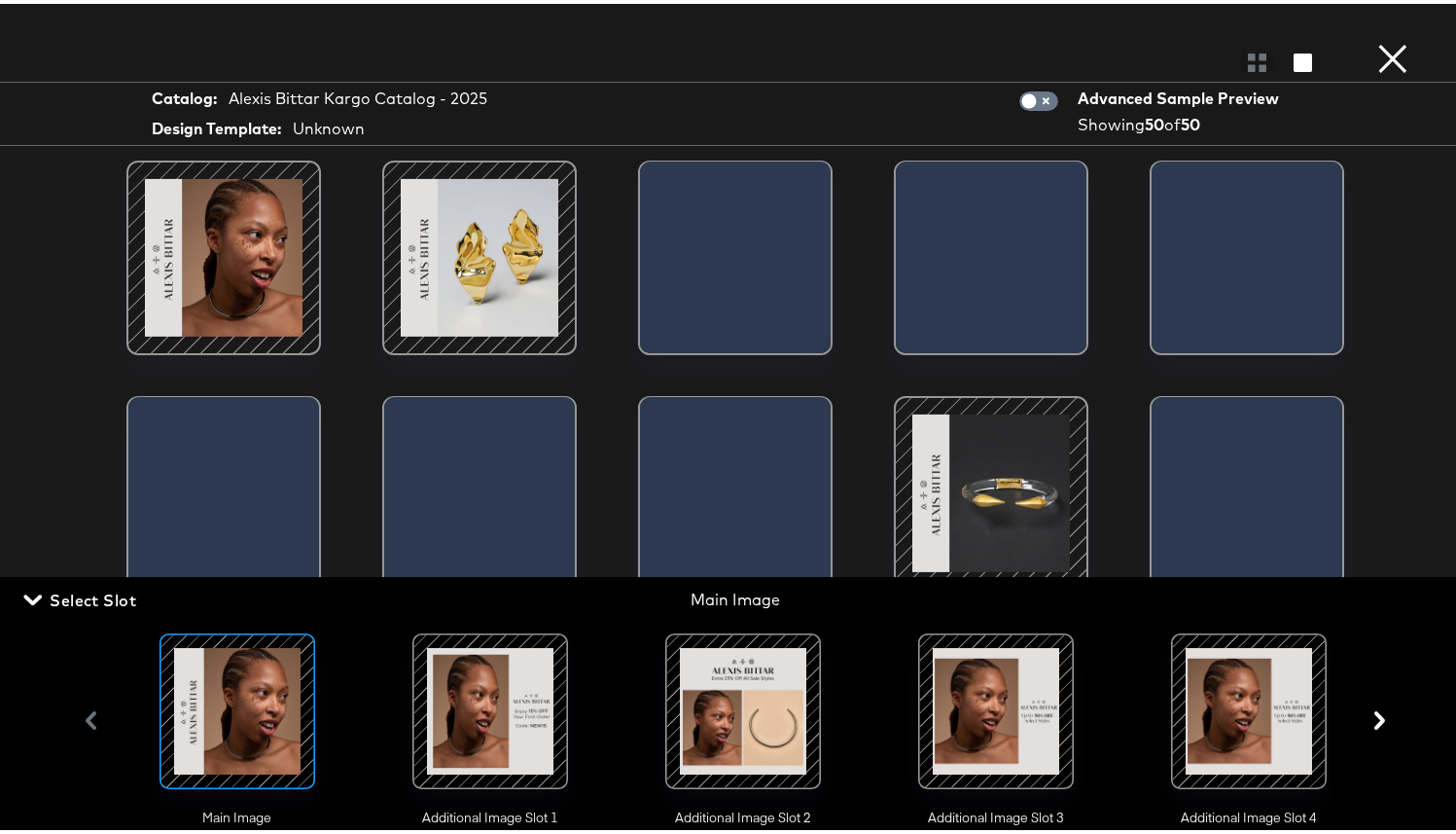 scroll, scrollTop: 81, scrollLeft: 0, axis: vertical 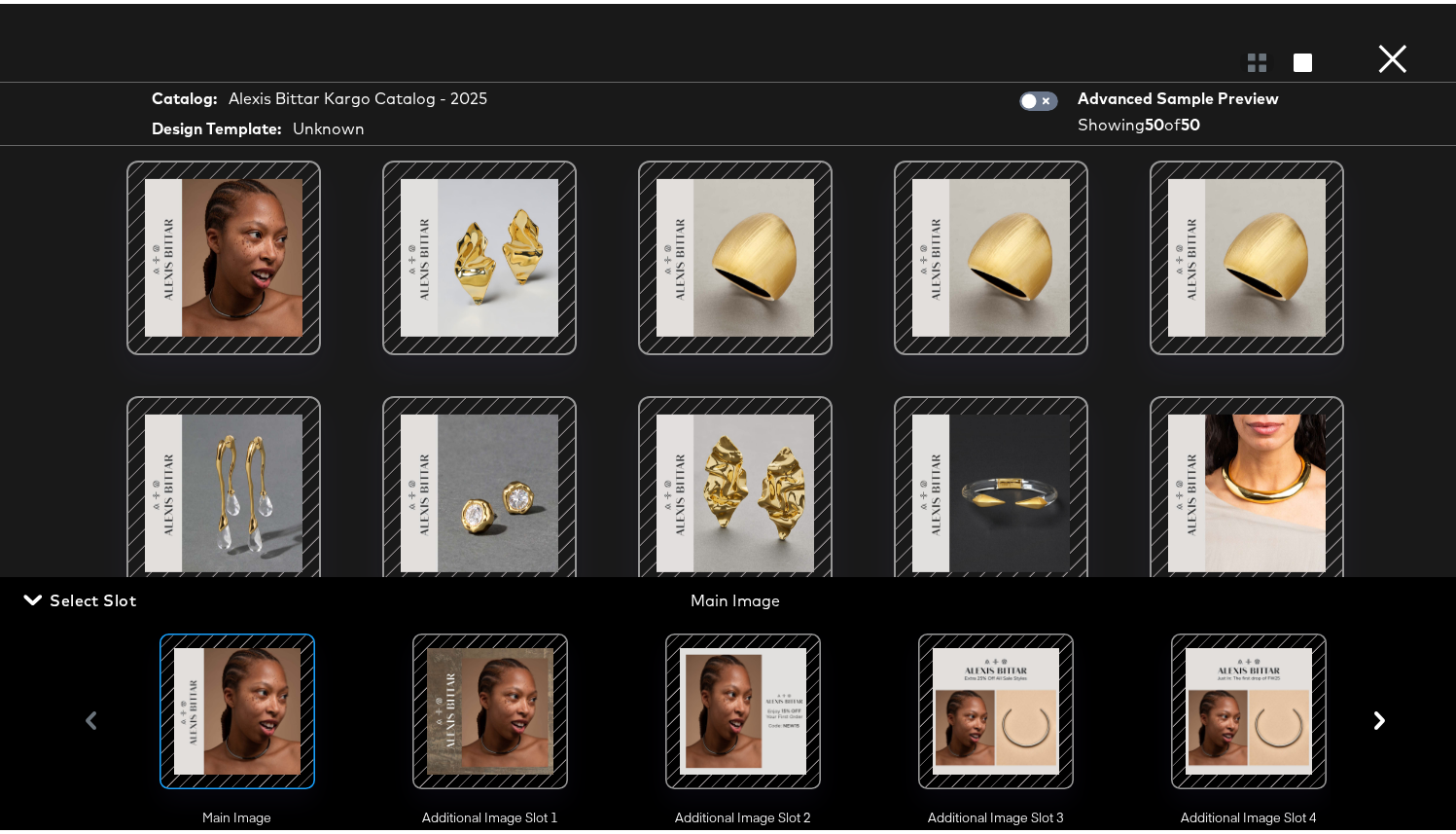 click at bounding box center (490, 707) 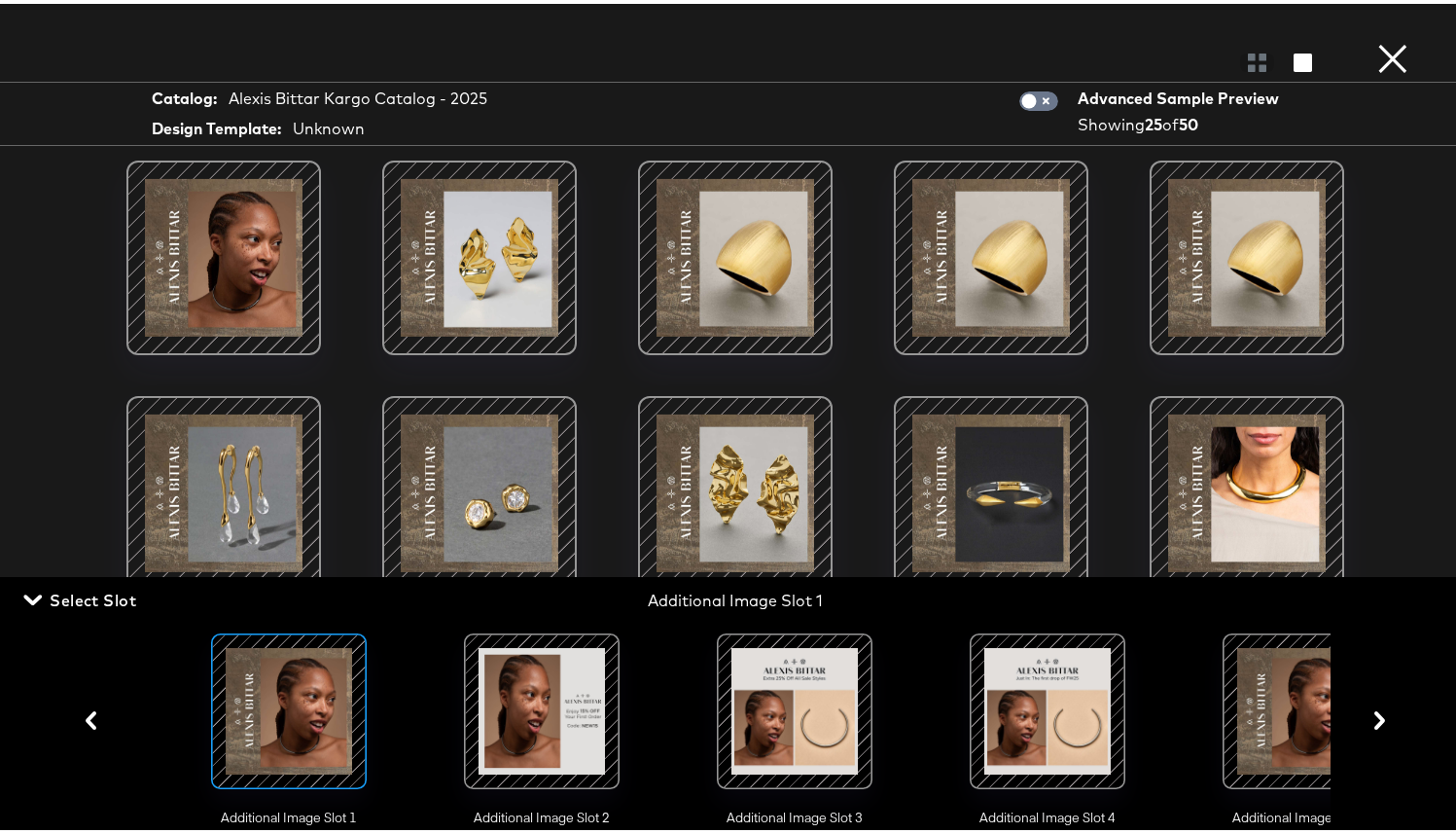 scroll, scrollTop: 0, scrollLeft: 288, axis: horizontal 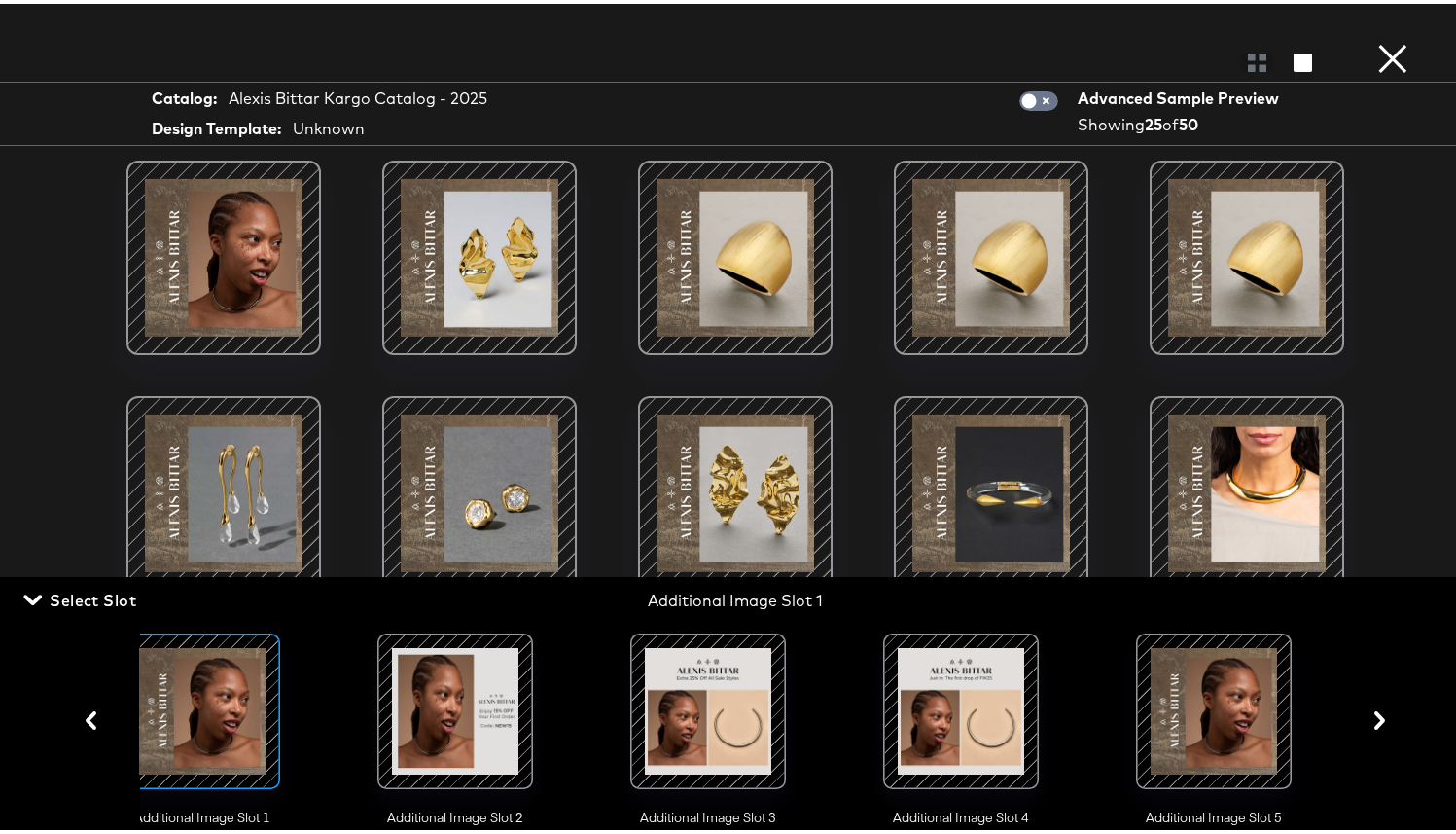 click at bounding box center [708, 707] 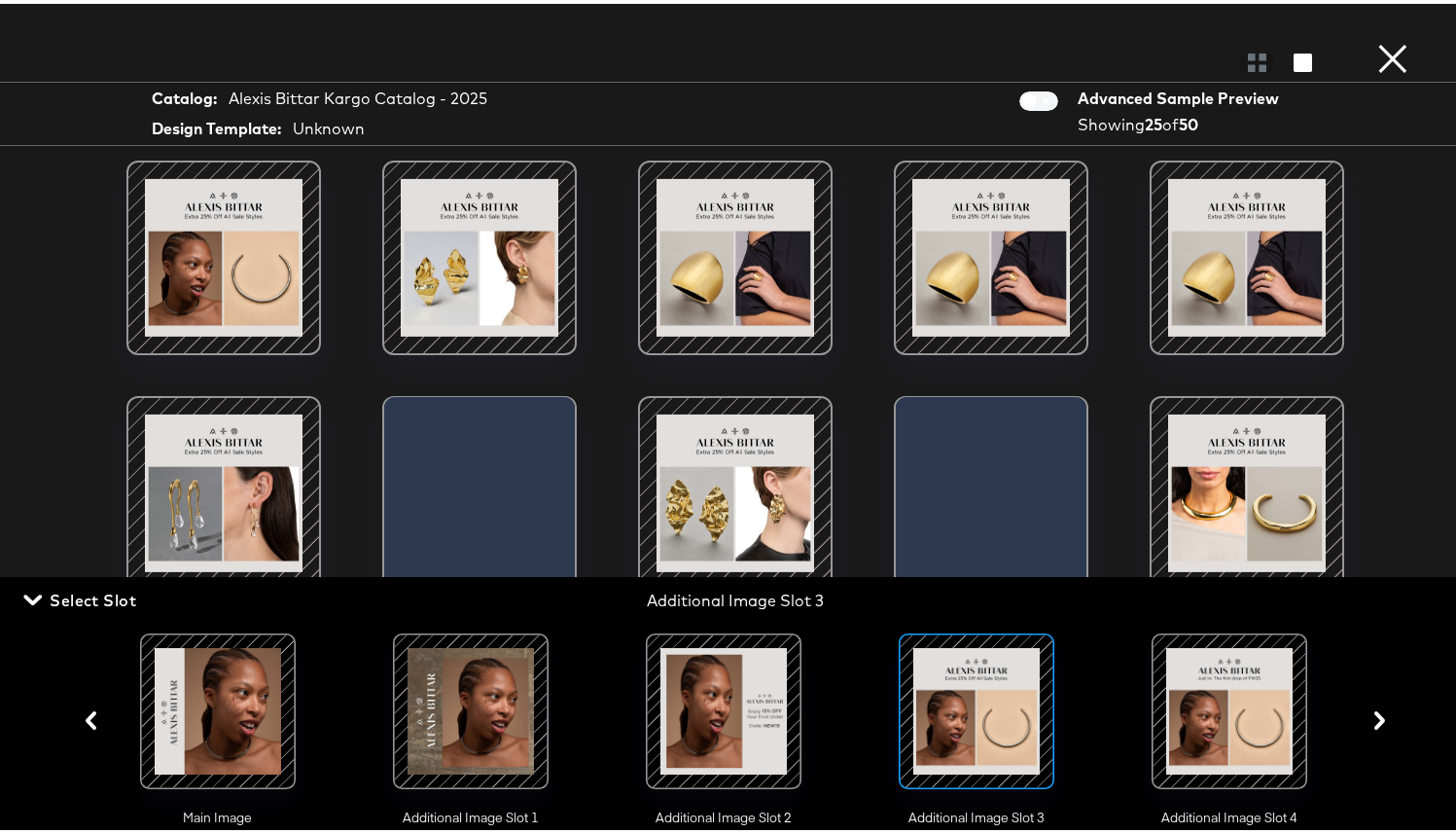scroll, scrollTop: 0, scrollLeft: 0, axis: both 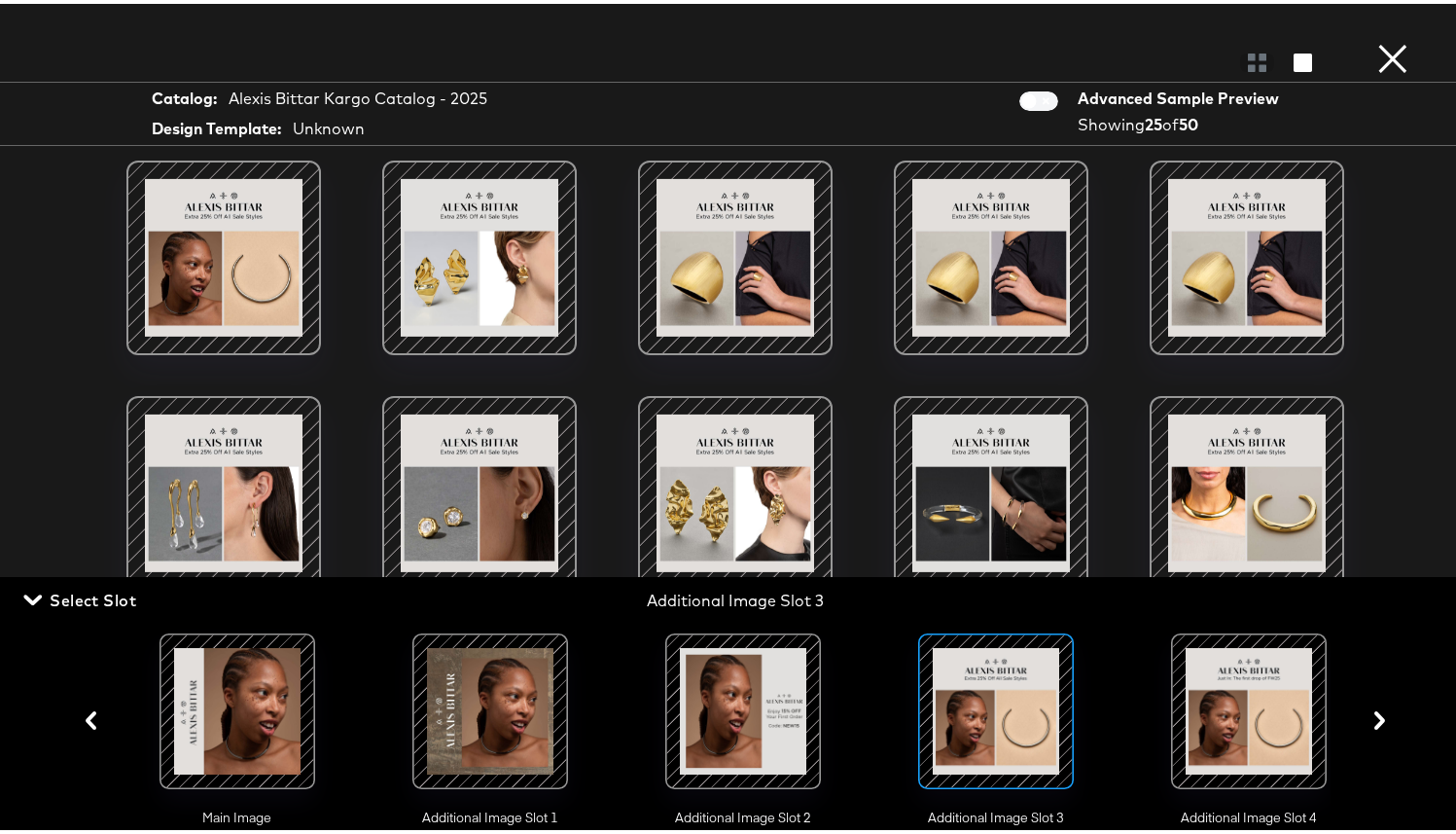 click at bounding box center (996, 707) 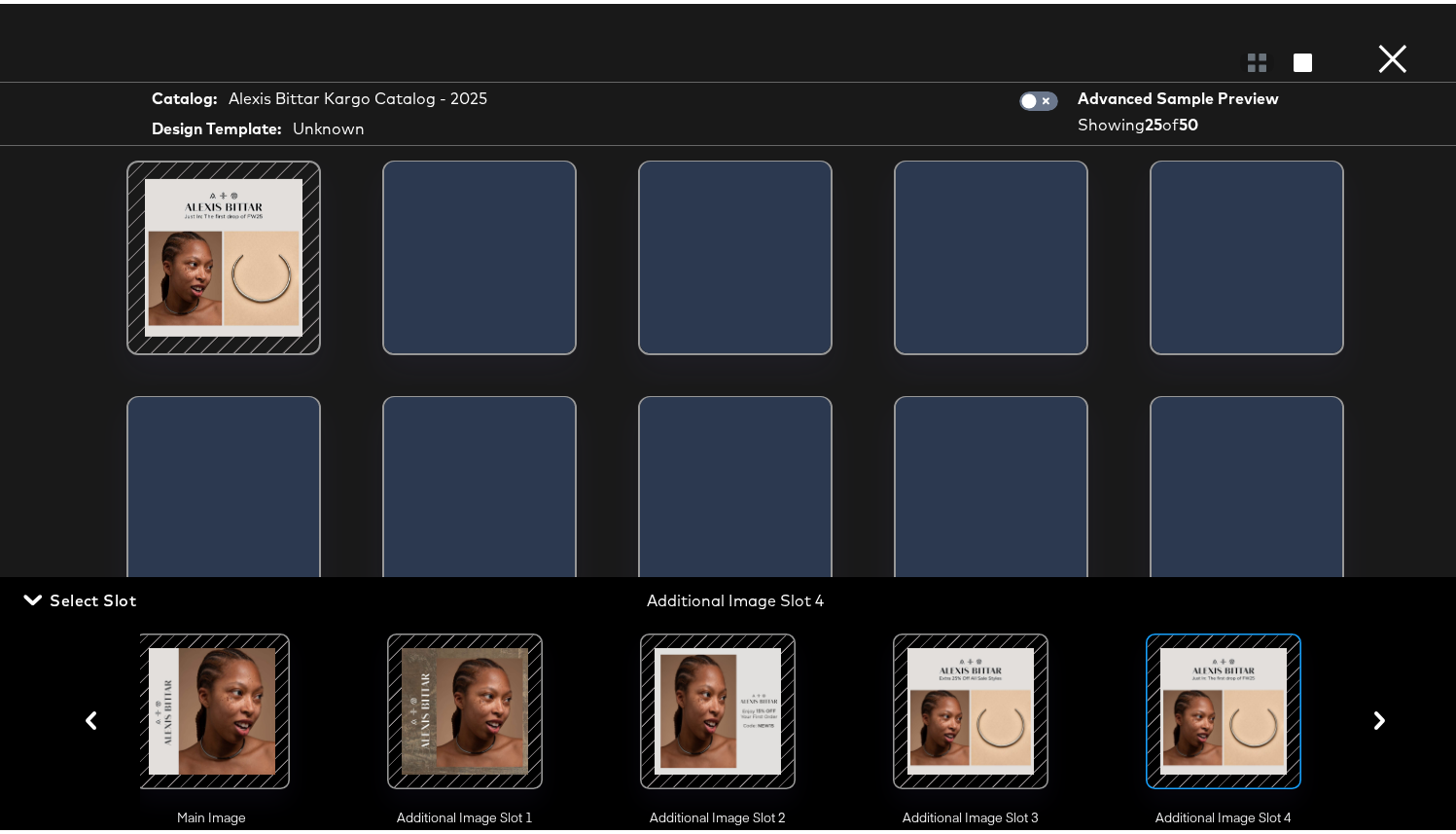 scroll, scrollTop: 0, scrollLeft: 26, axis: horizontal 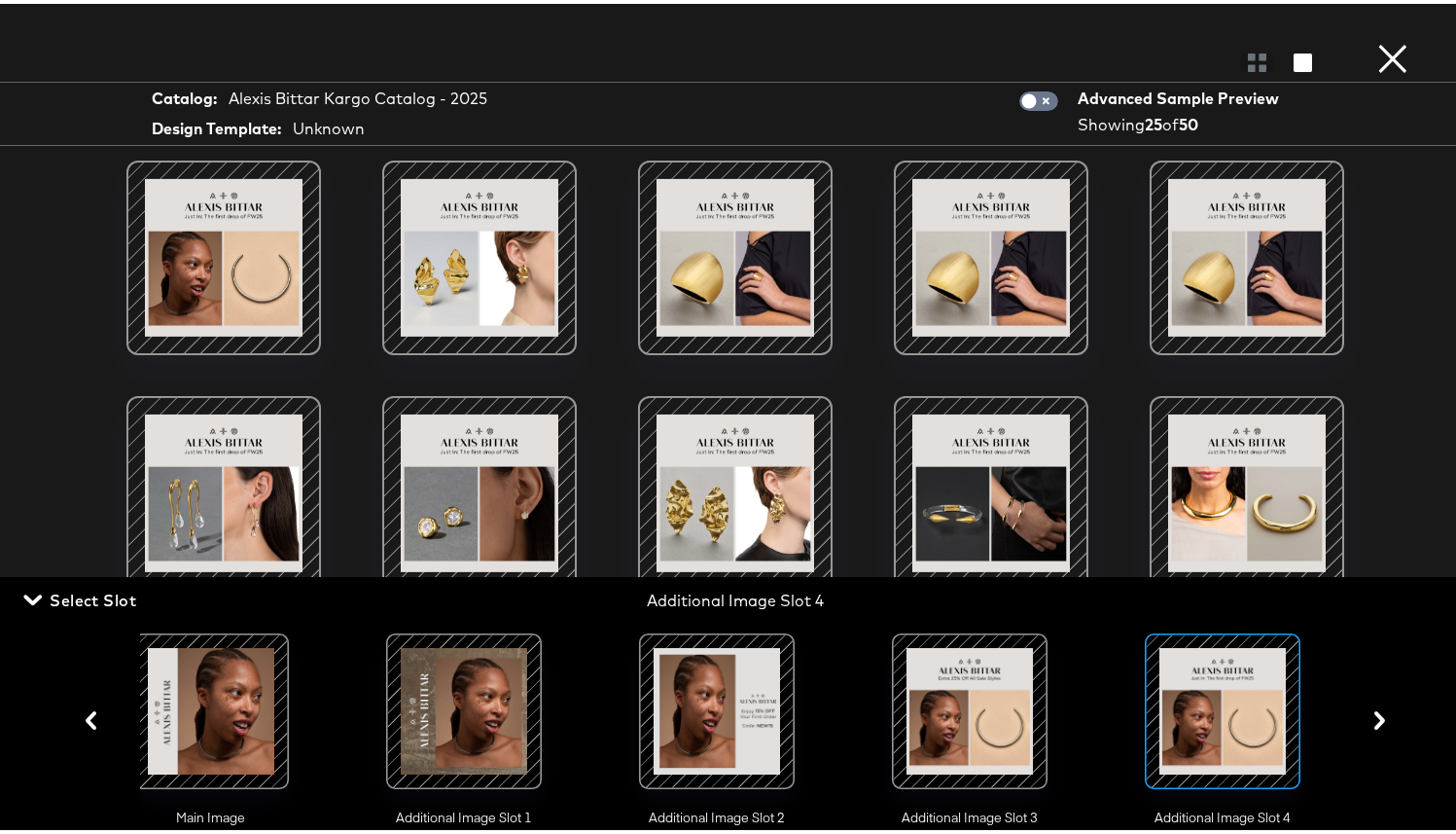 click on "×" at bounding box center [1393, 19] 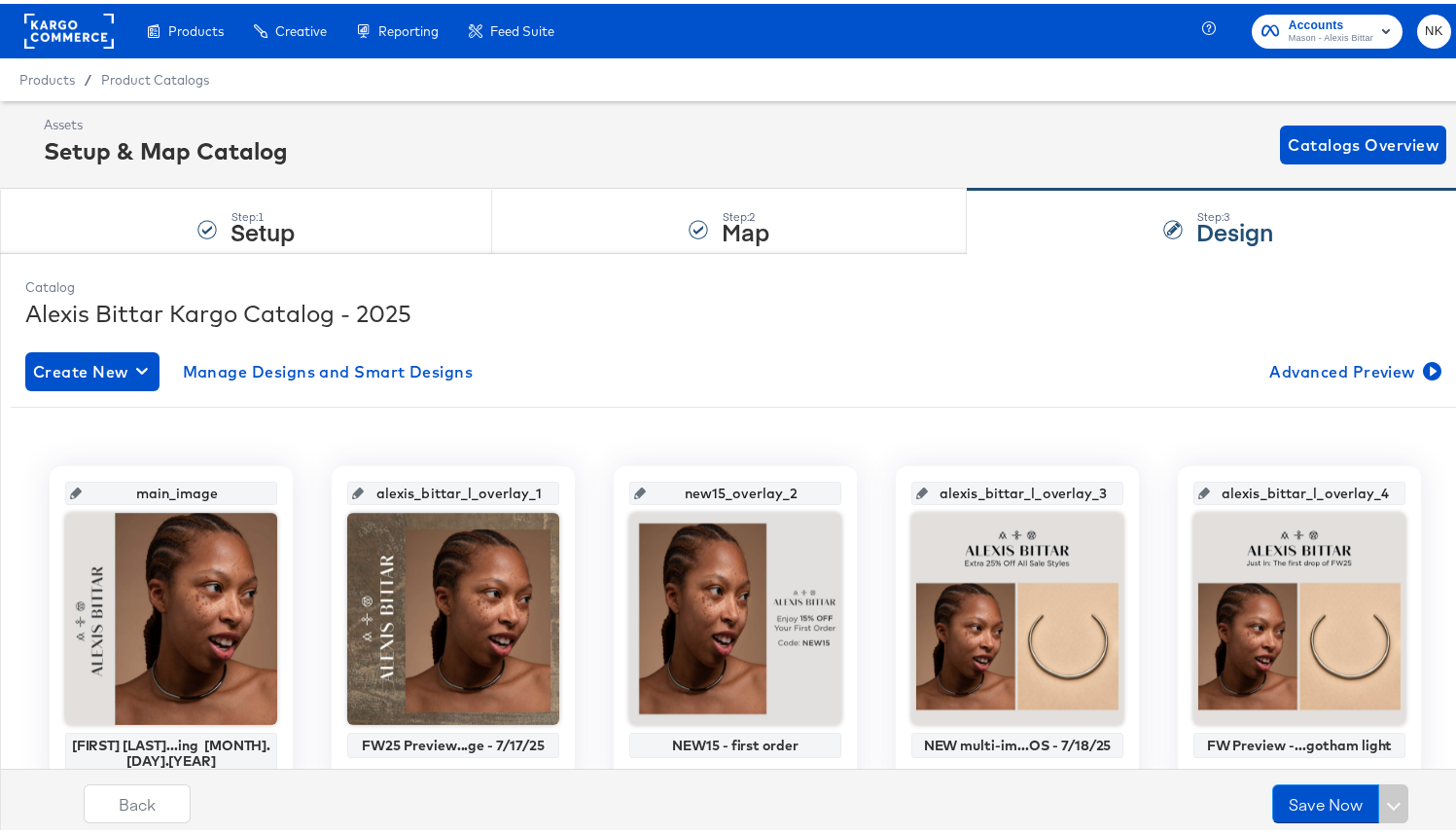click on "Save Now" at bounding box center (1340, 800) 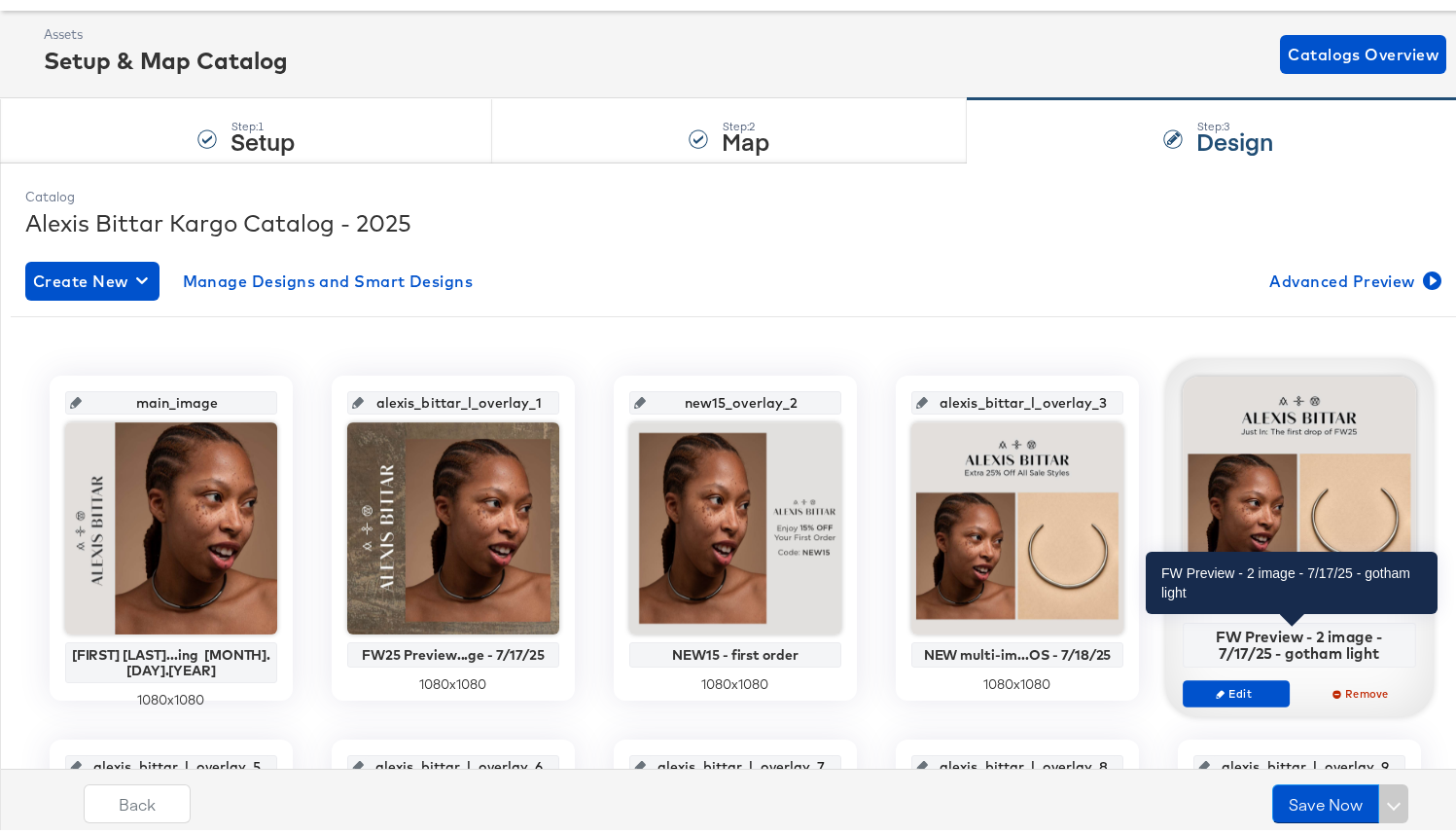 scroll, scrollTop: 133, scrollLeft: 0, axis: vertical 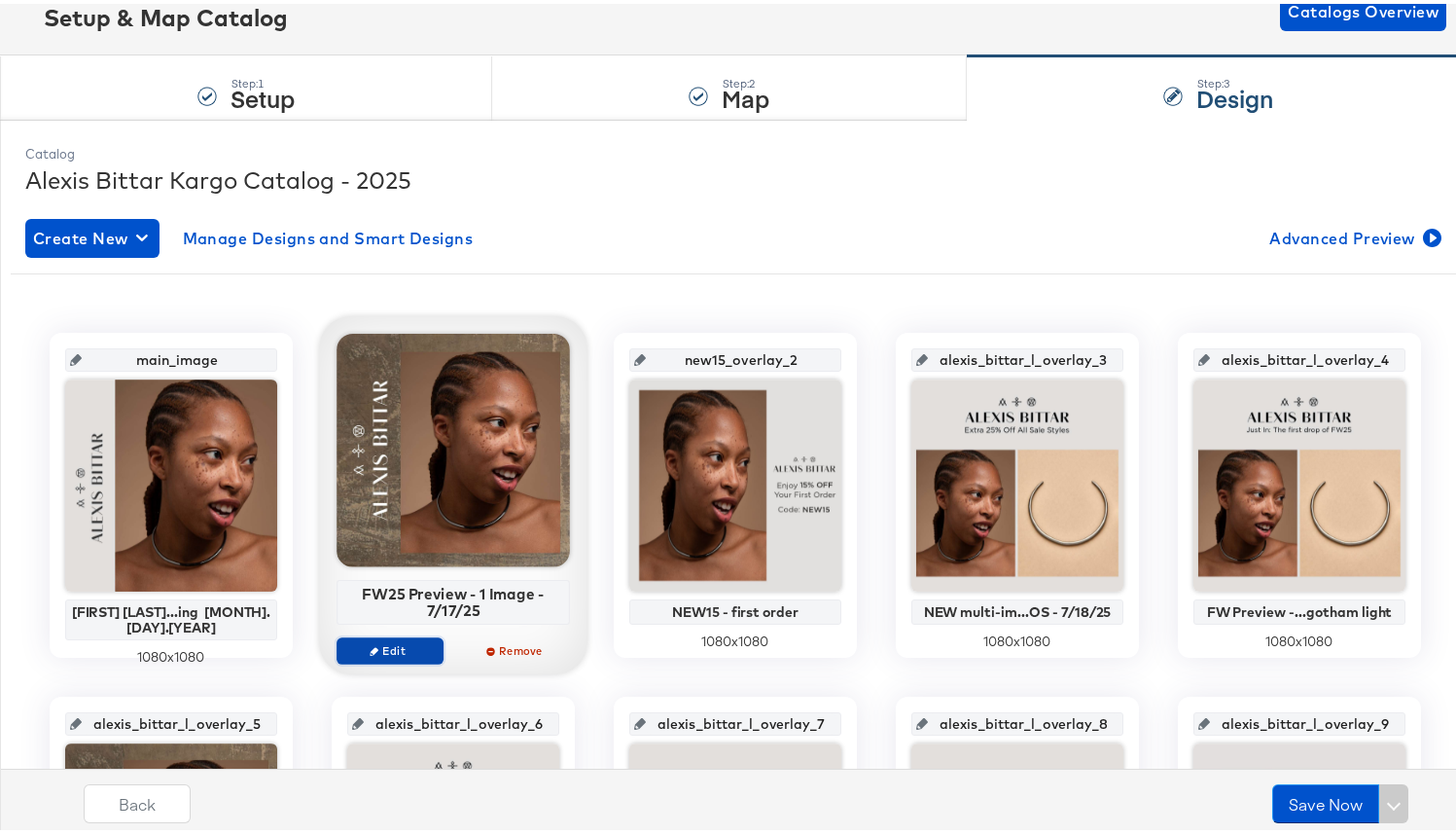 click on "Edit" at bounding box center [390, 646] 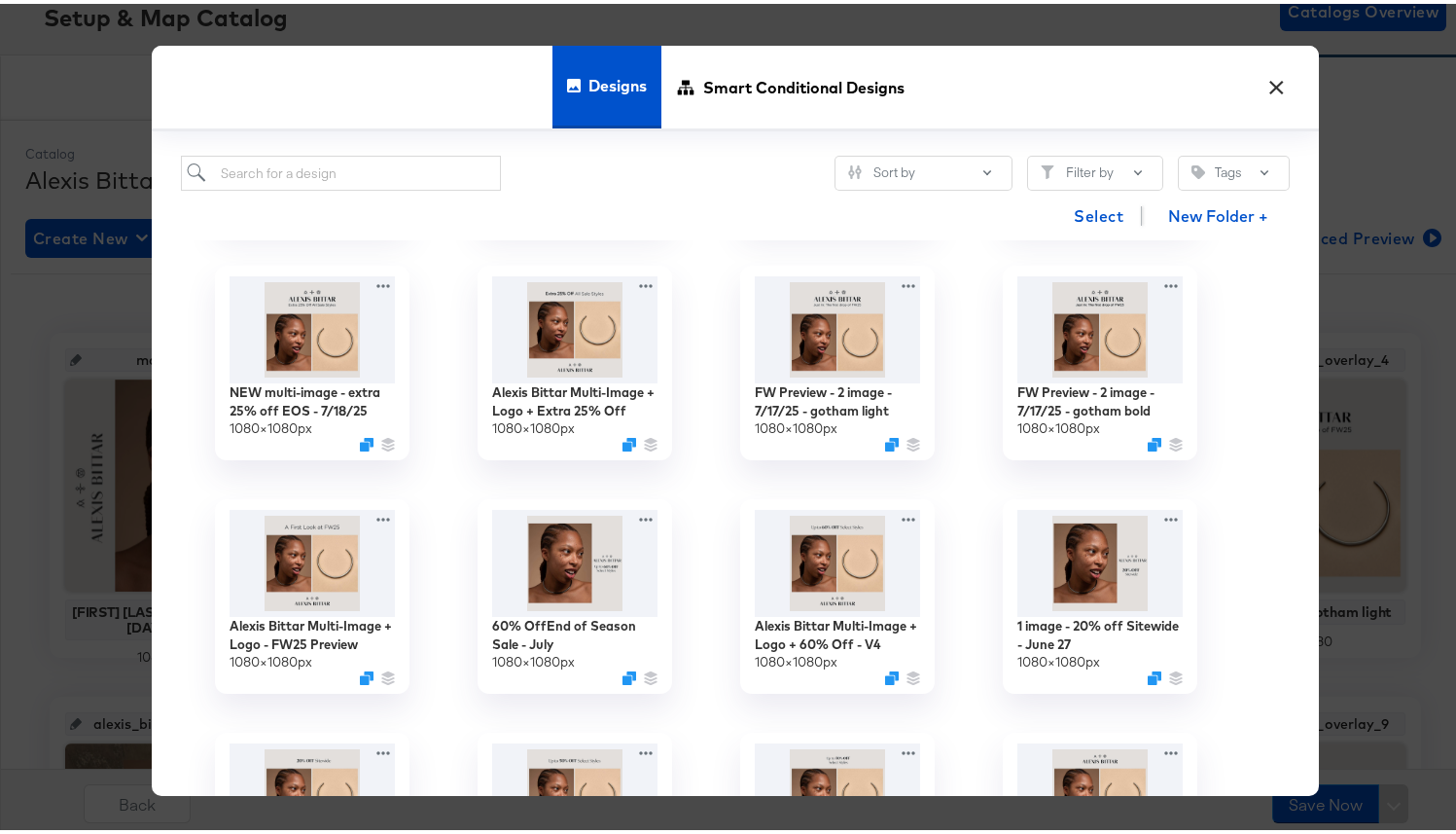 scroll, scrollTop: 1127, scrollLeft: 0, axis: vertical 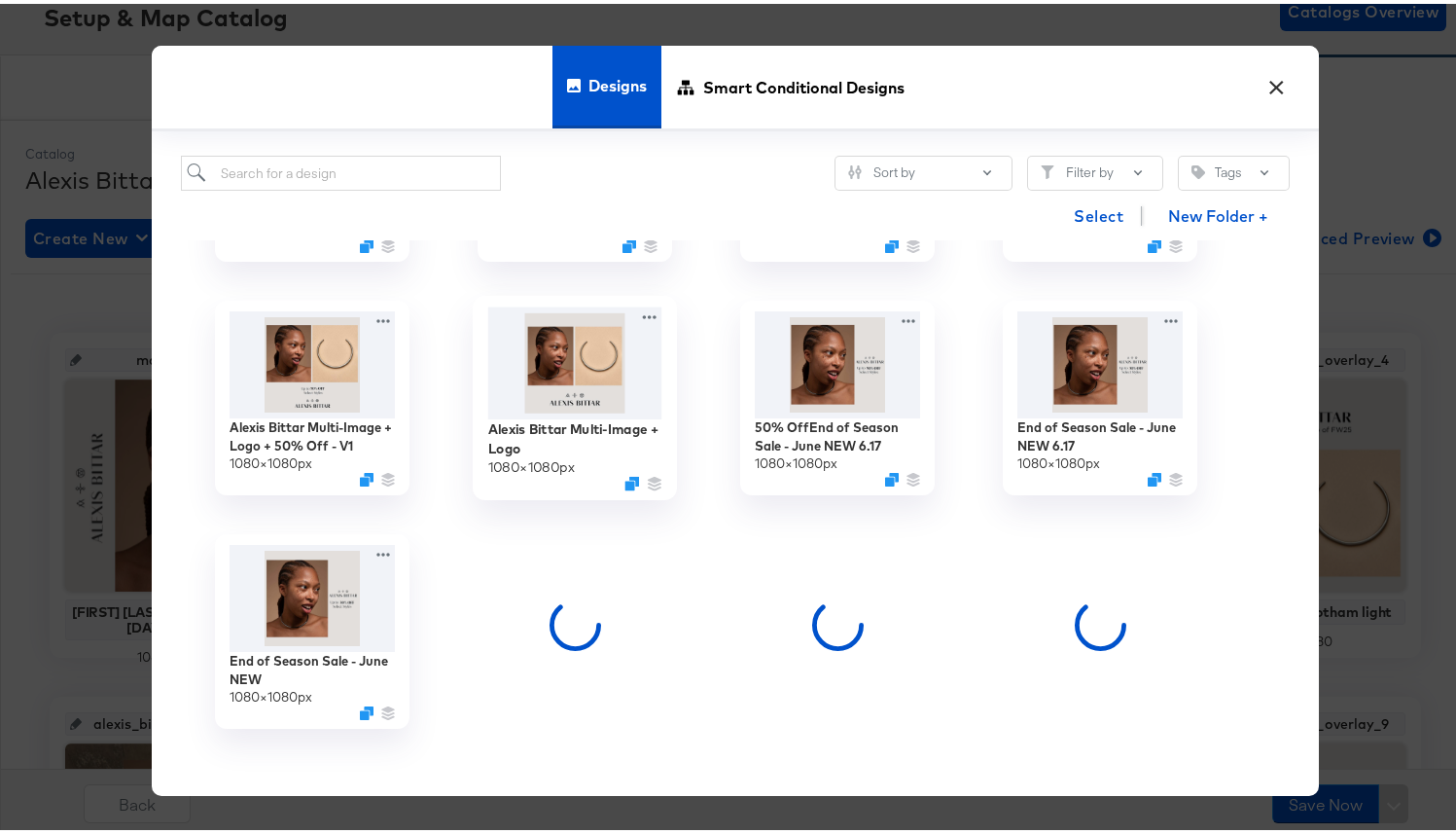 click at bounding box center (575, 359) 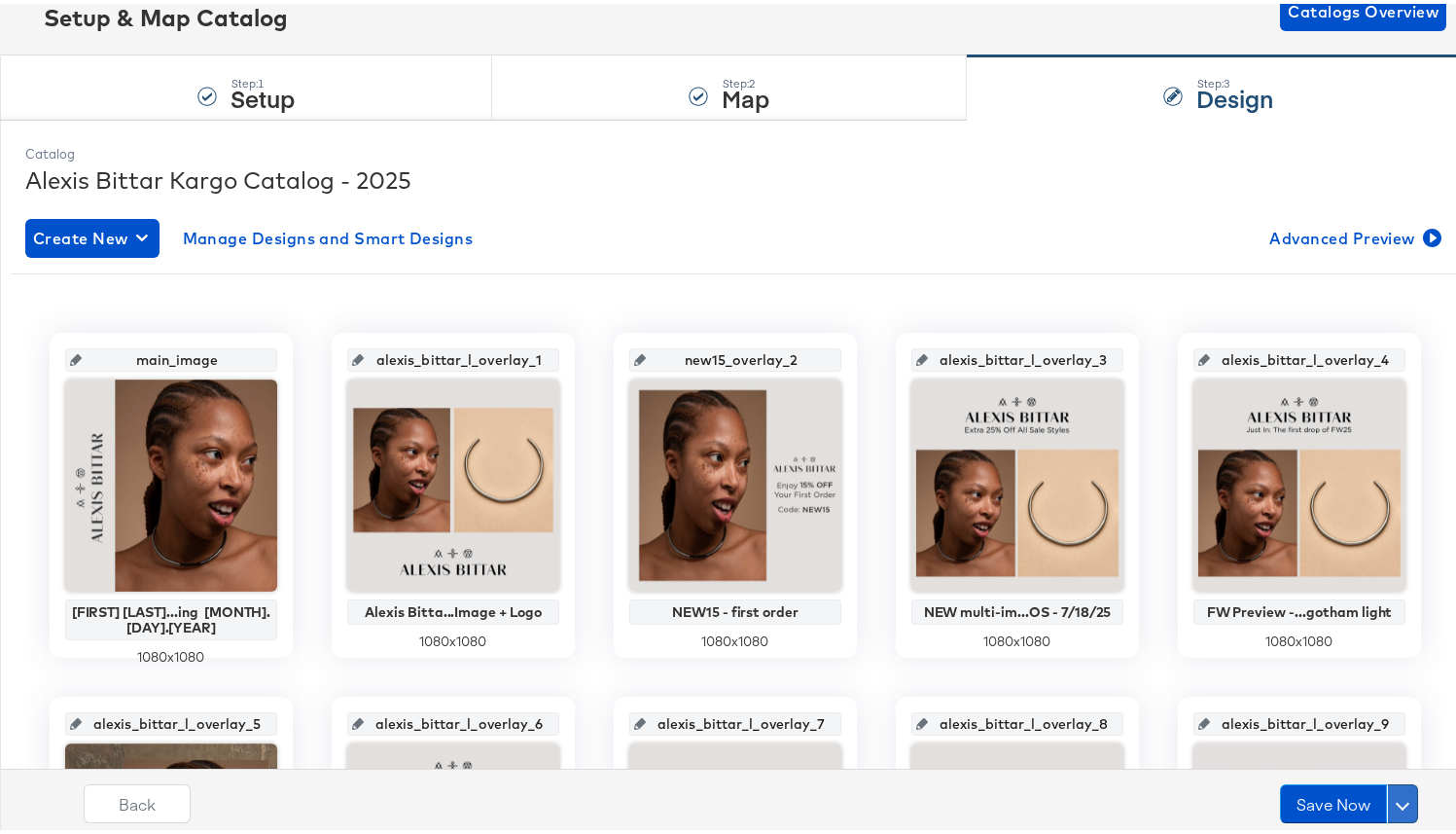 click at bounding box center [1403, 800] 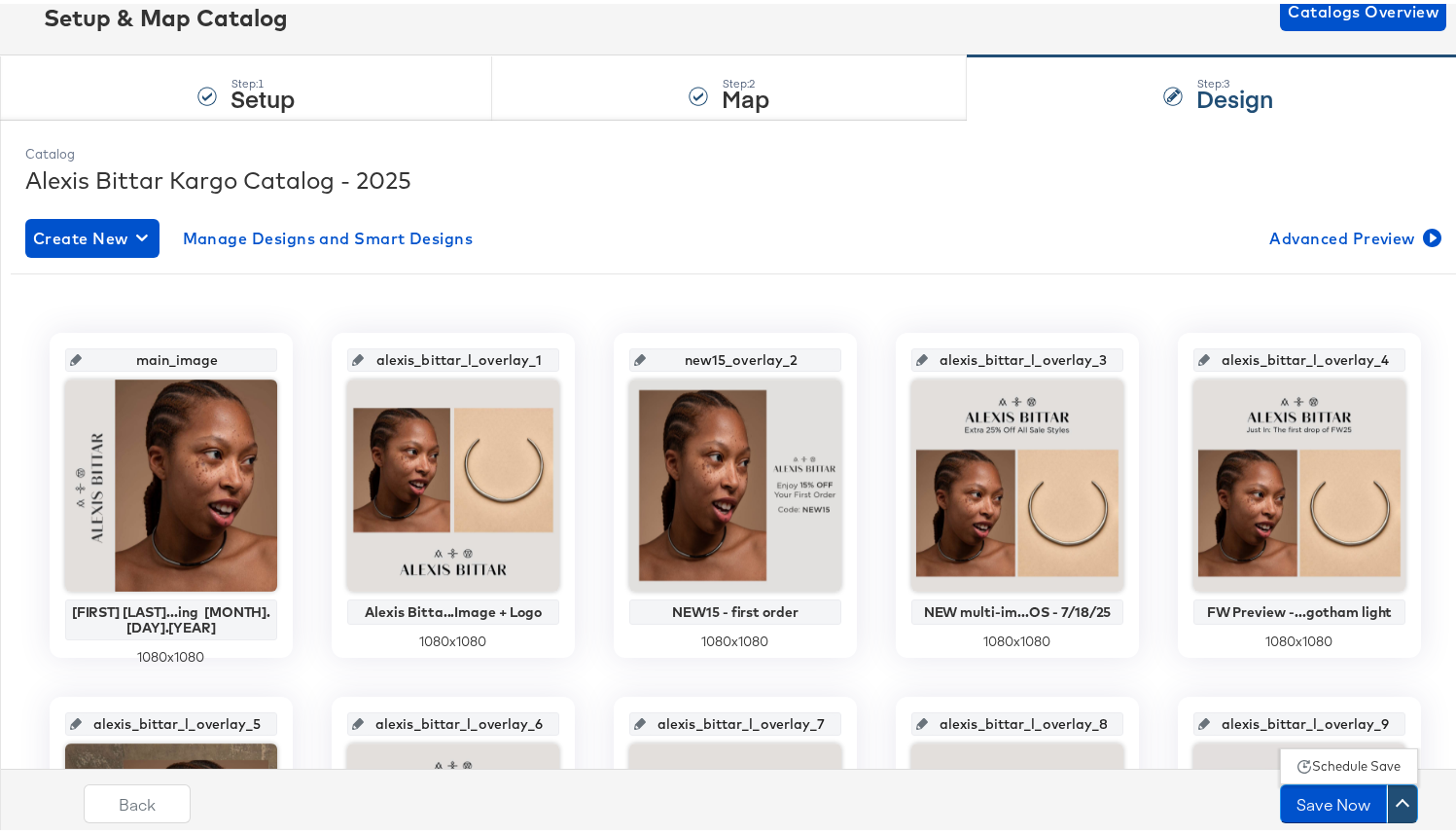 click on "Schedule Save" at bounding box center [1356, 762] 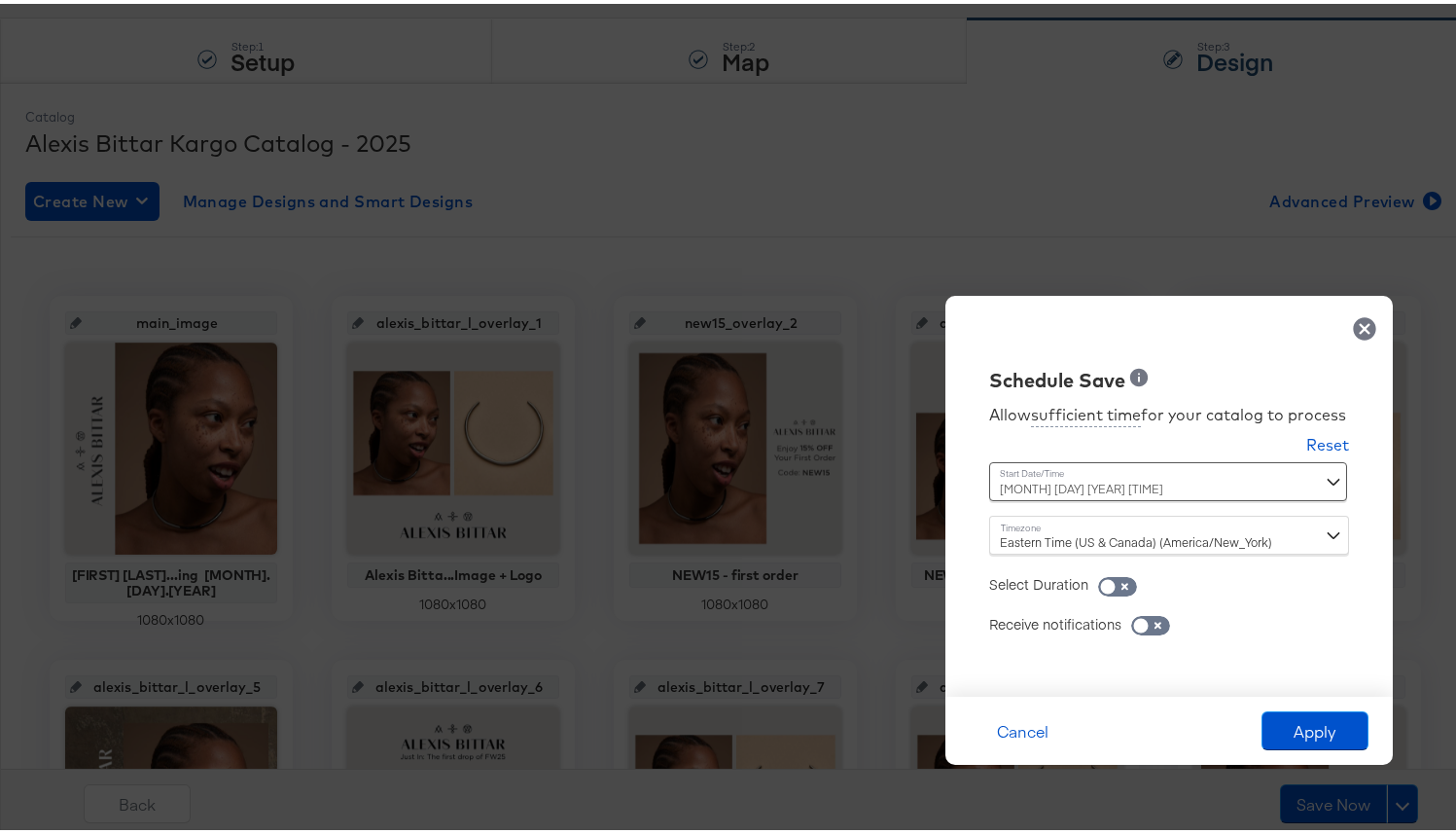 scroll, scrollTop: 202, scrollLeft: 0, axis: vertical 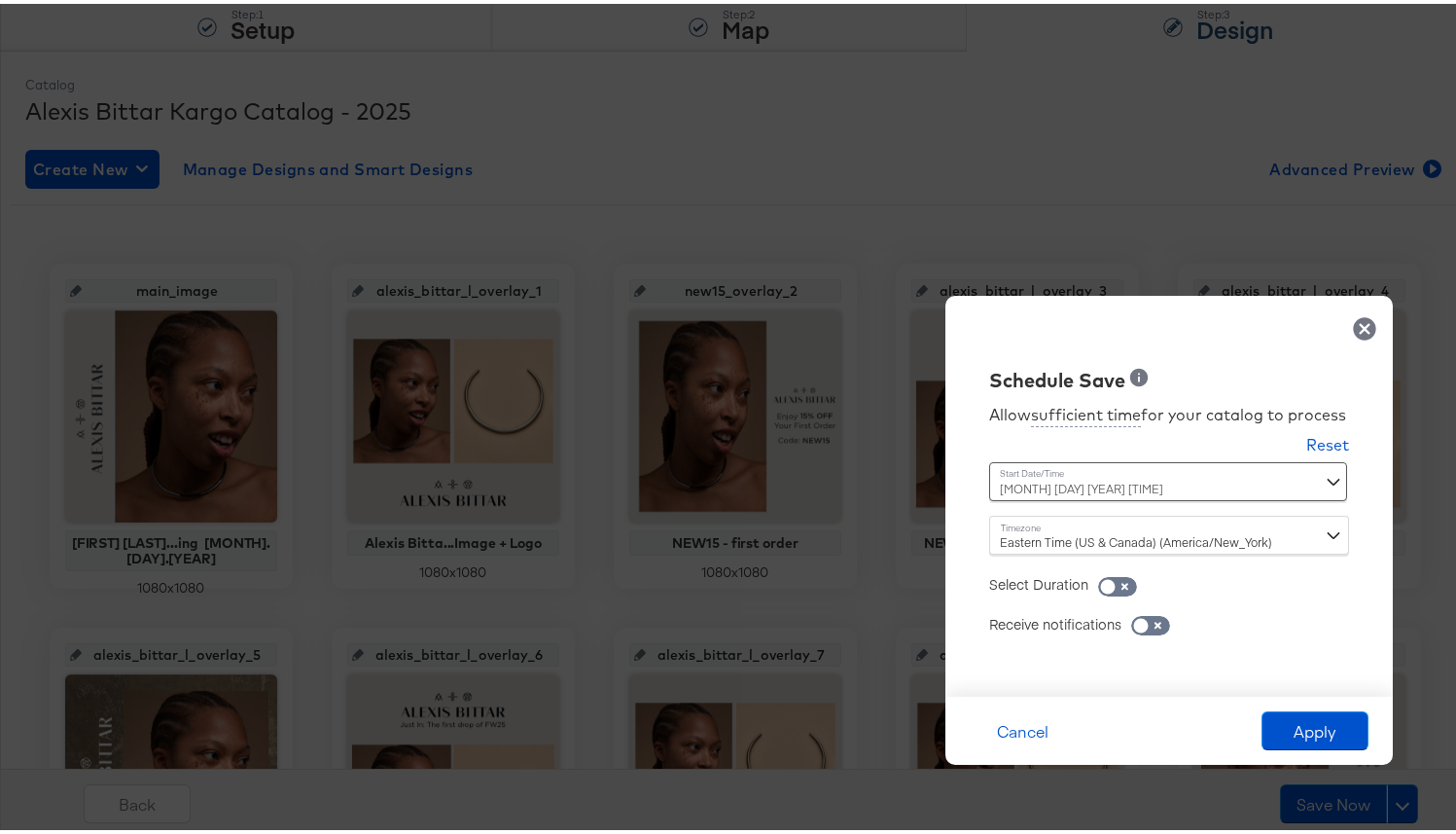 click 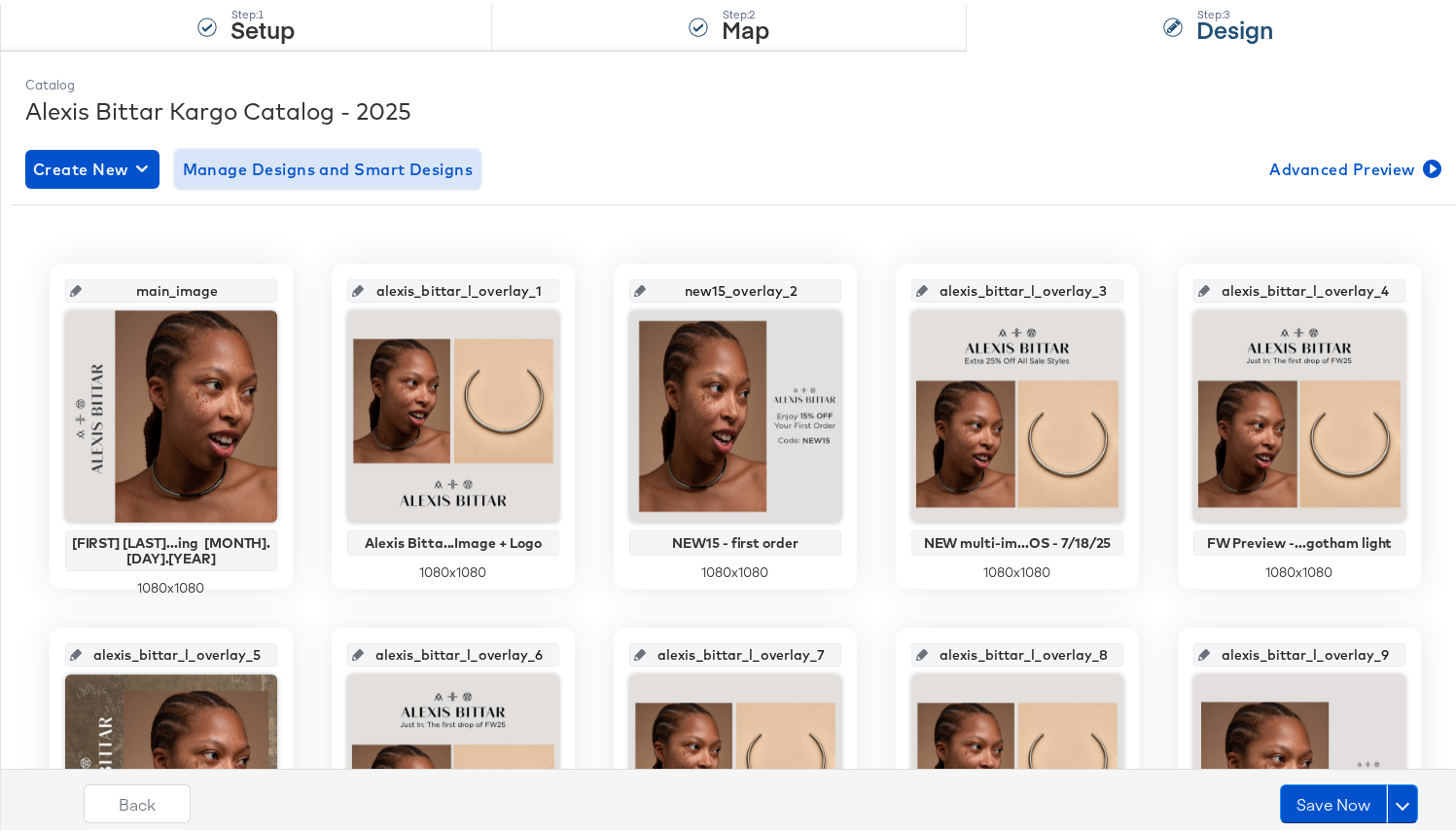 click on "Manage Designs and Smart Designs" at bounding box center (328, 165) 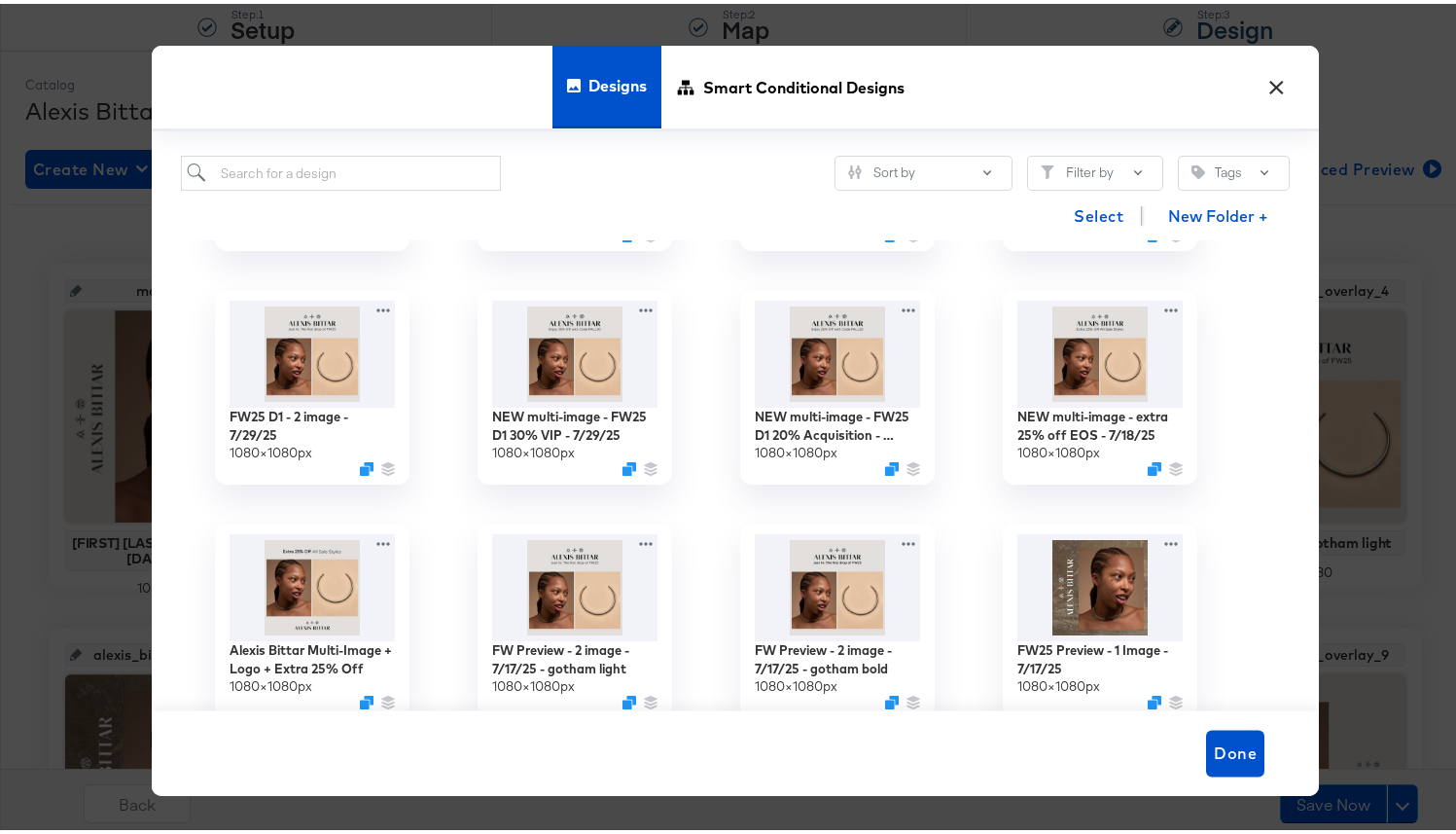 scroll, scrollTop: 328, scrollLeft: 0, axis: vertical 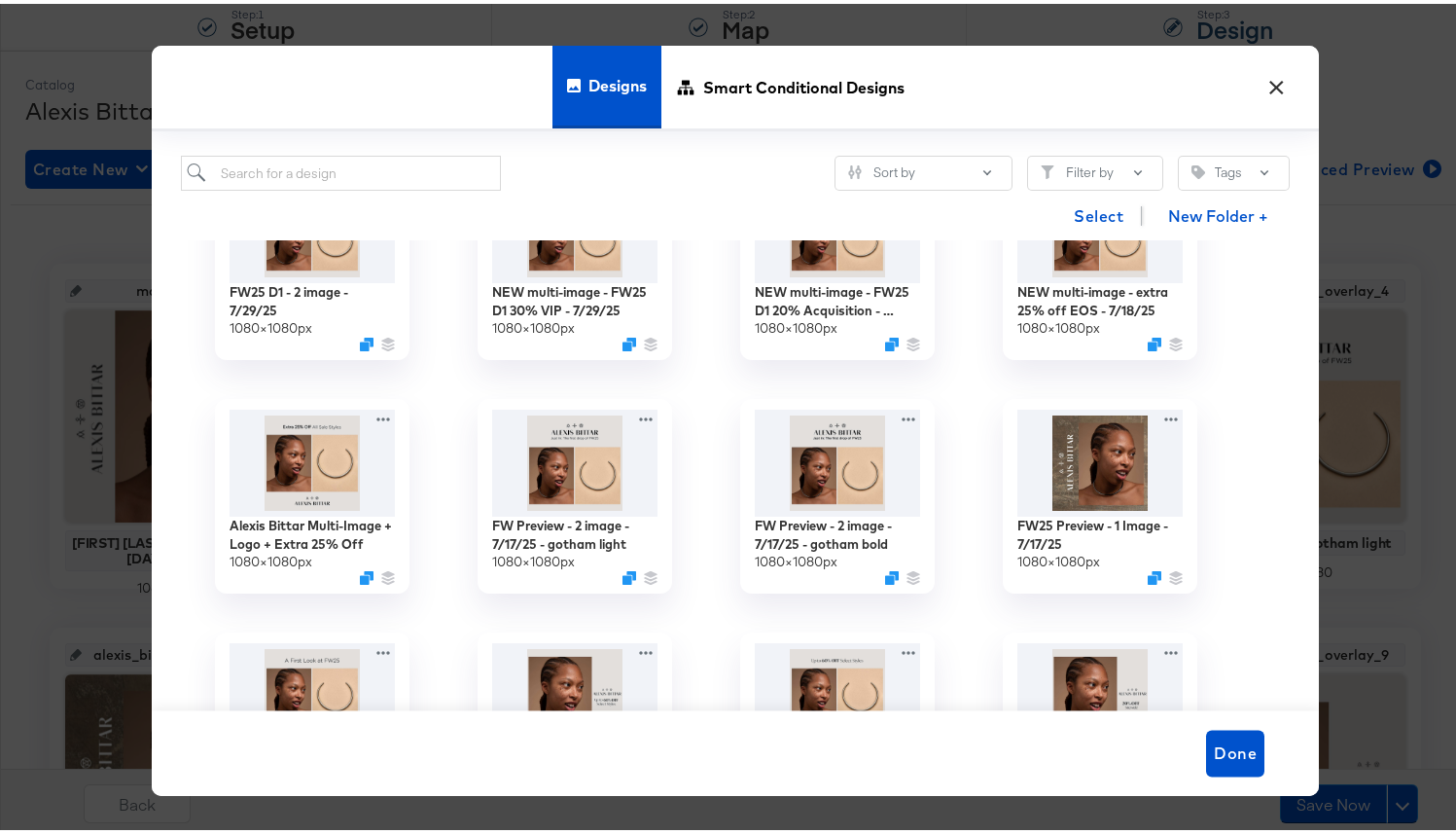 click on "×" at bounding box center [1277, 79] 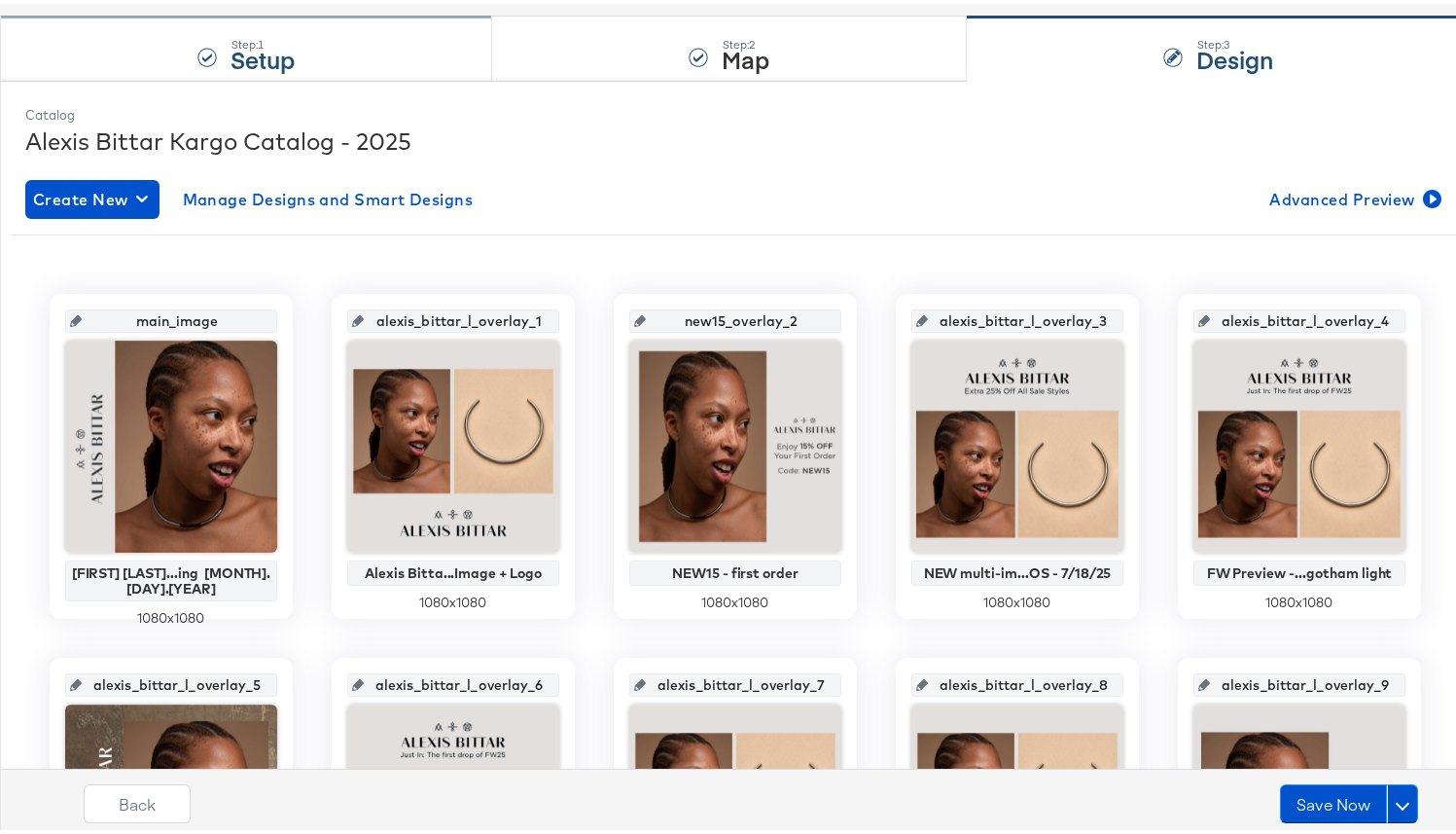scroll, scrollTop: 190, scrollLeft: 0, axis: vertical 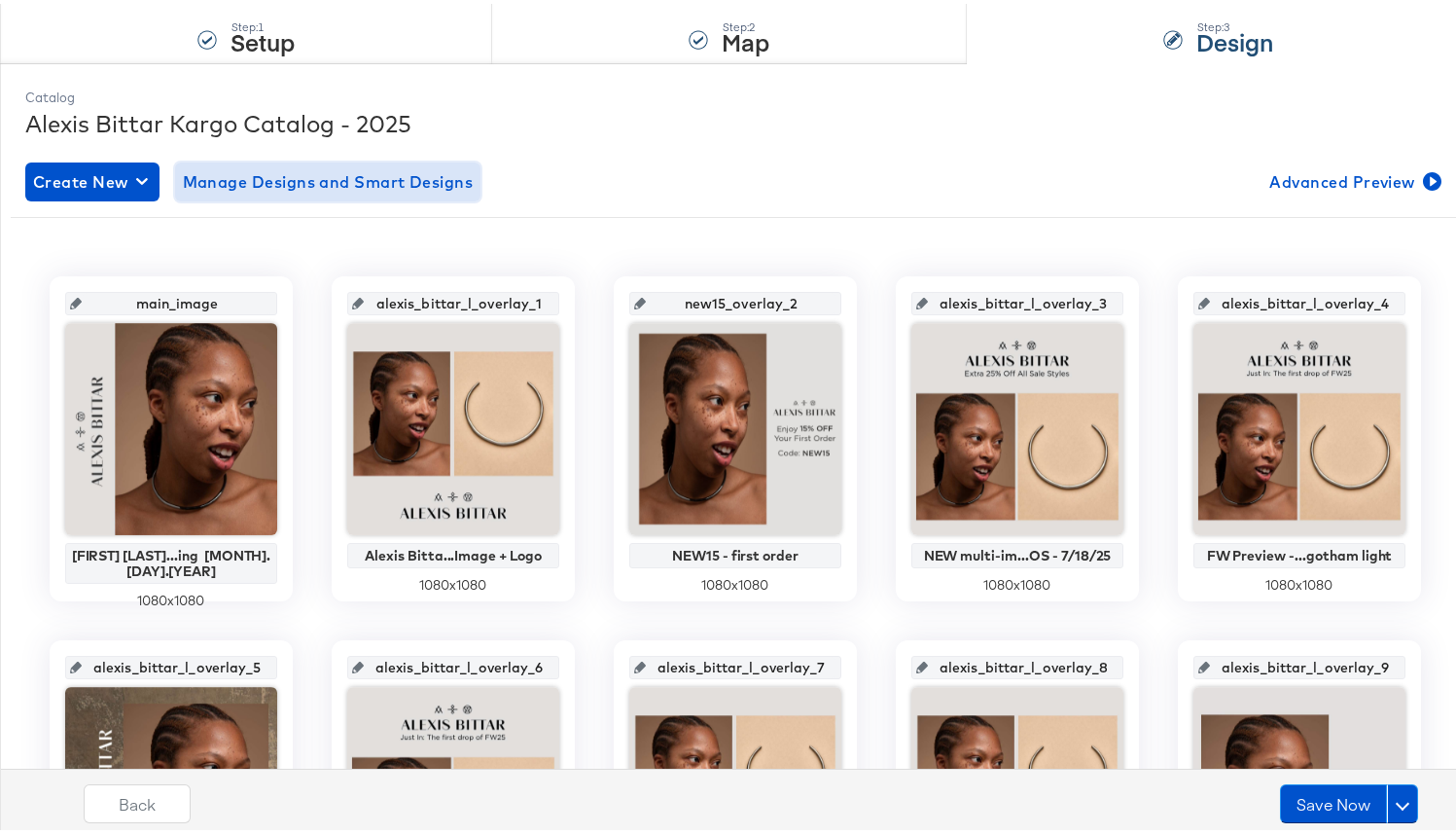 click on "Manage Designs and Smart Designs" at bounding box center (328, 178) 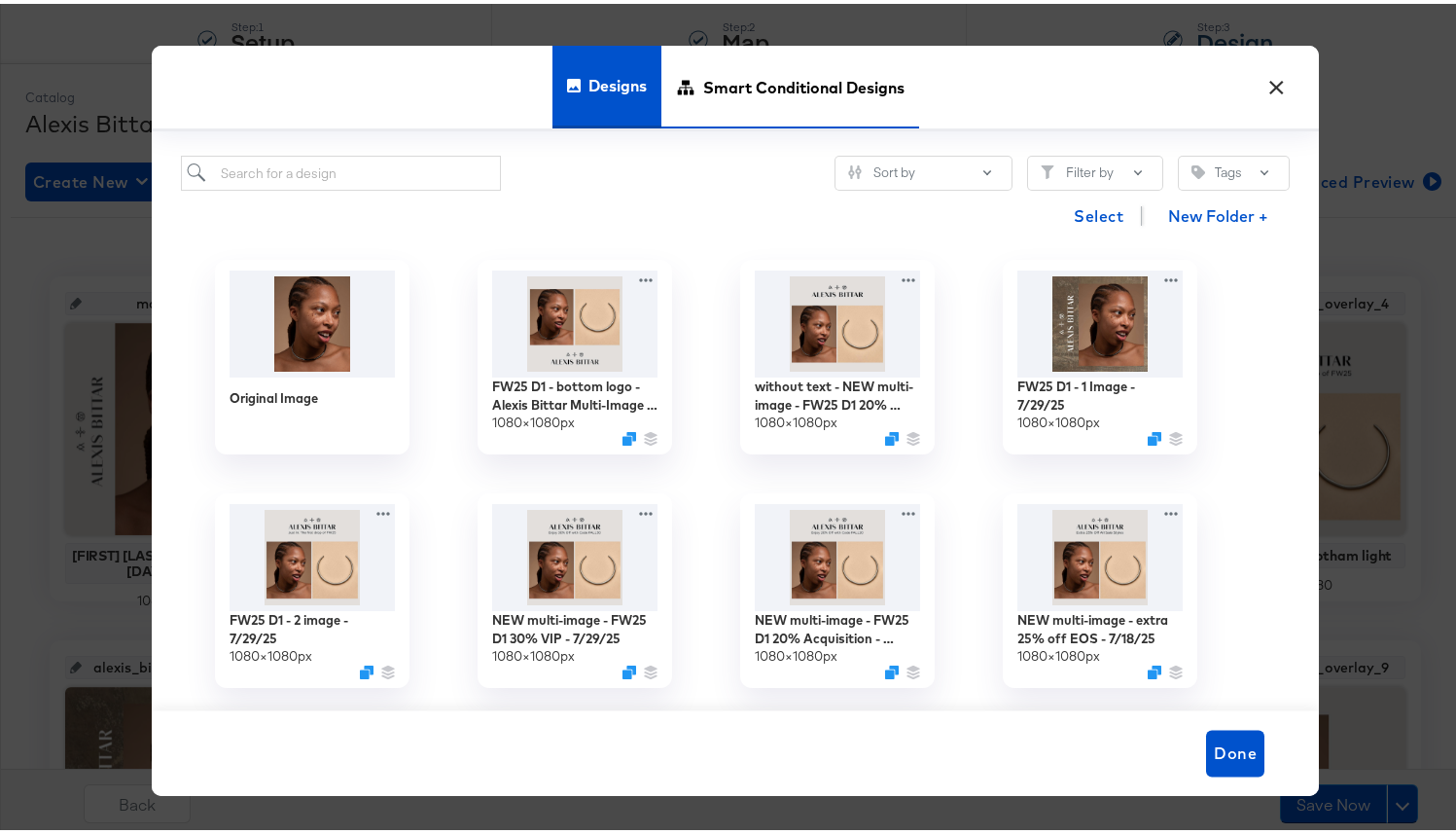 click on "Smart Conditional Designs" at bounding box center [803, 83] 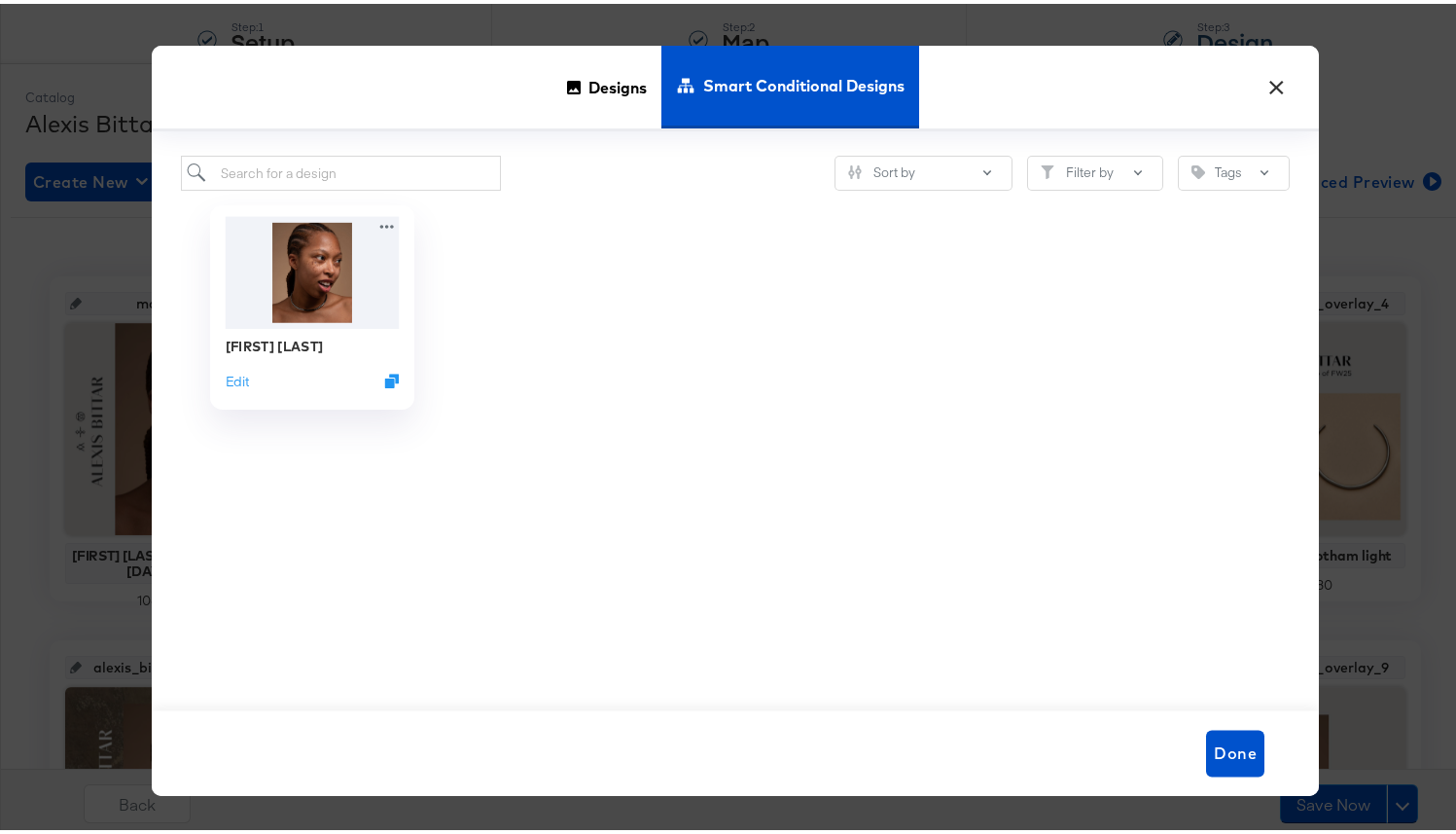 click at bounding box center (312, 269) 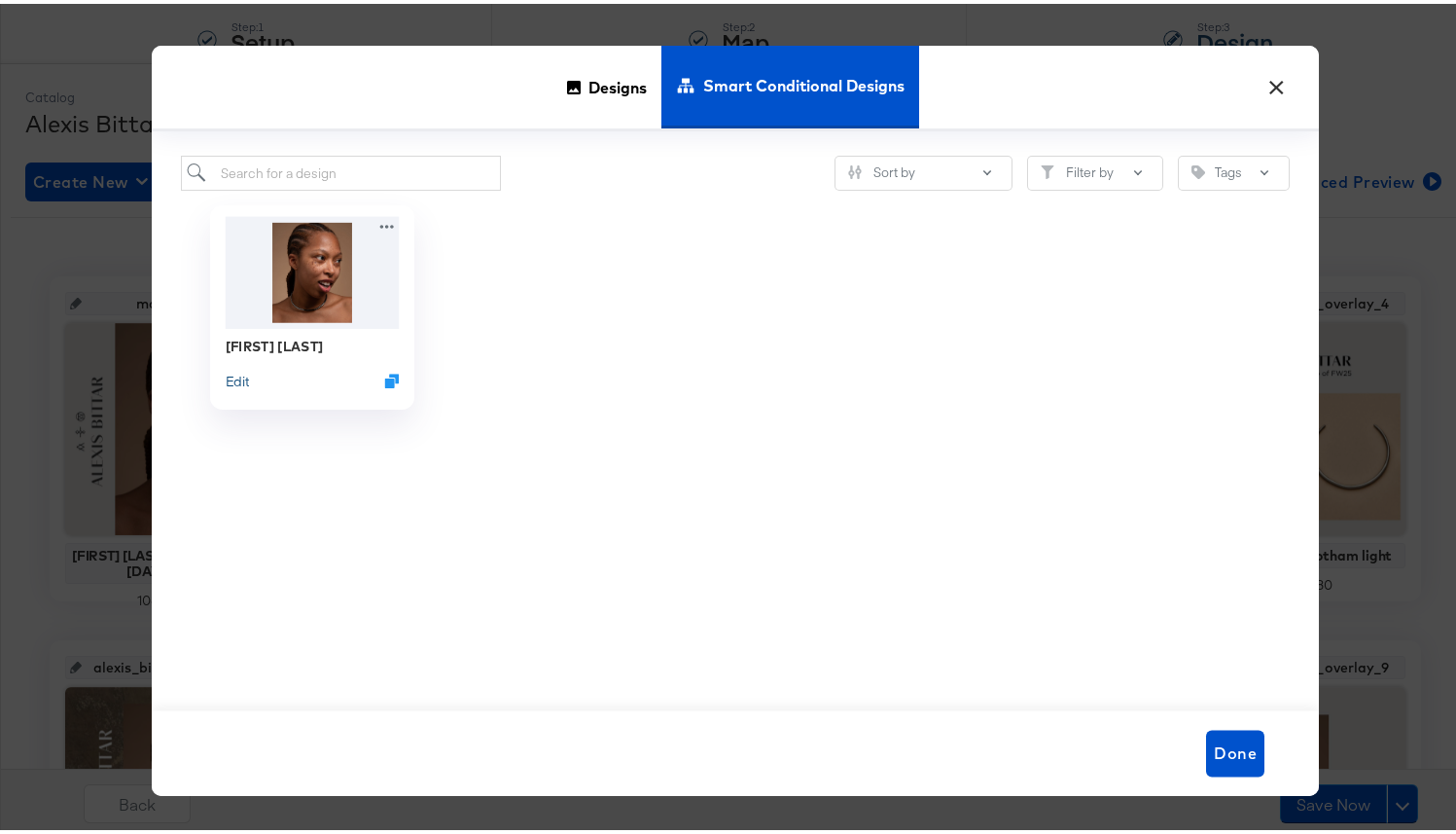 click on "Edit" at bounding box center (237, 377) 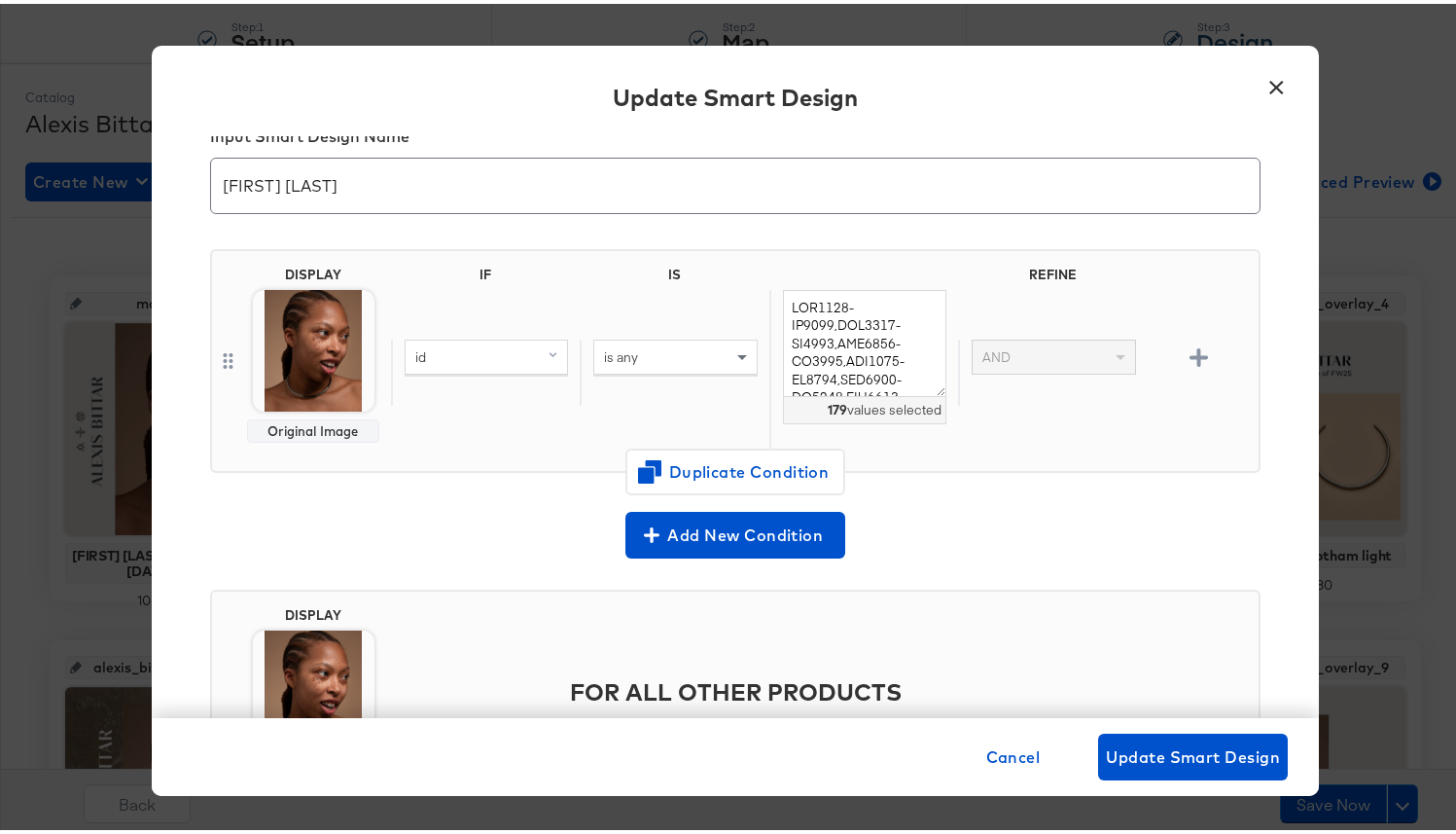 scroll, scrollTop: 46, scrollLeft: 0, axis: vertical 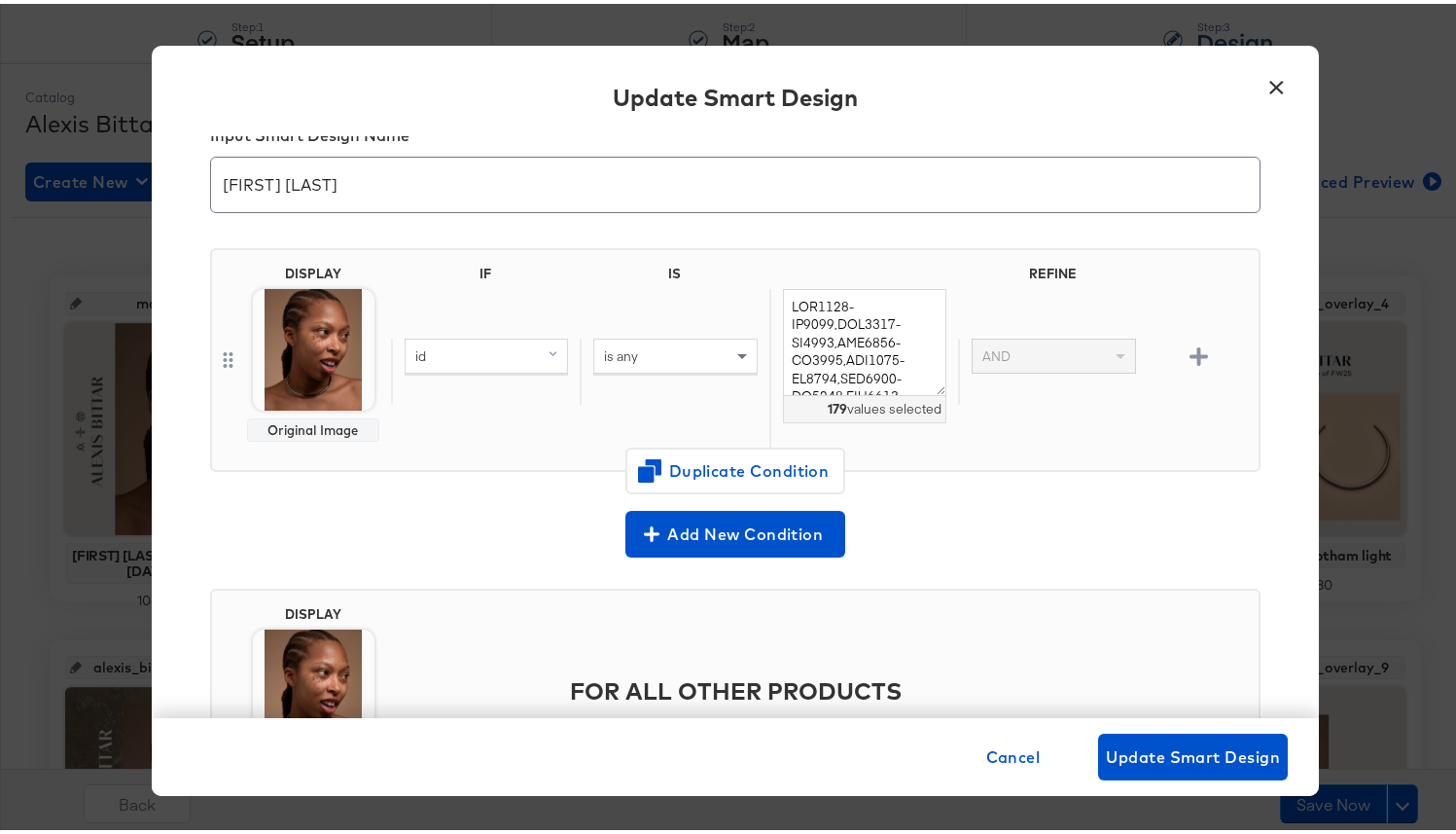 click on "Original Image" at bounding box center [313, 361] 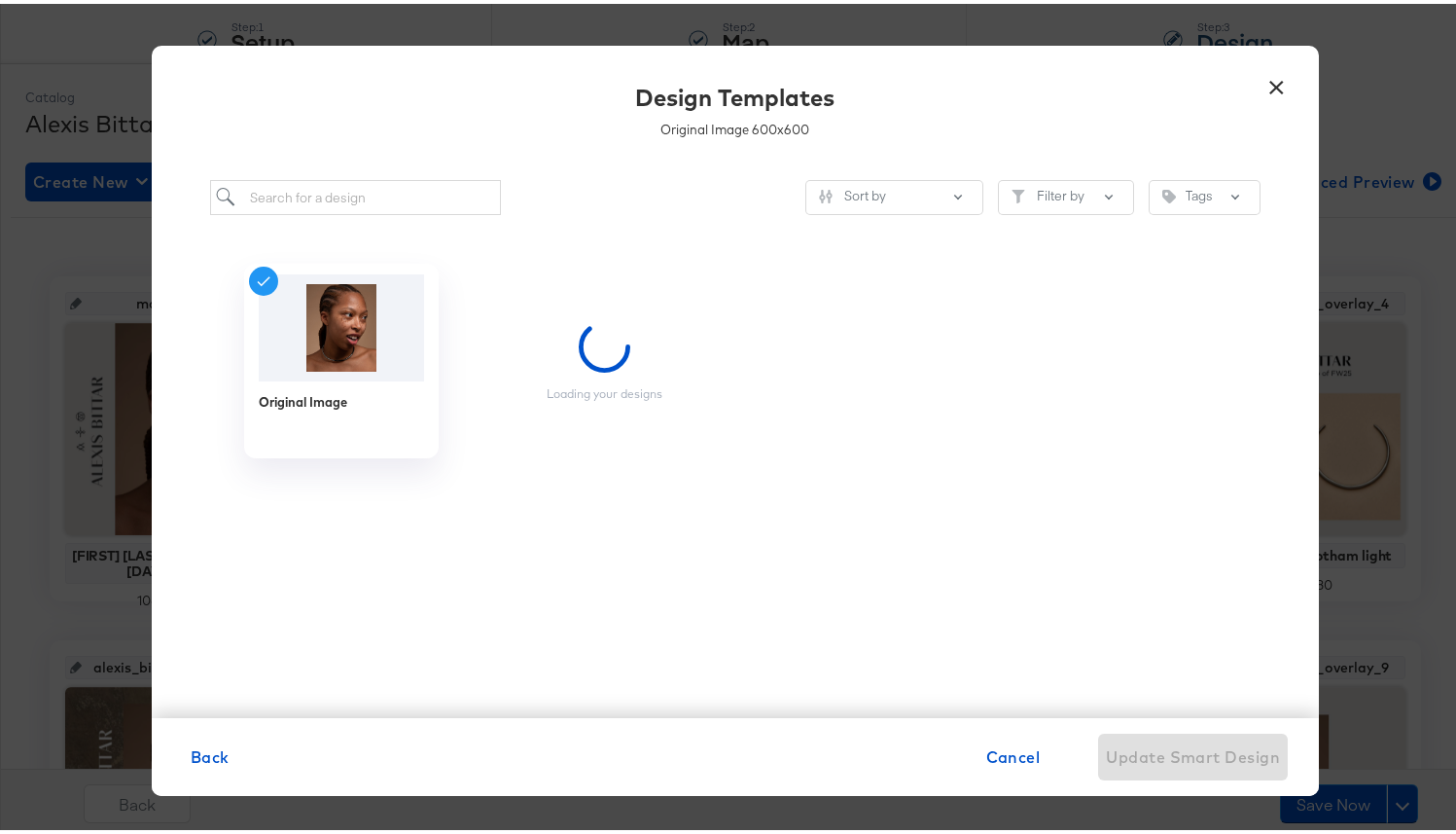 scroll, scrollTop: 0, scrollLeft: 0, axis: both 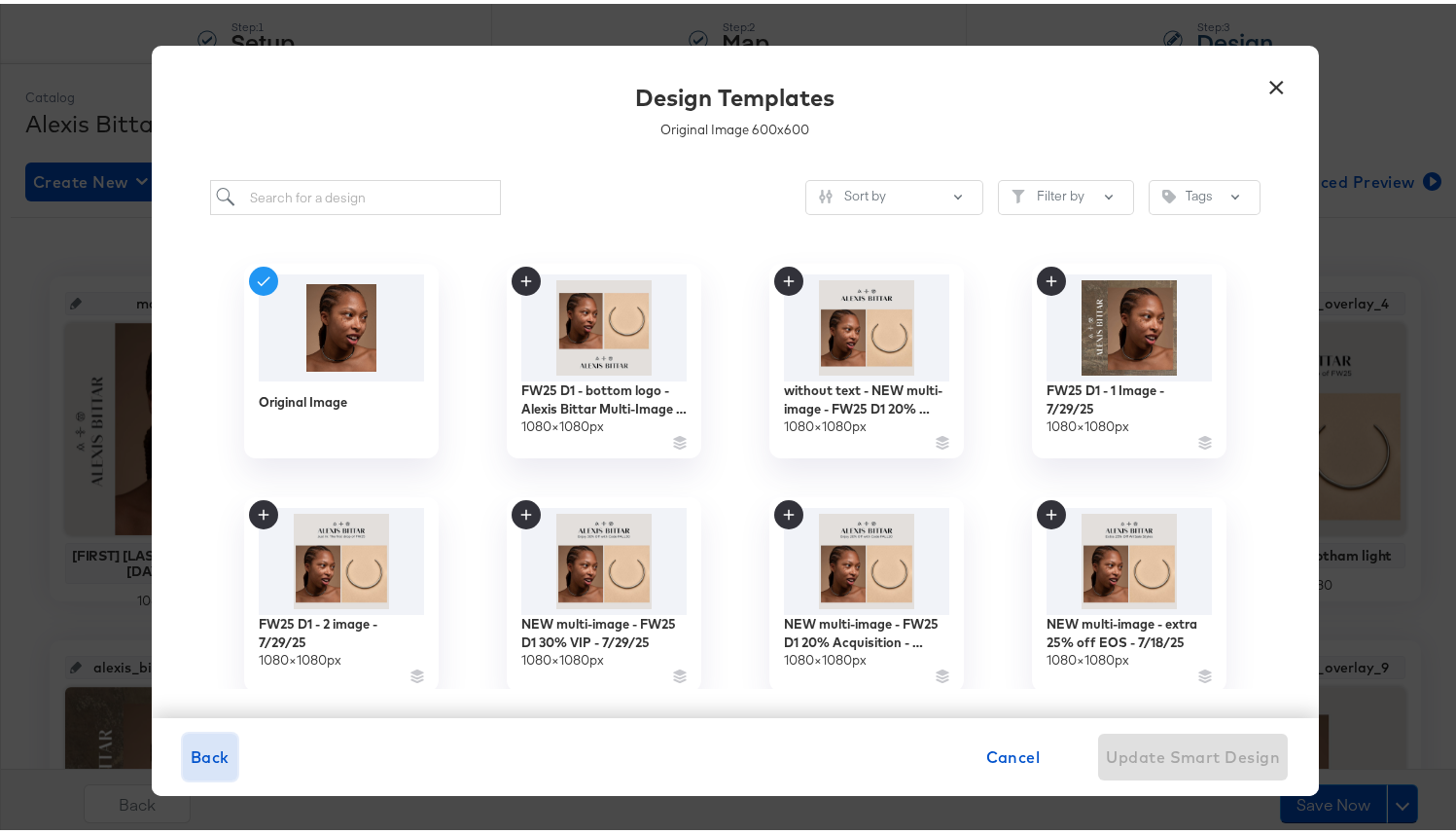 click on "Back" at bounding box center (210, 753) 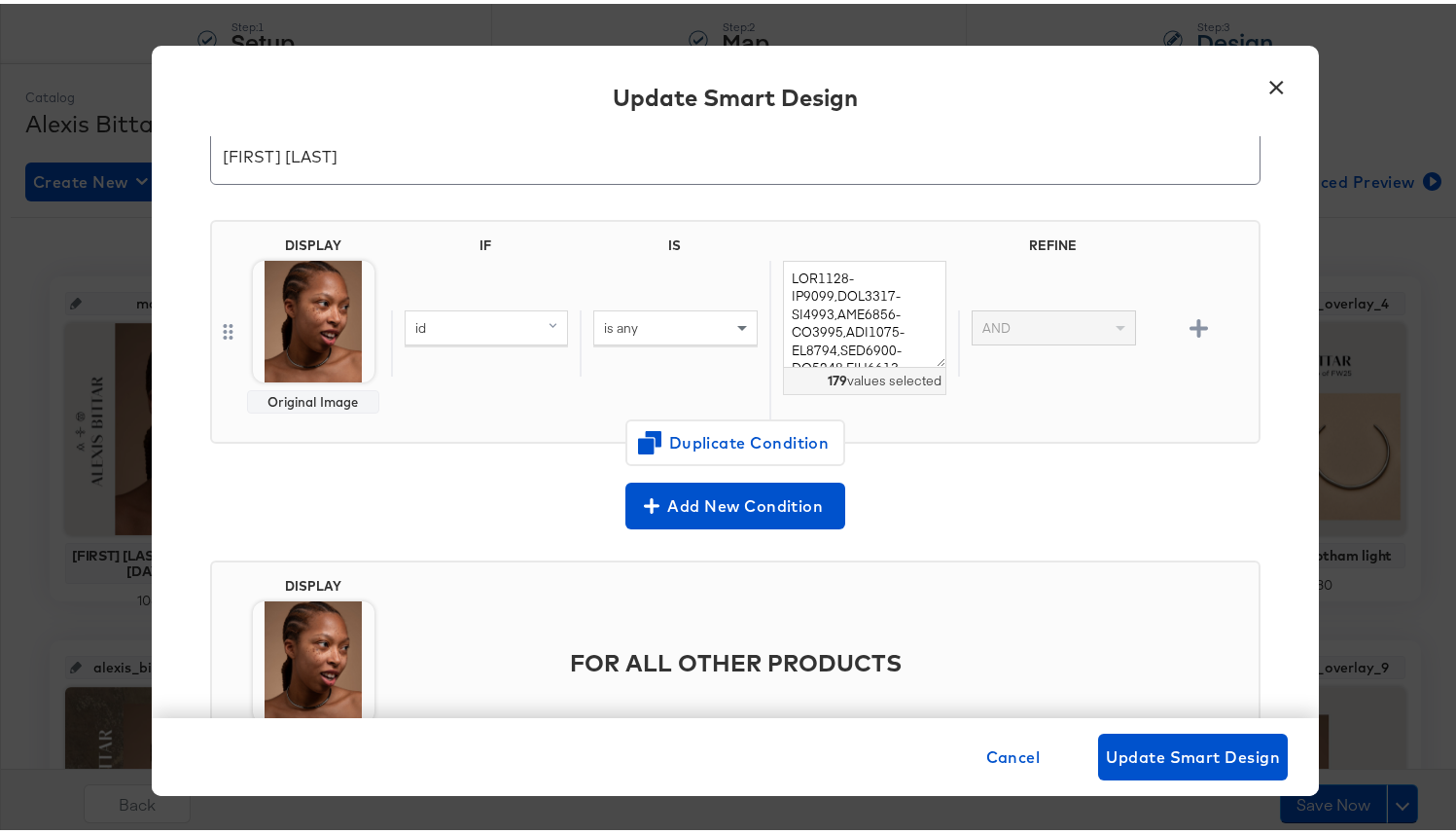 scroll, scrollTop: 0, scrollLeft: 0, axis: both 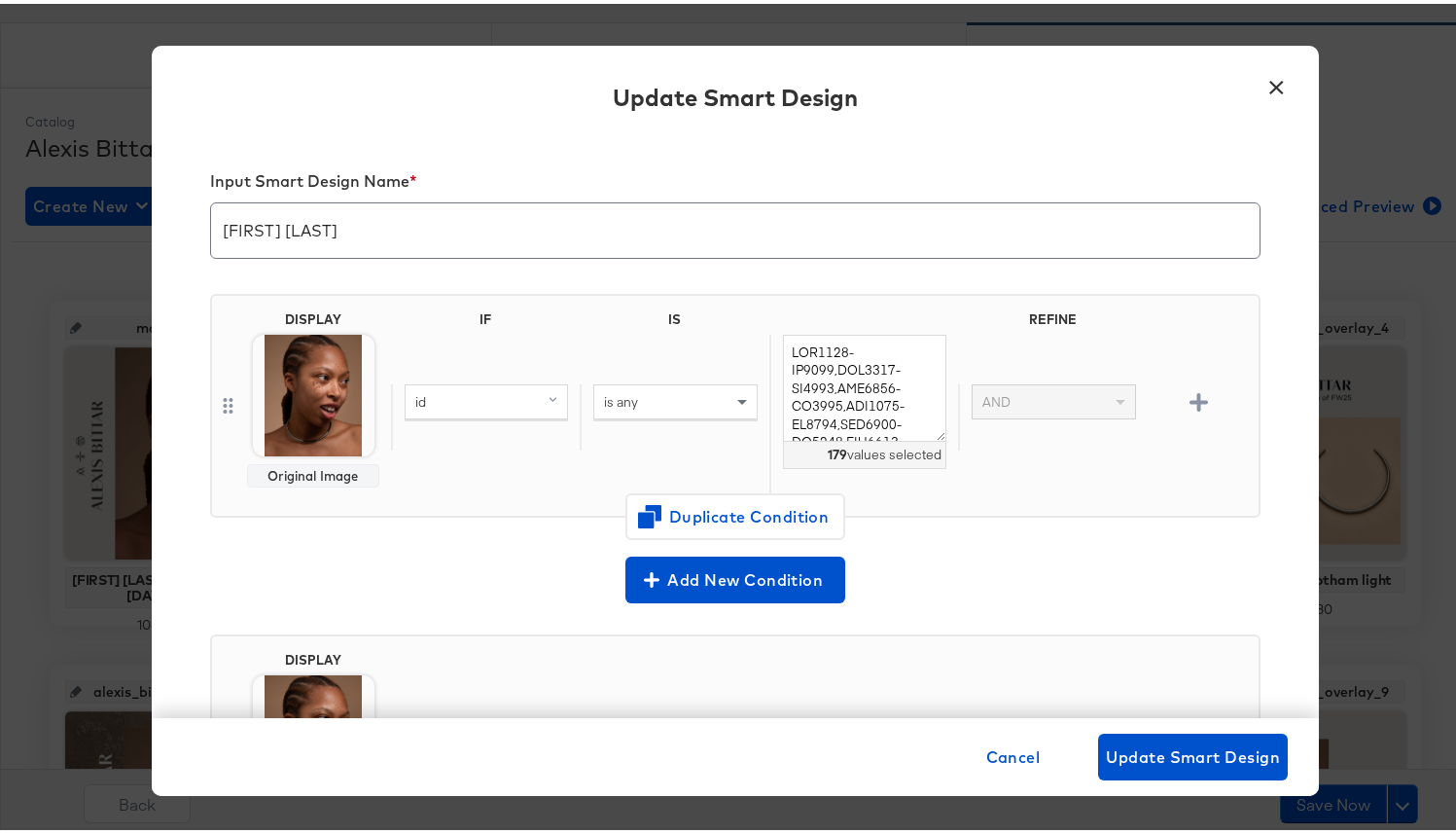 click on "×" at bounding box center (1277, 79) 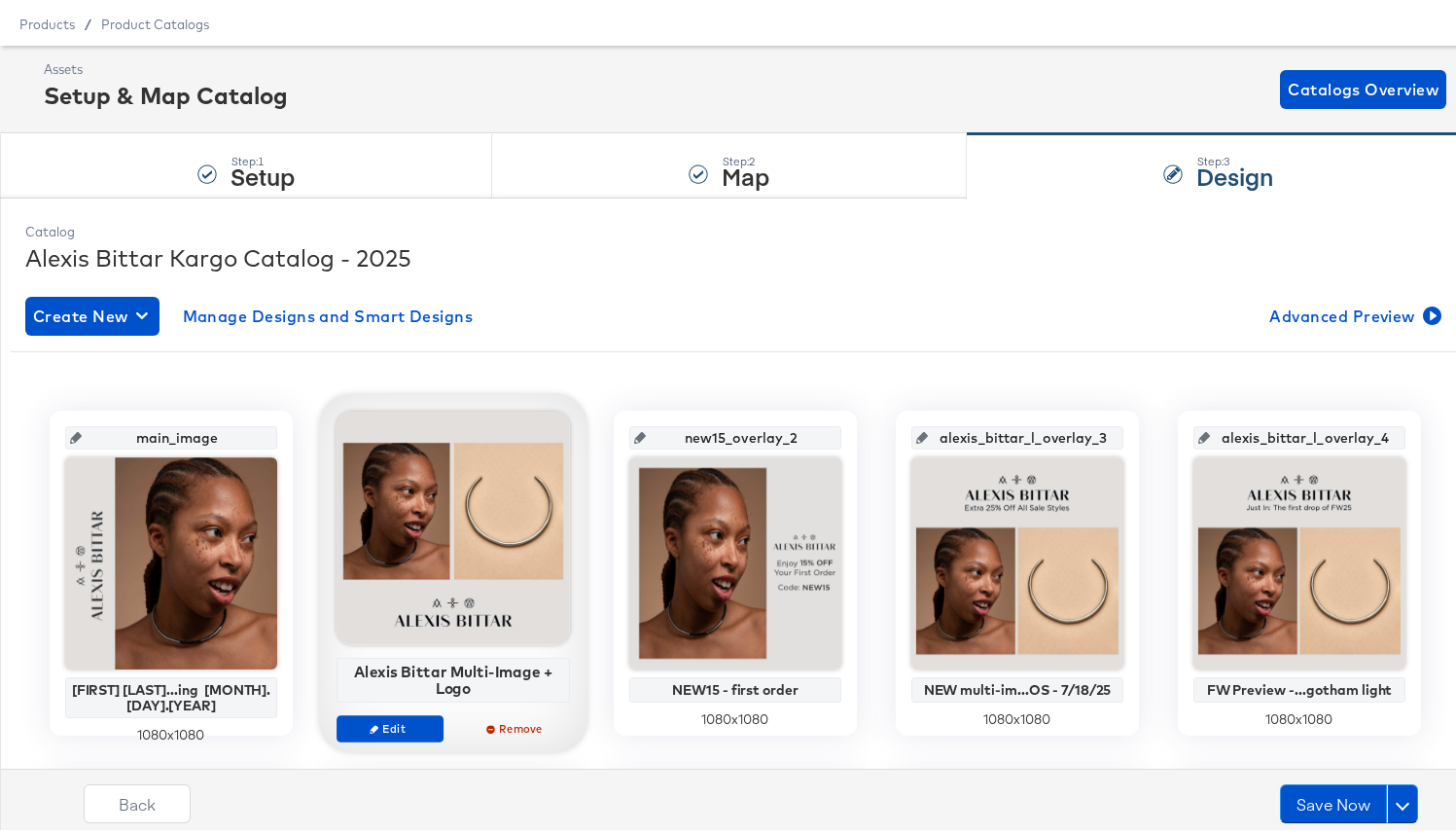 scroll, scrollTop: 53, scrollLeft: 0, axis: vertical 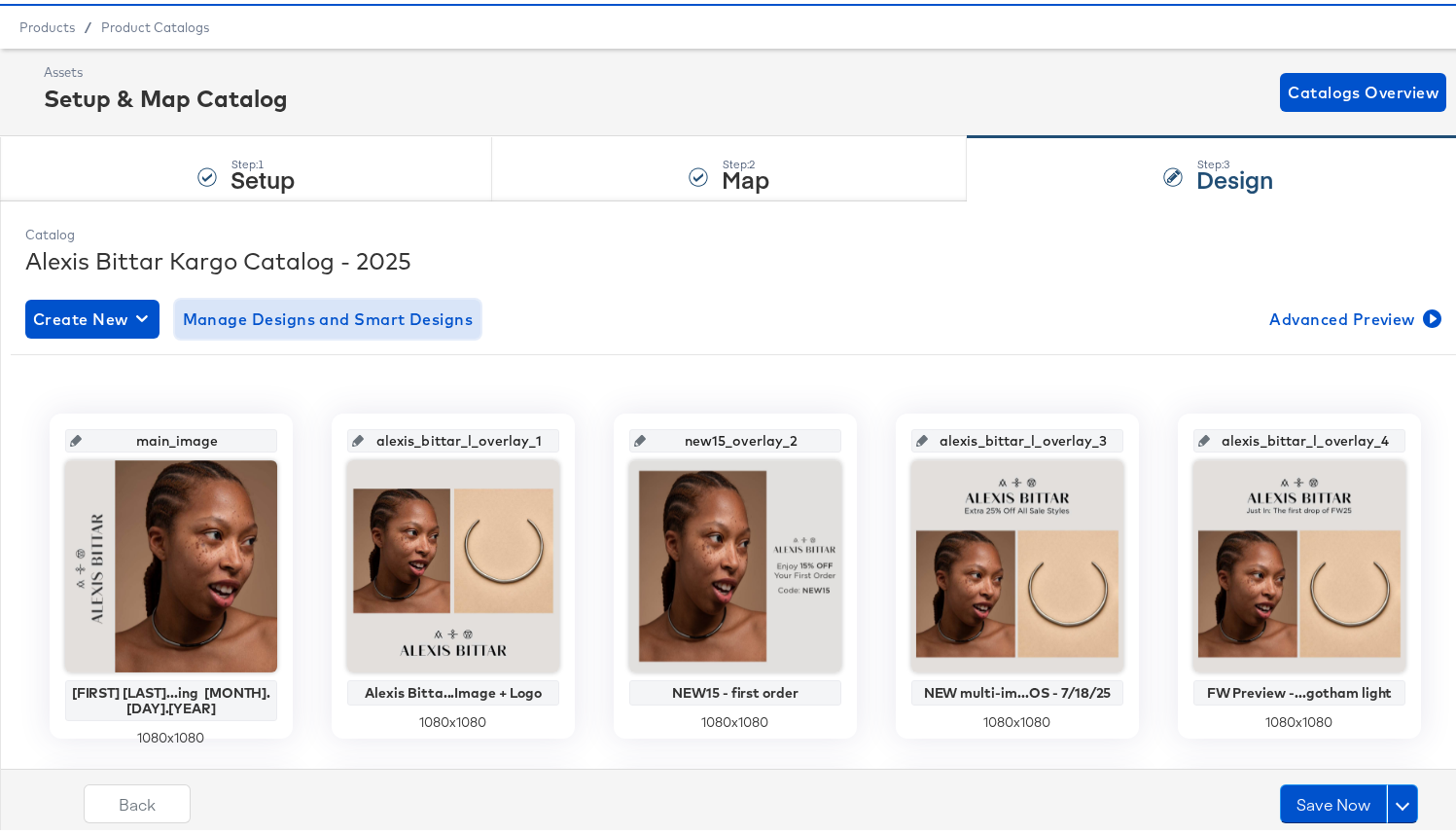 click on "Manage Designs and Smart Designs" at bounding box center [328, 315] 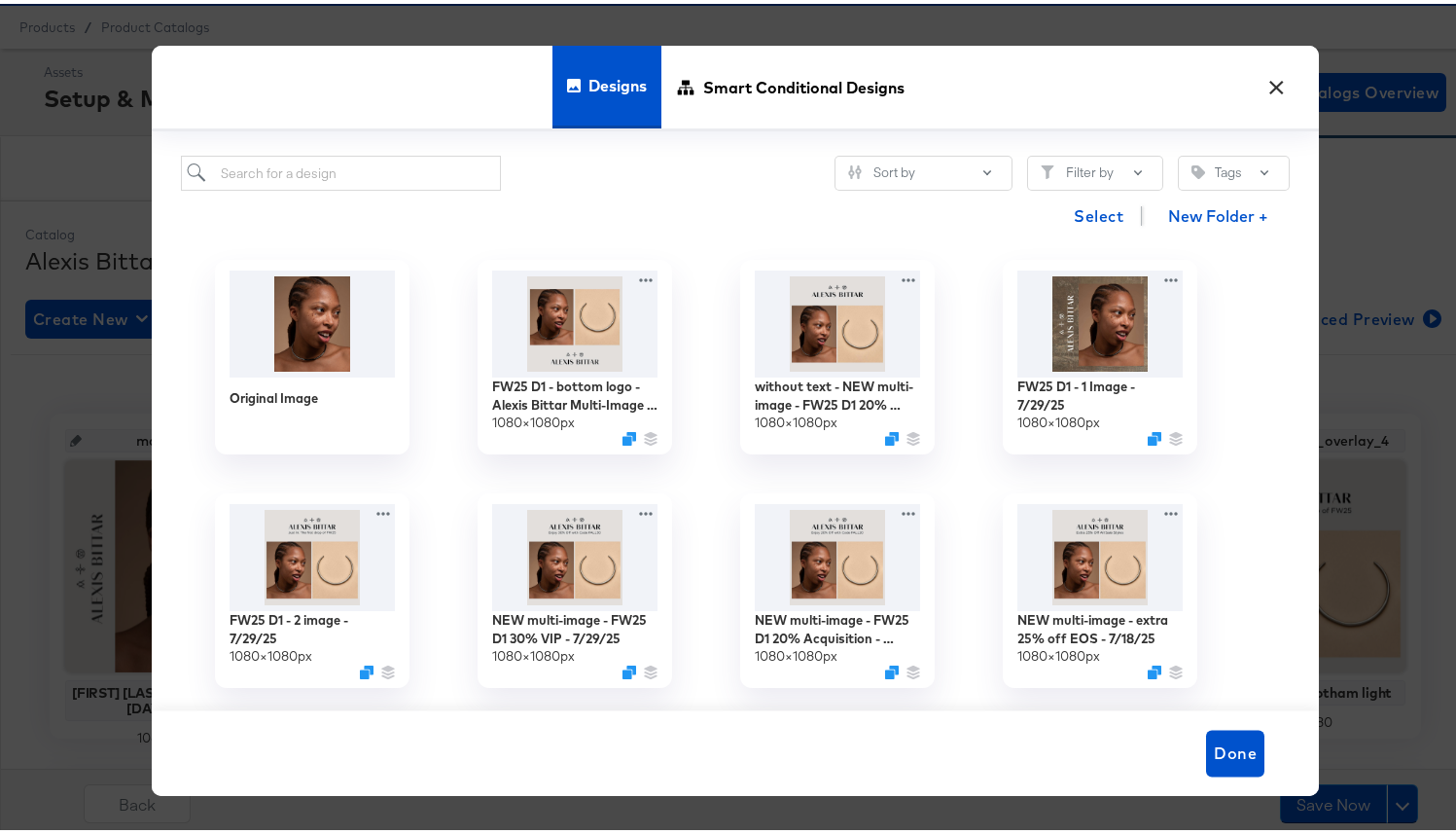 scroll, scrollTop: 18, scrollLeft: 0, axis: vertical 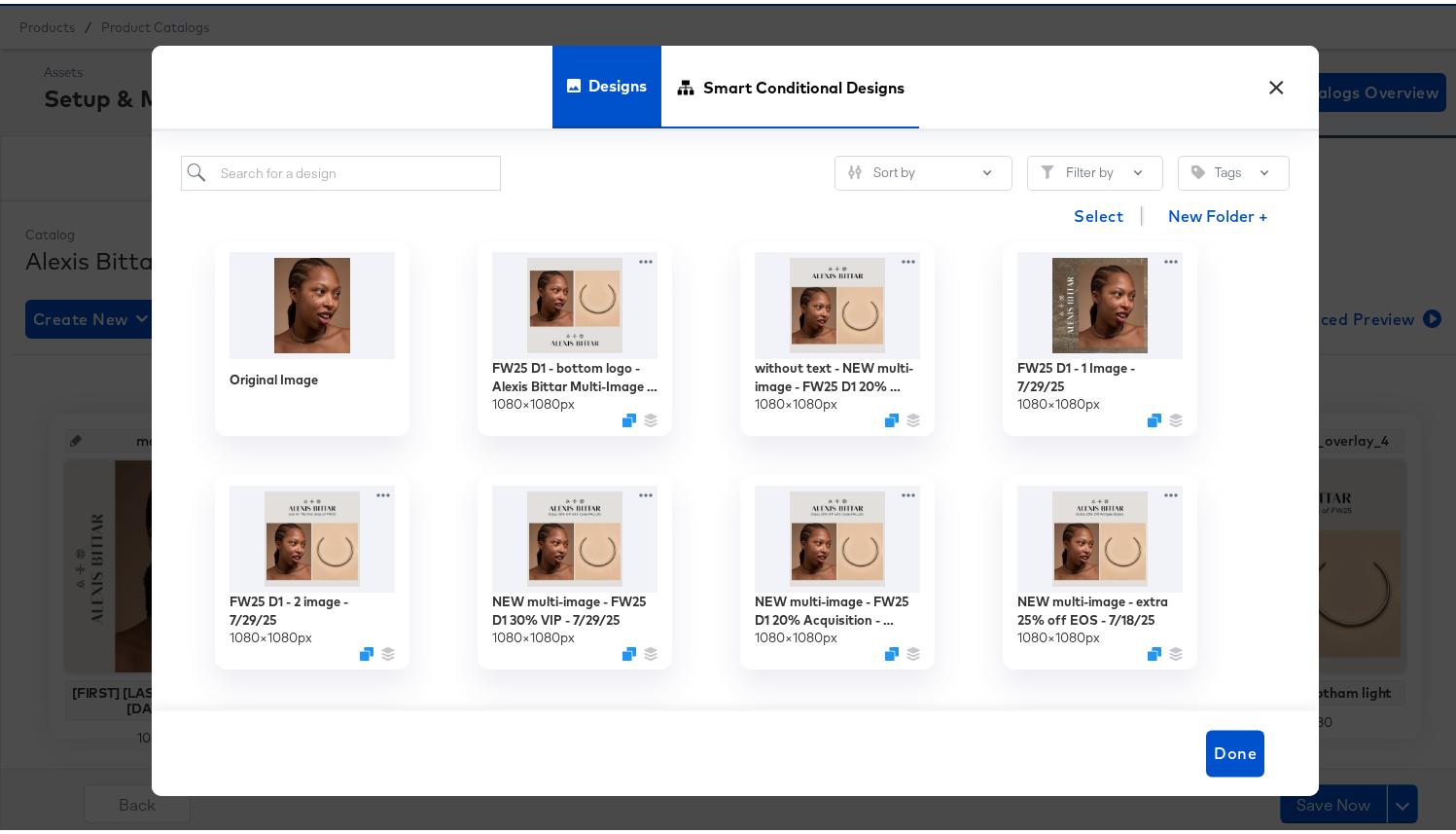 click on "Smart Conditional Designs" at bounding box center (803, 83) 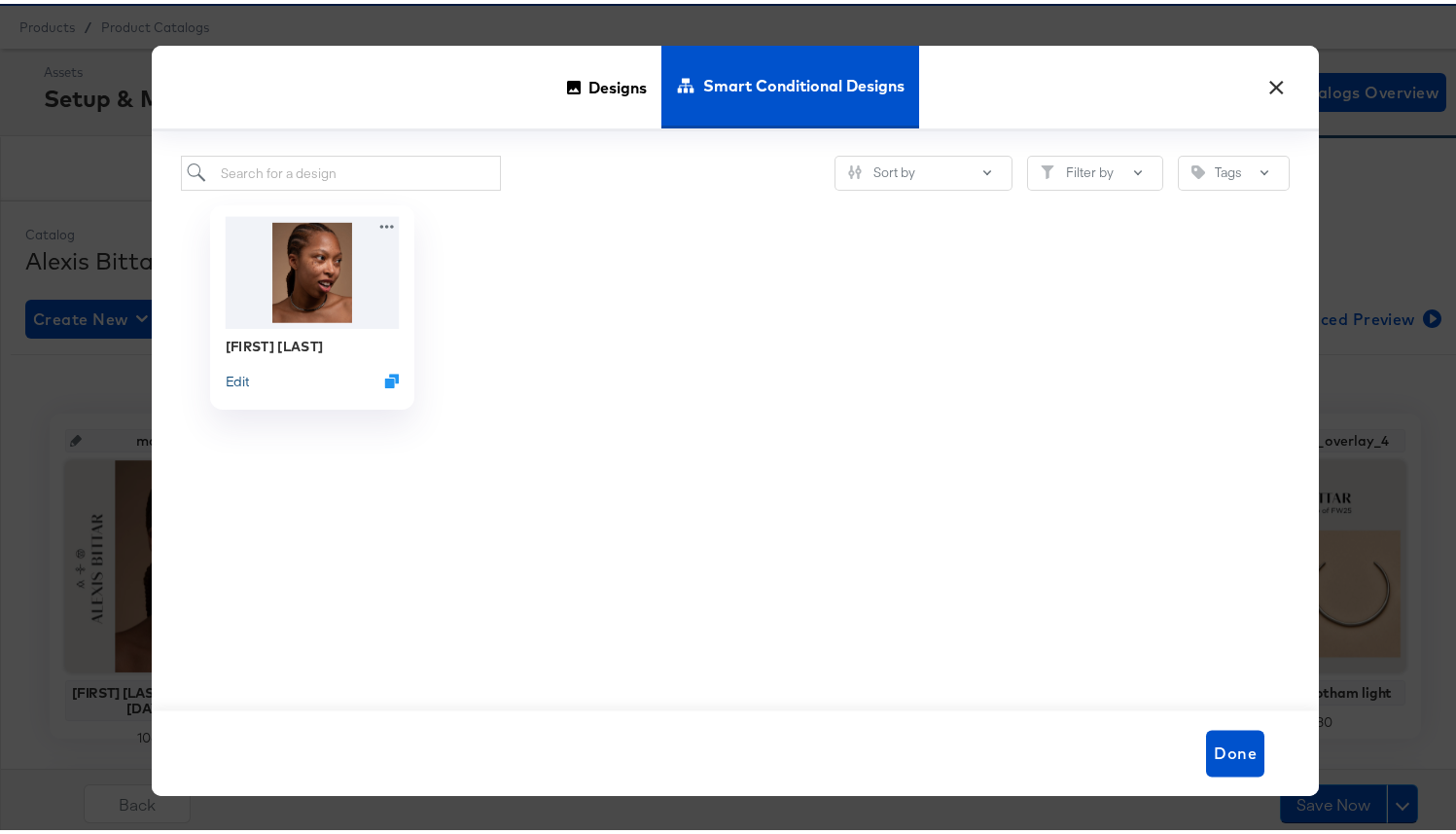 click on "Edit" at bounding box center [237, 377] 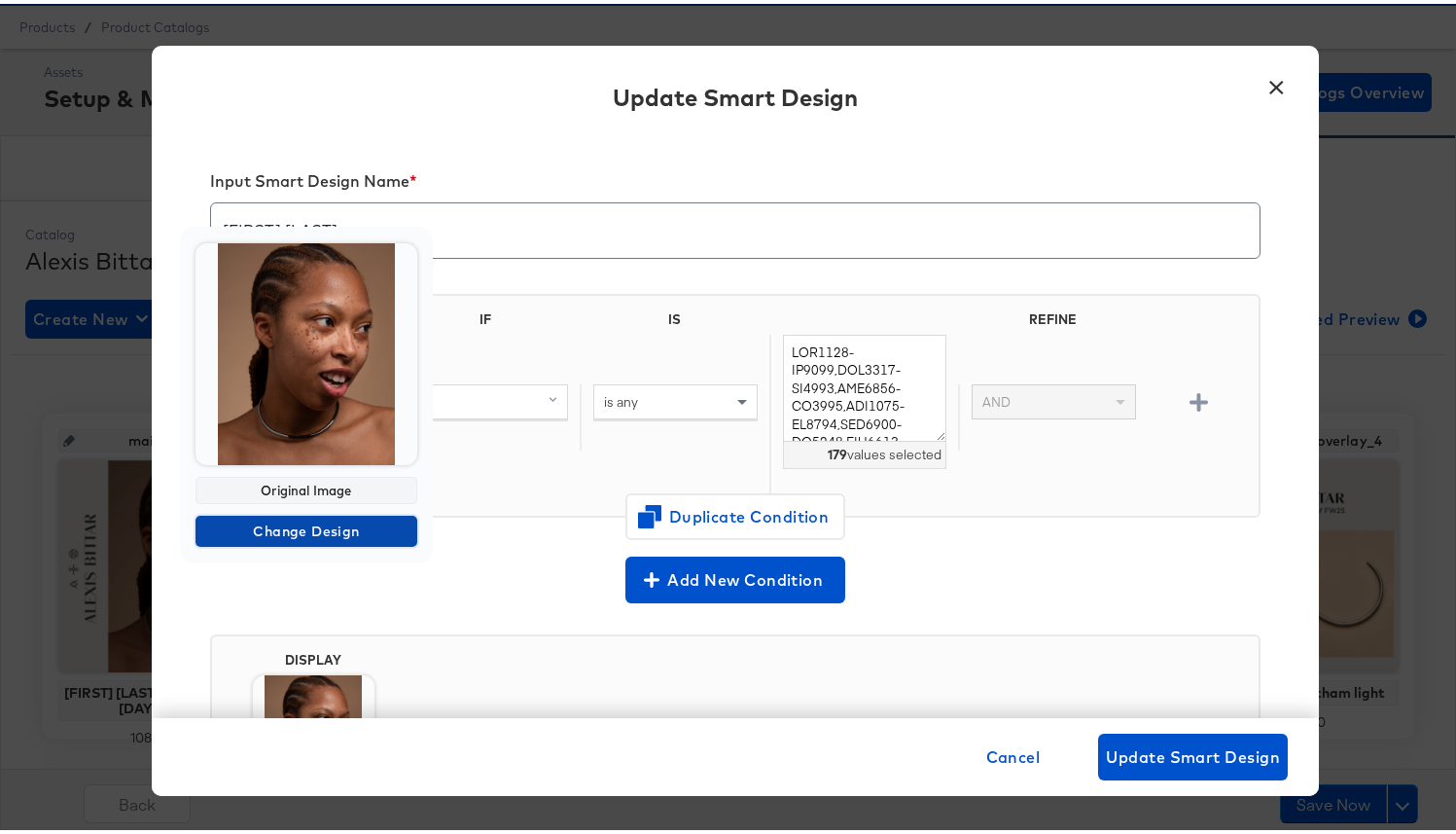 click on "Change Design" at bounding box center (306, 527) 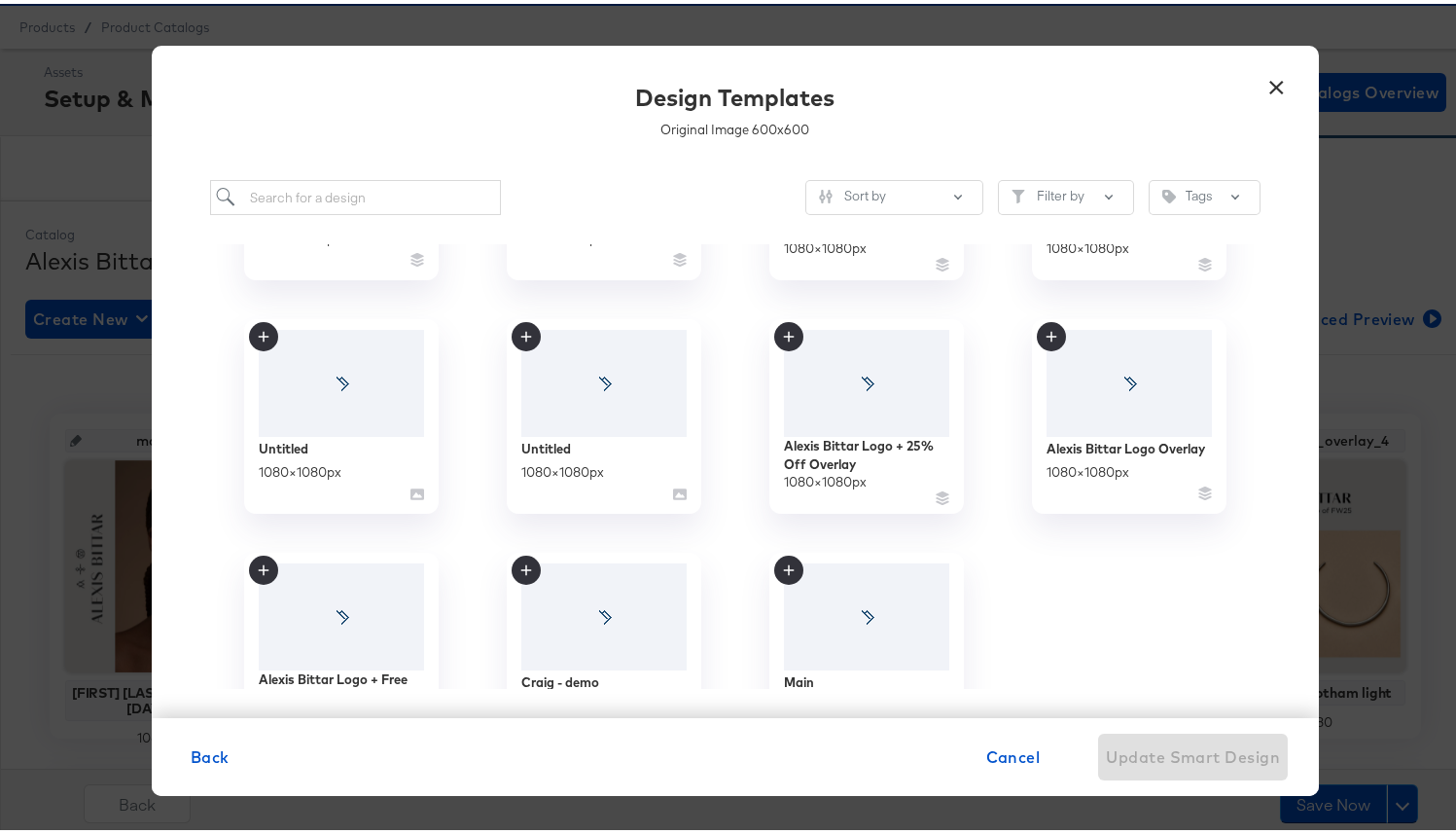 scroll, scrollTop: 2124, scrollLeft: 0, axis: vertical 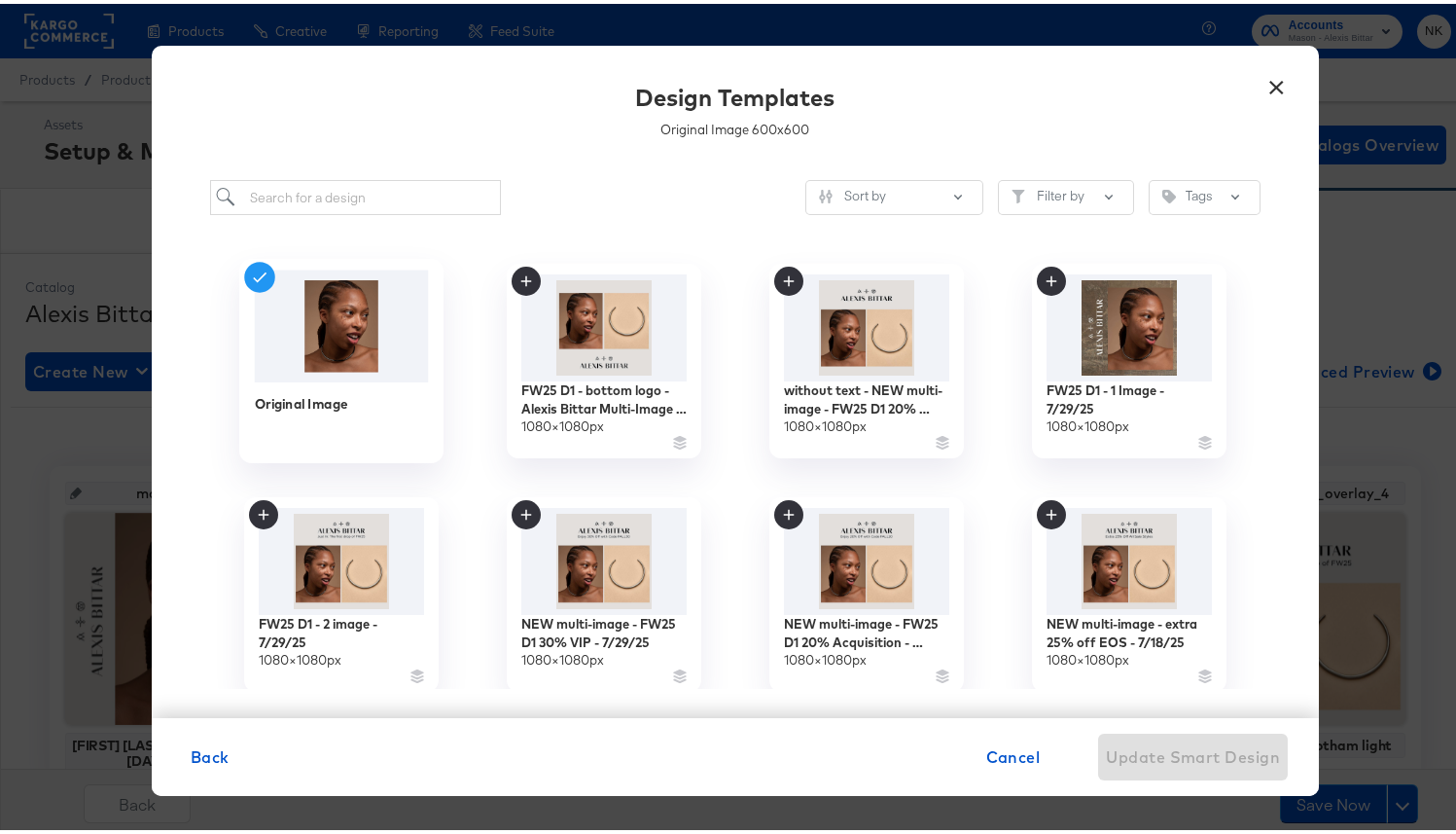 click at bounding box center (341, 322) 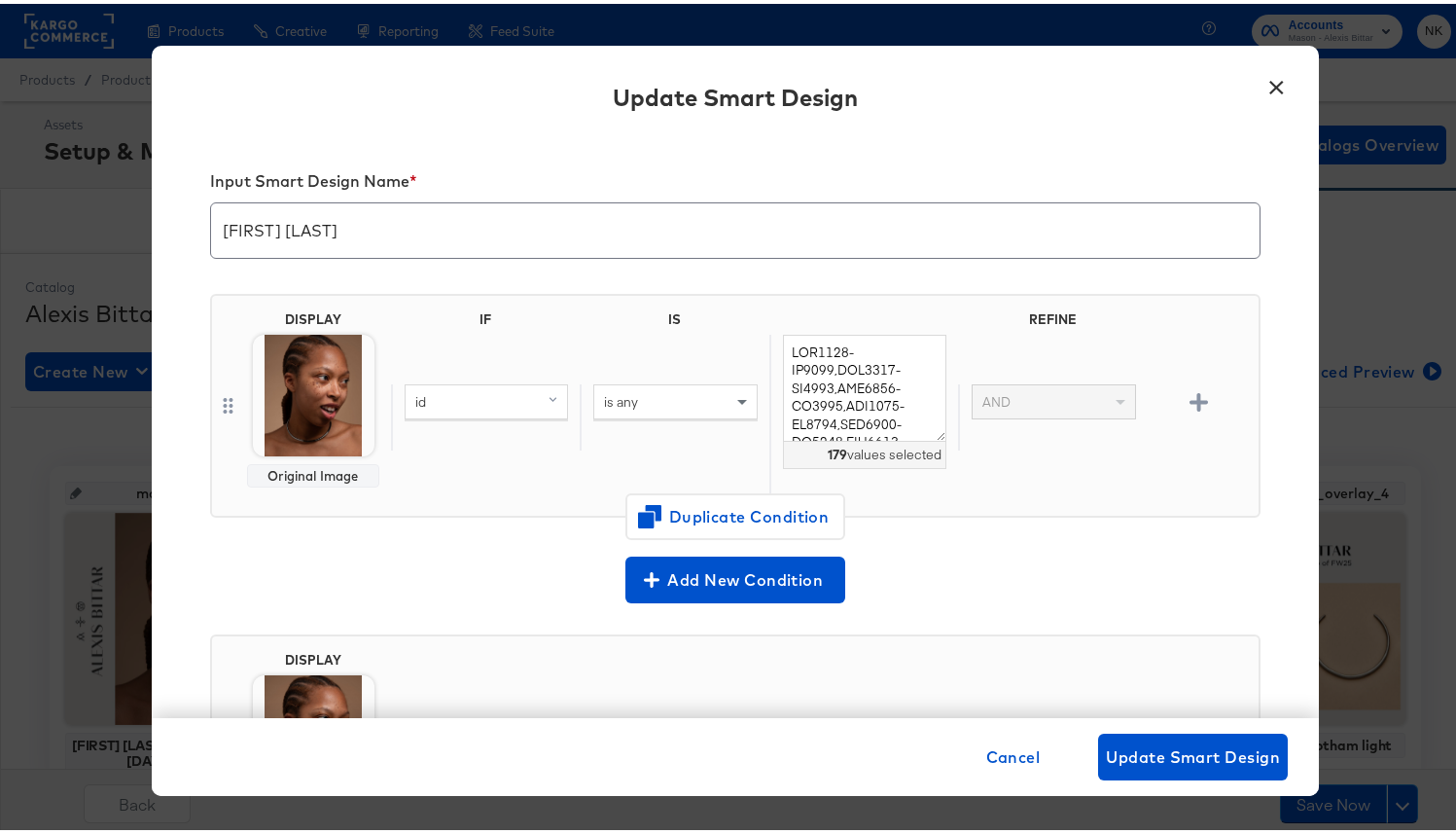 click on "×" at bounding box center (1277, 79) 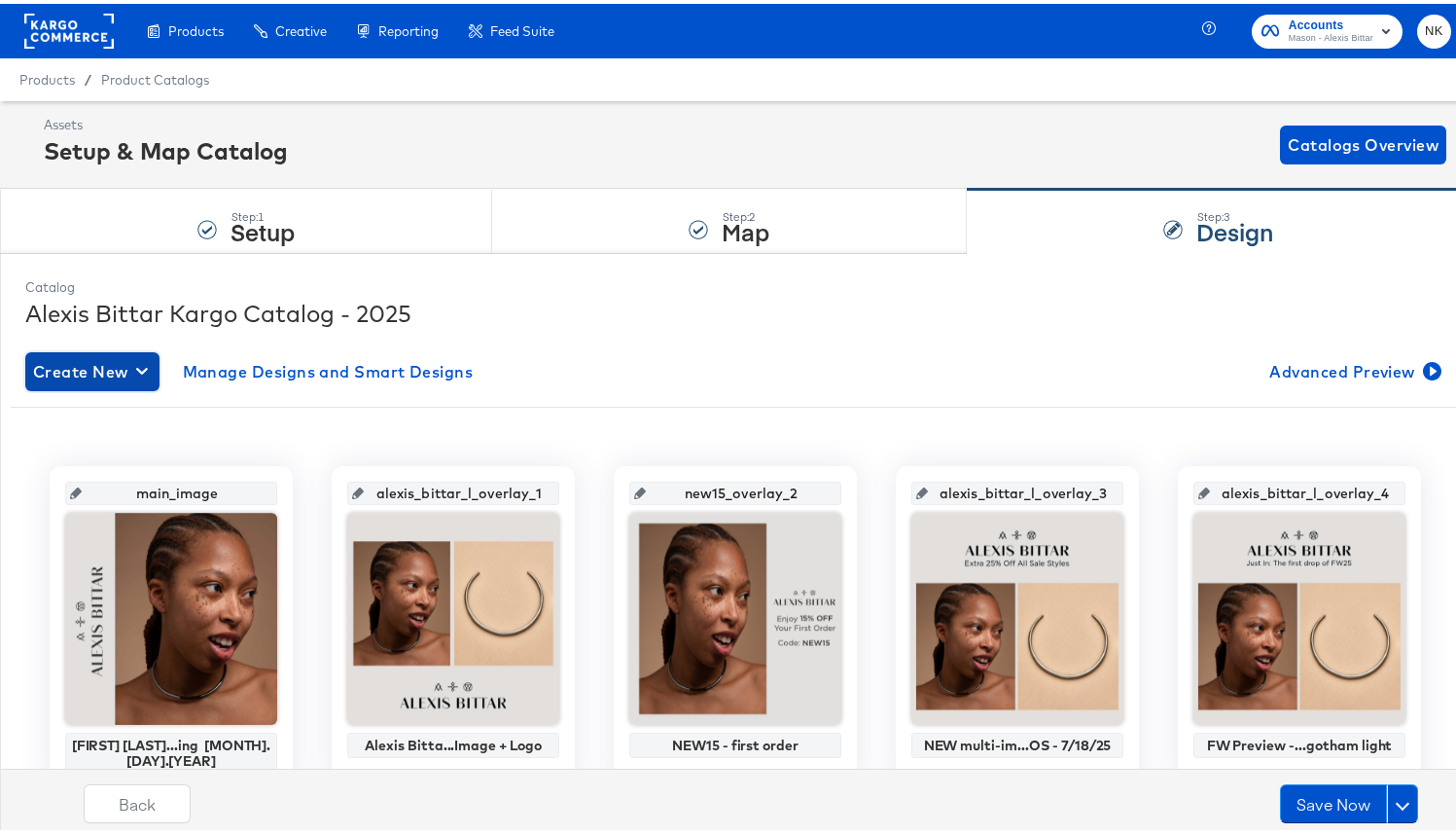 click 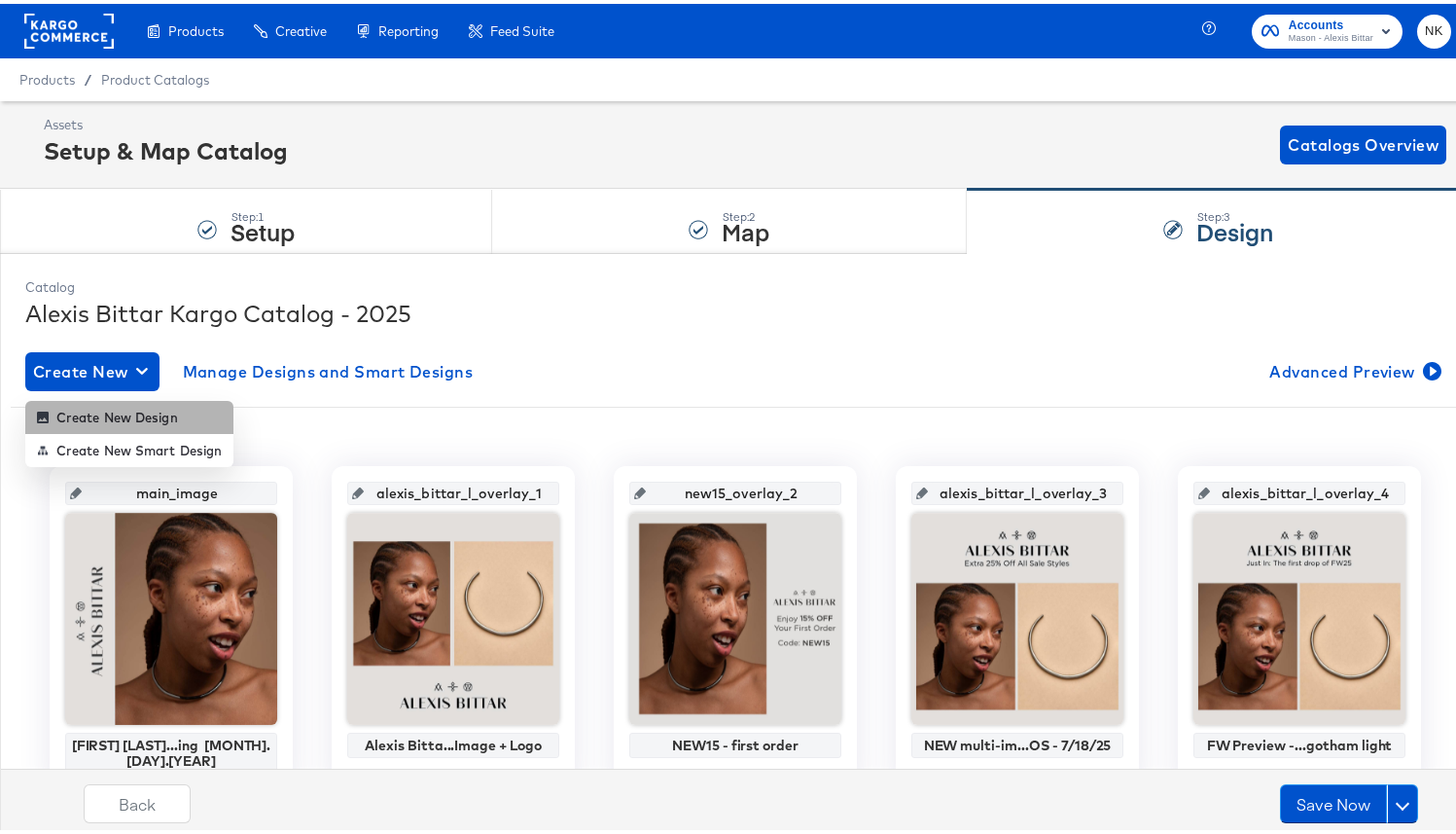 click on "Create New Design" at bounding box center [129, 414] 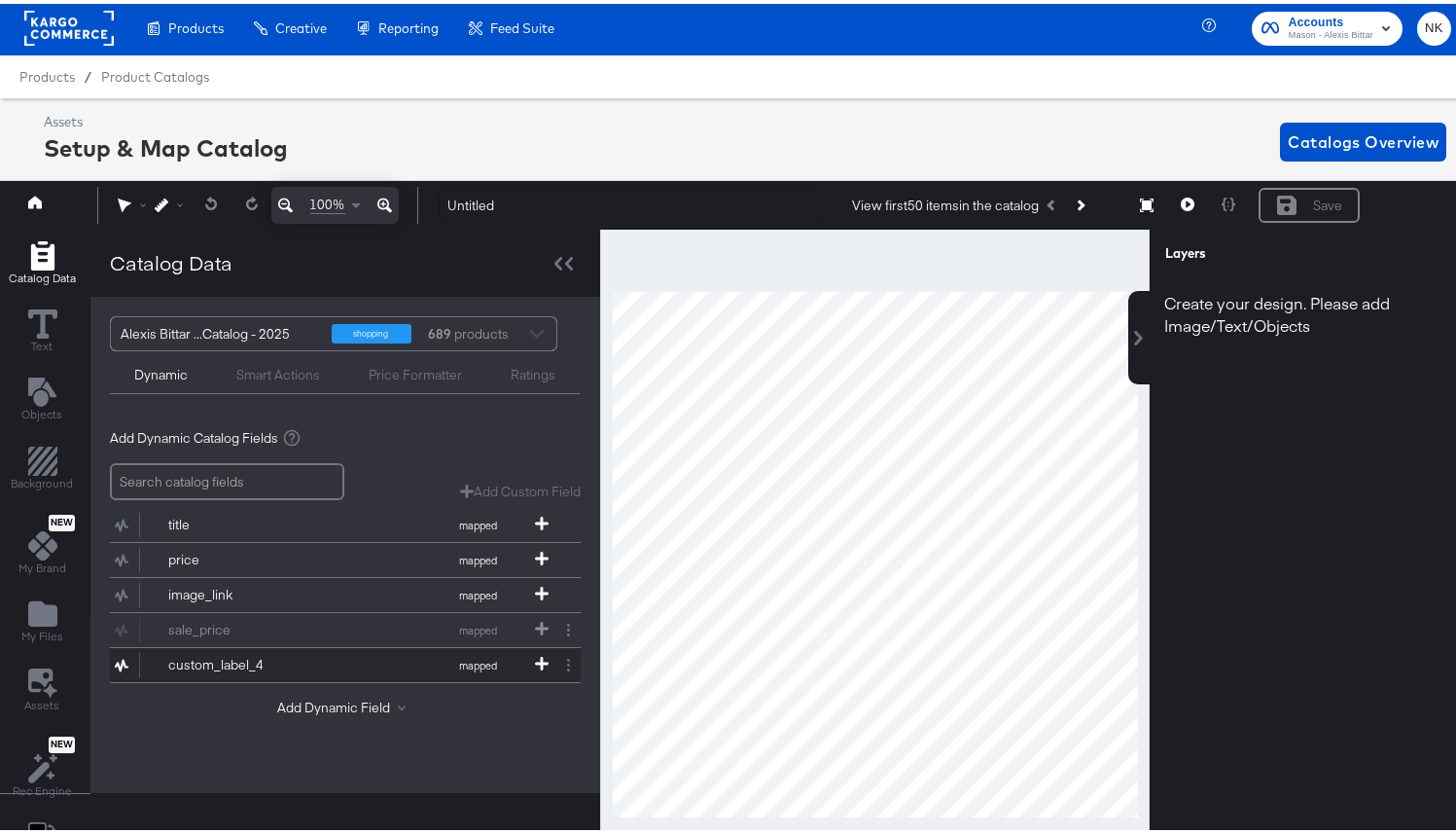 scroll, scrollTop: 43, scrollLeft: 0, axis: vertical 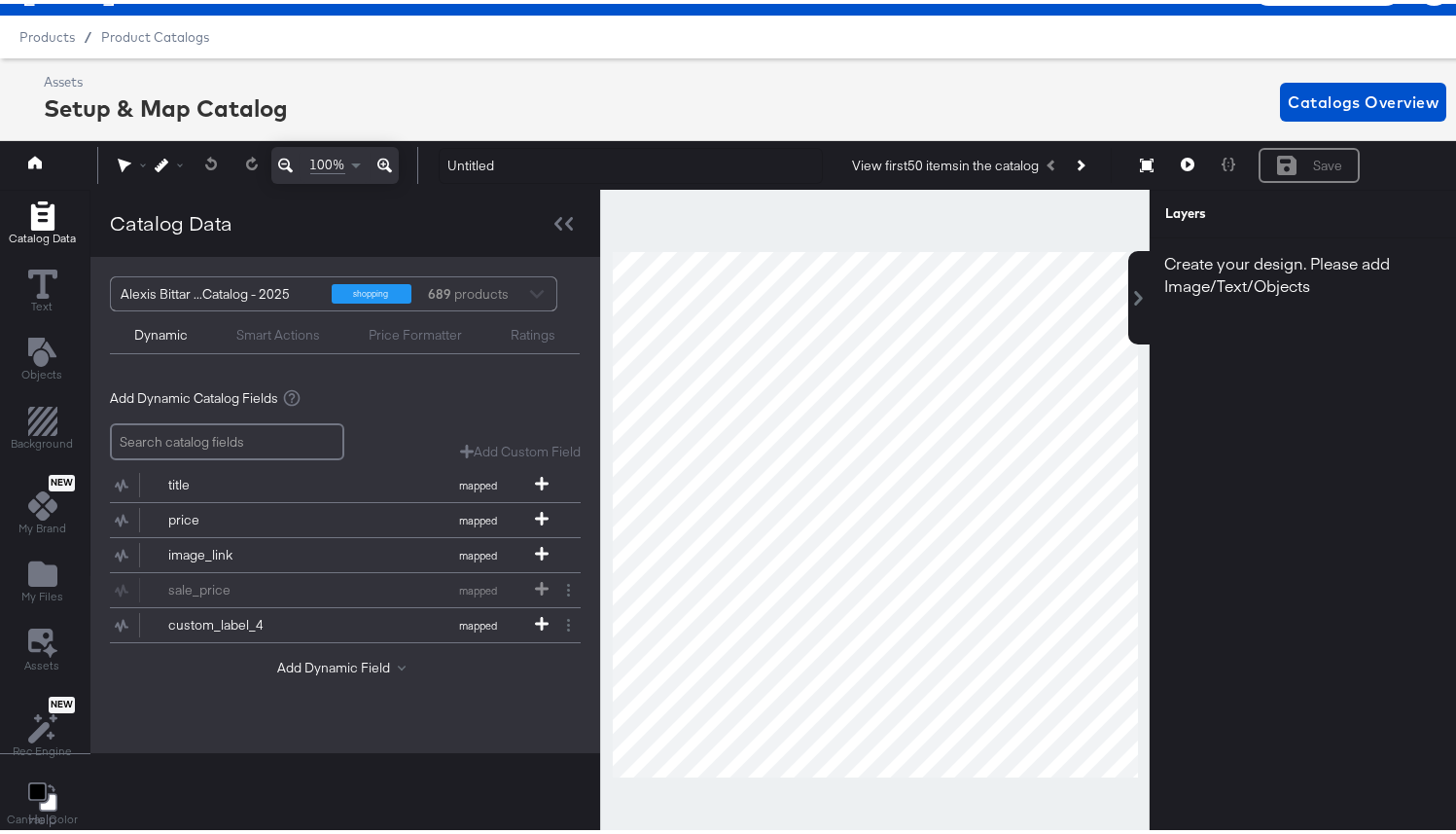 click on "Smart Actions" at bounding box center (278, 331) 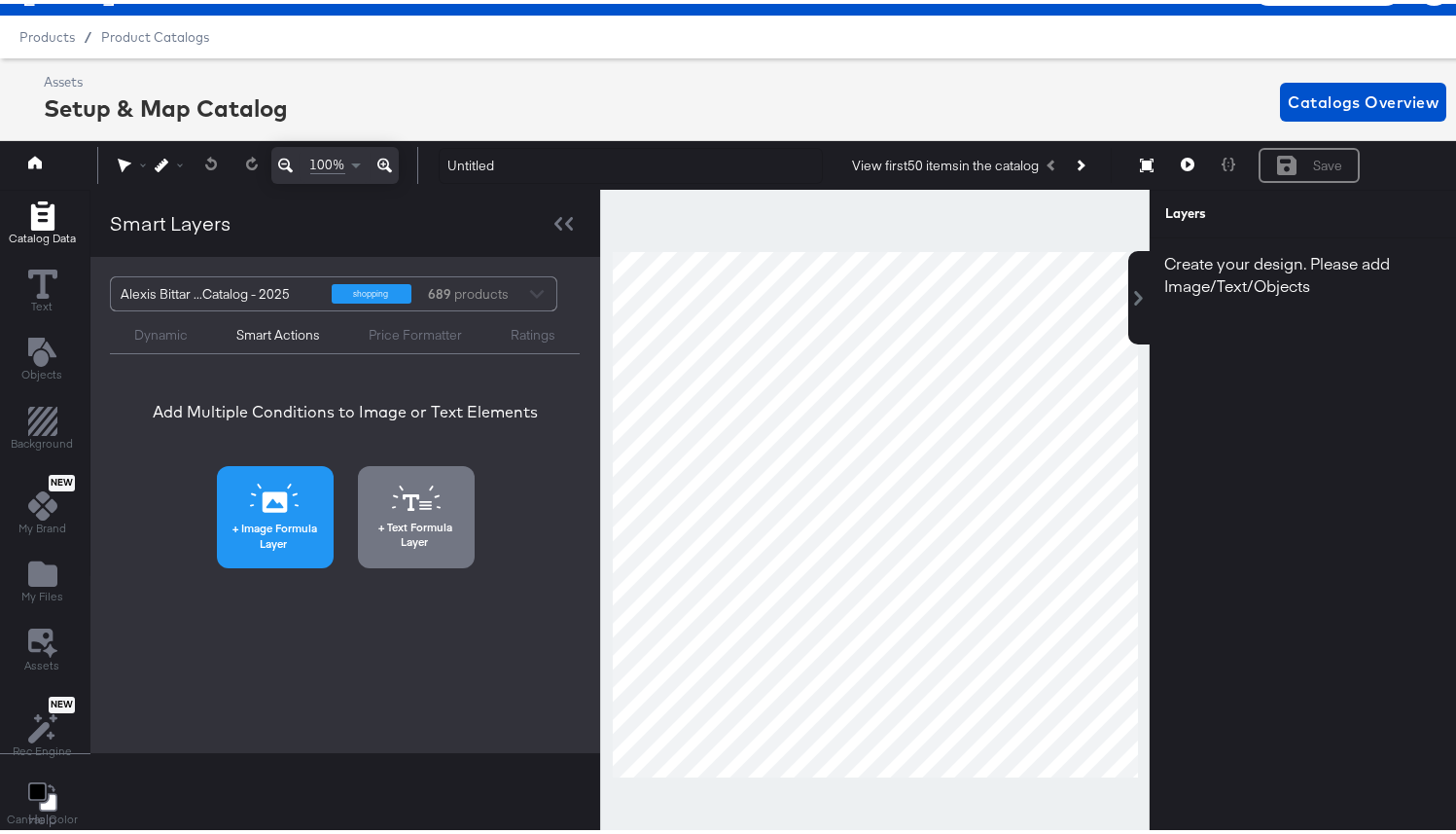 click 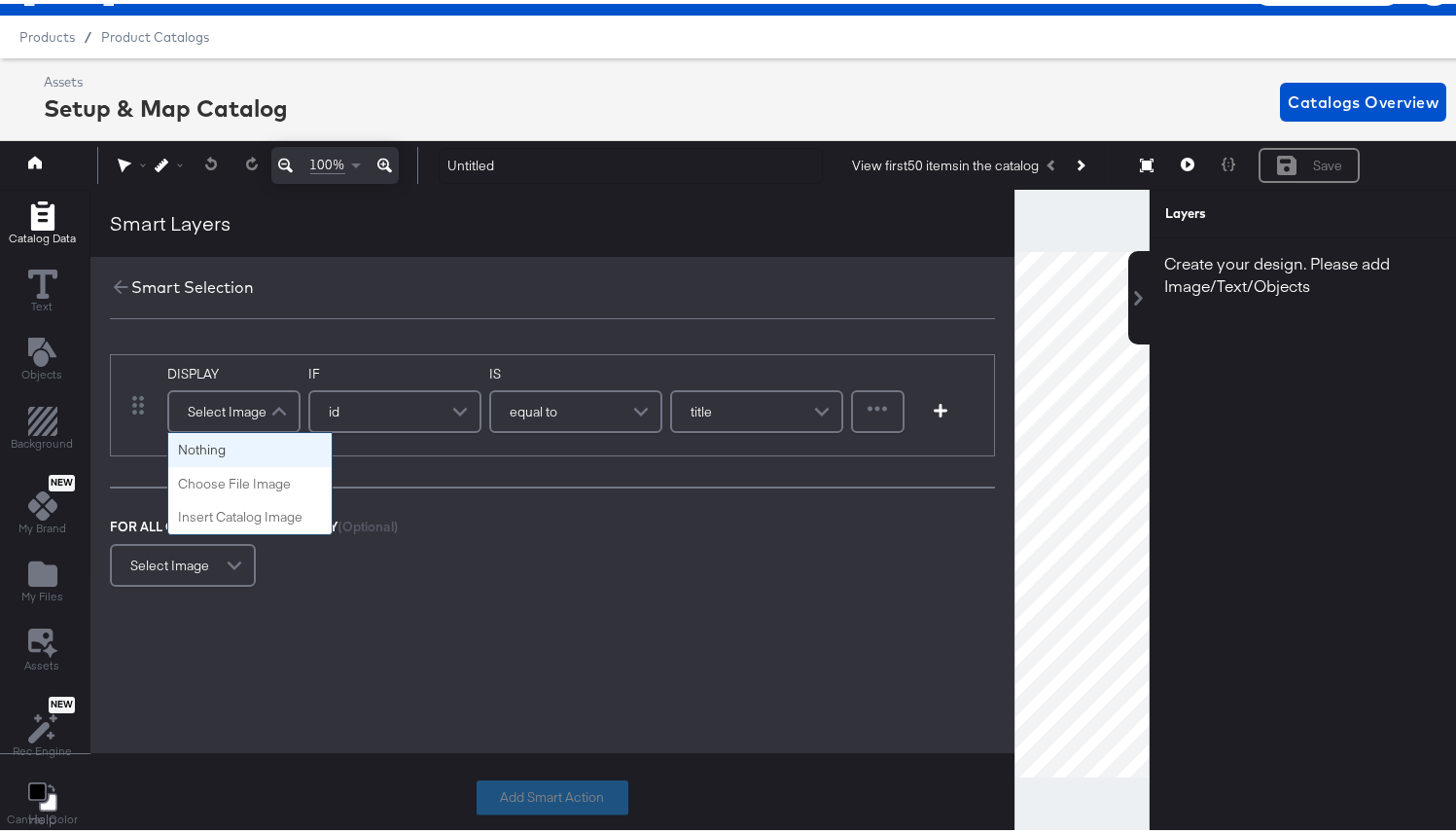 click at bounding box center (281, 408) 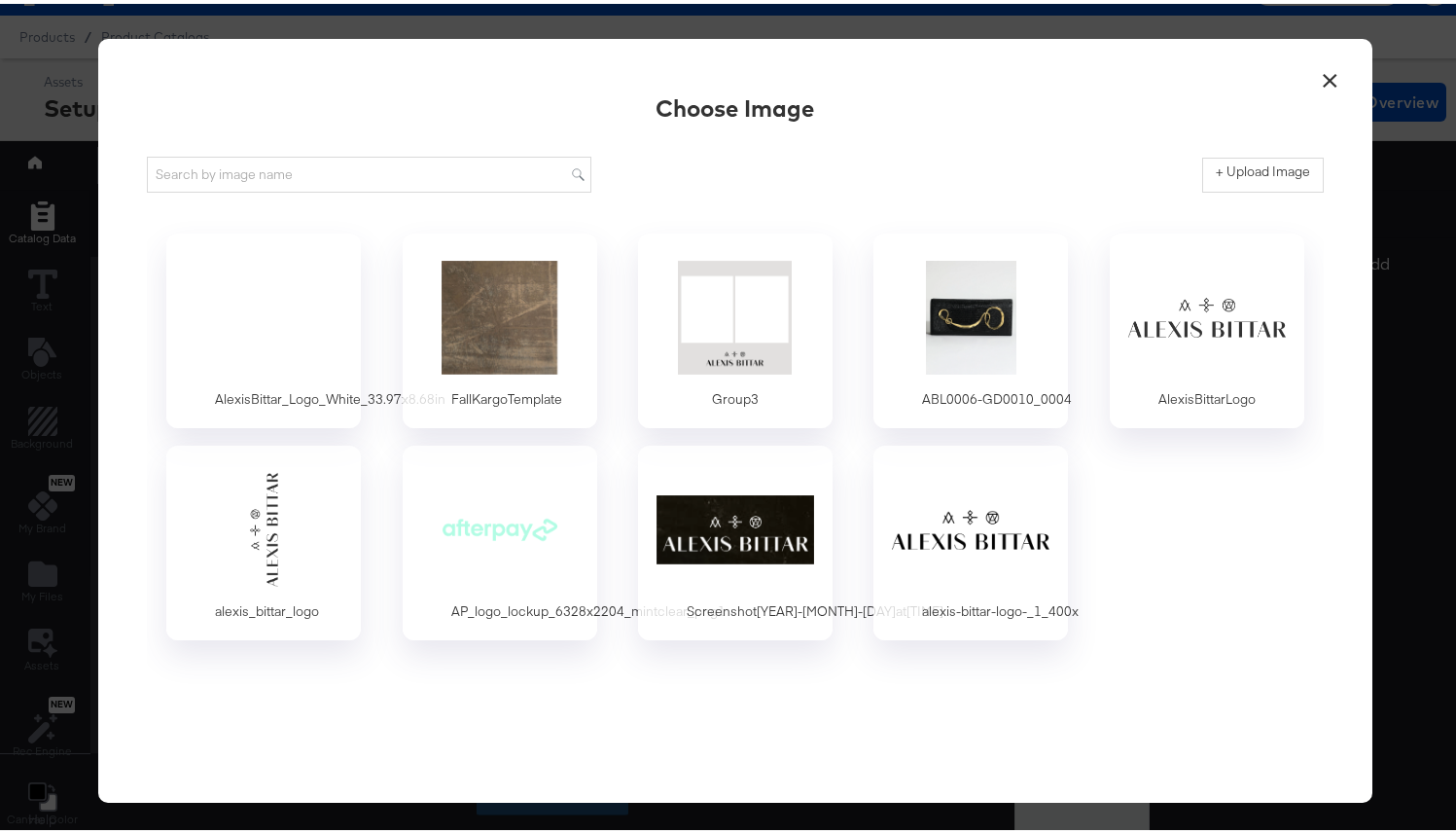 click on "×" at bounding box center (1331, 72) 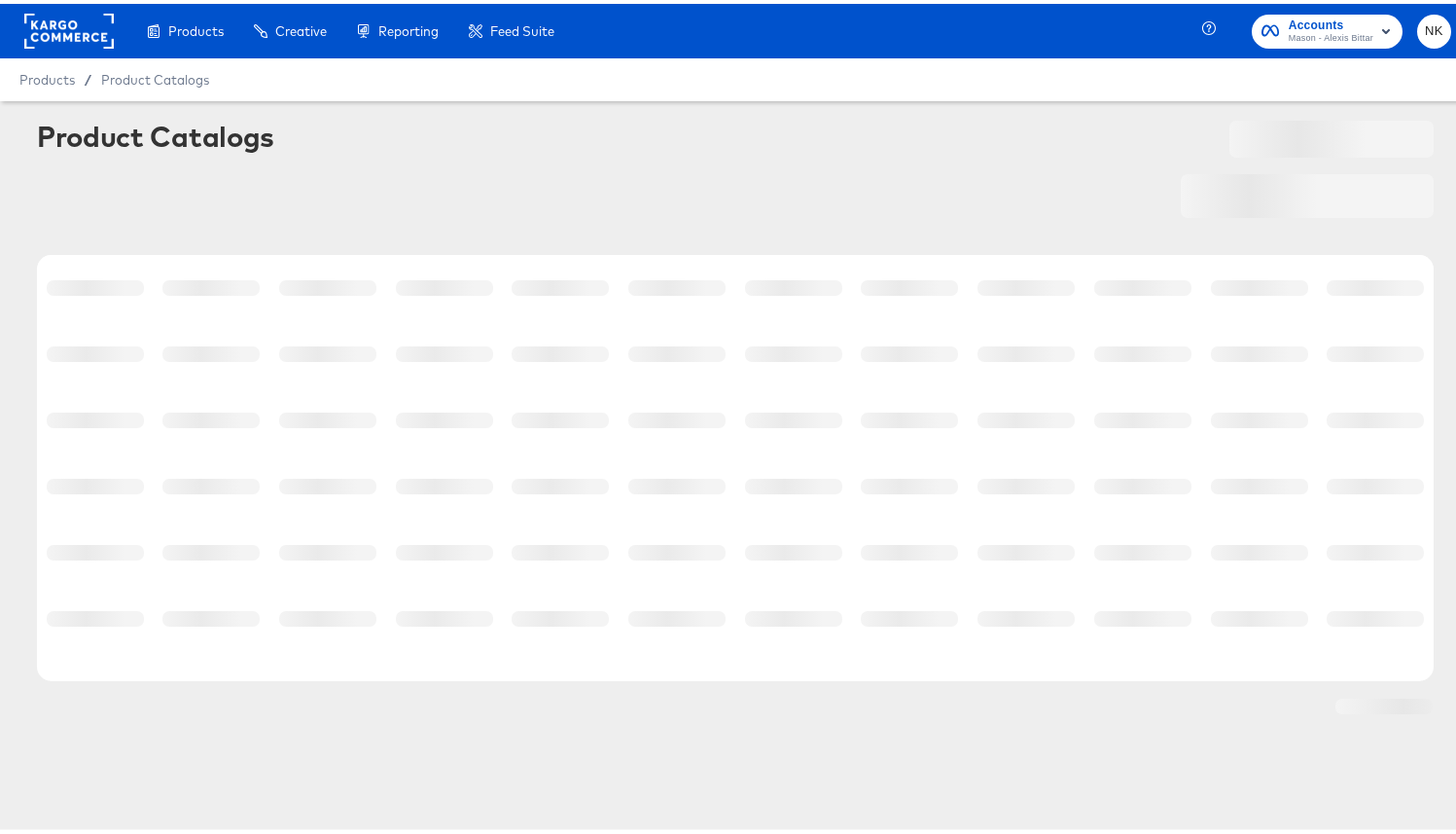 scroll, scrollTop: 0, scrollLeft: 0, axis: both 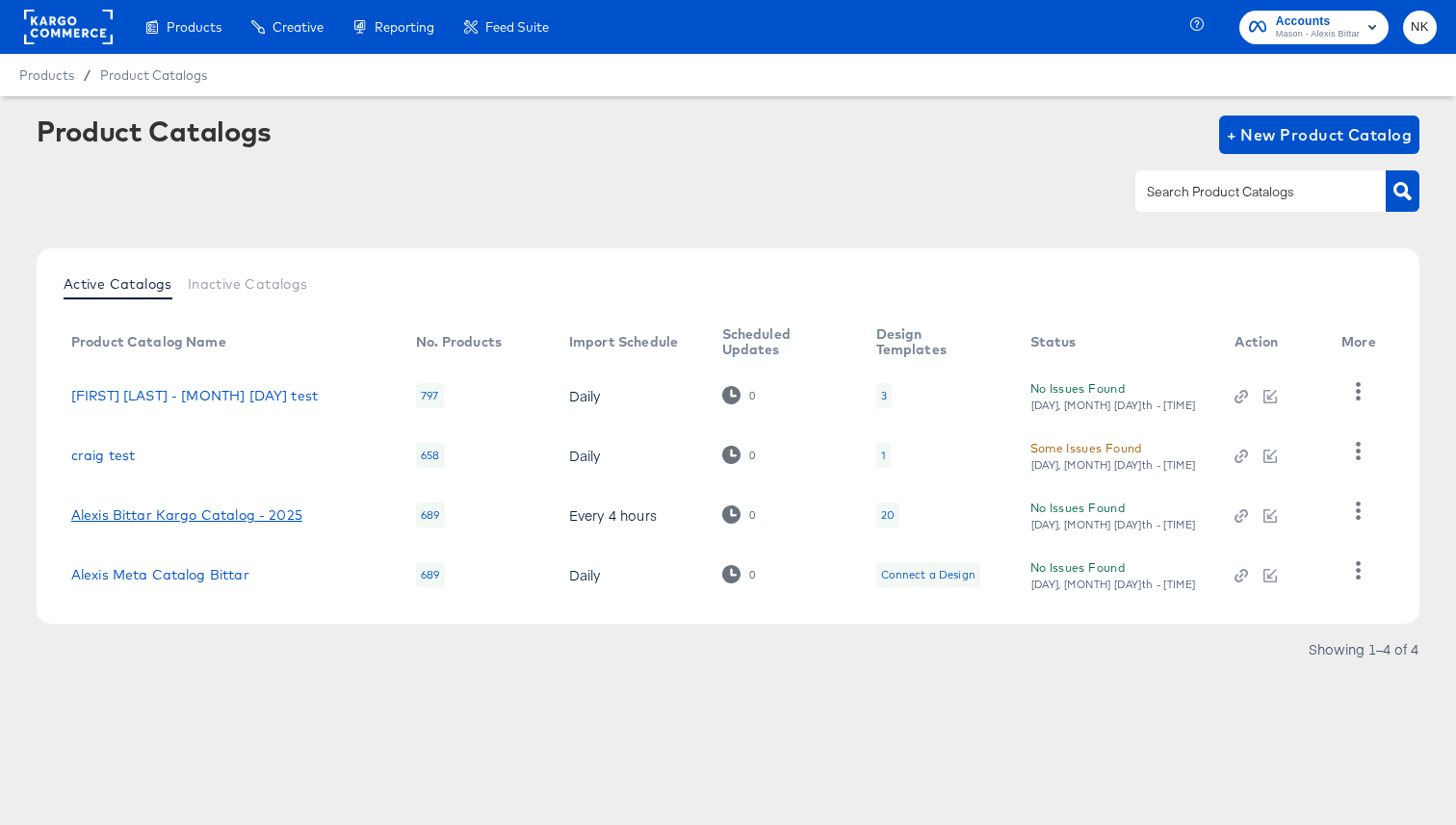 click on "Alexis Bittar Kargo Catalog - 2025" at bounding box center [187, 515] 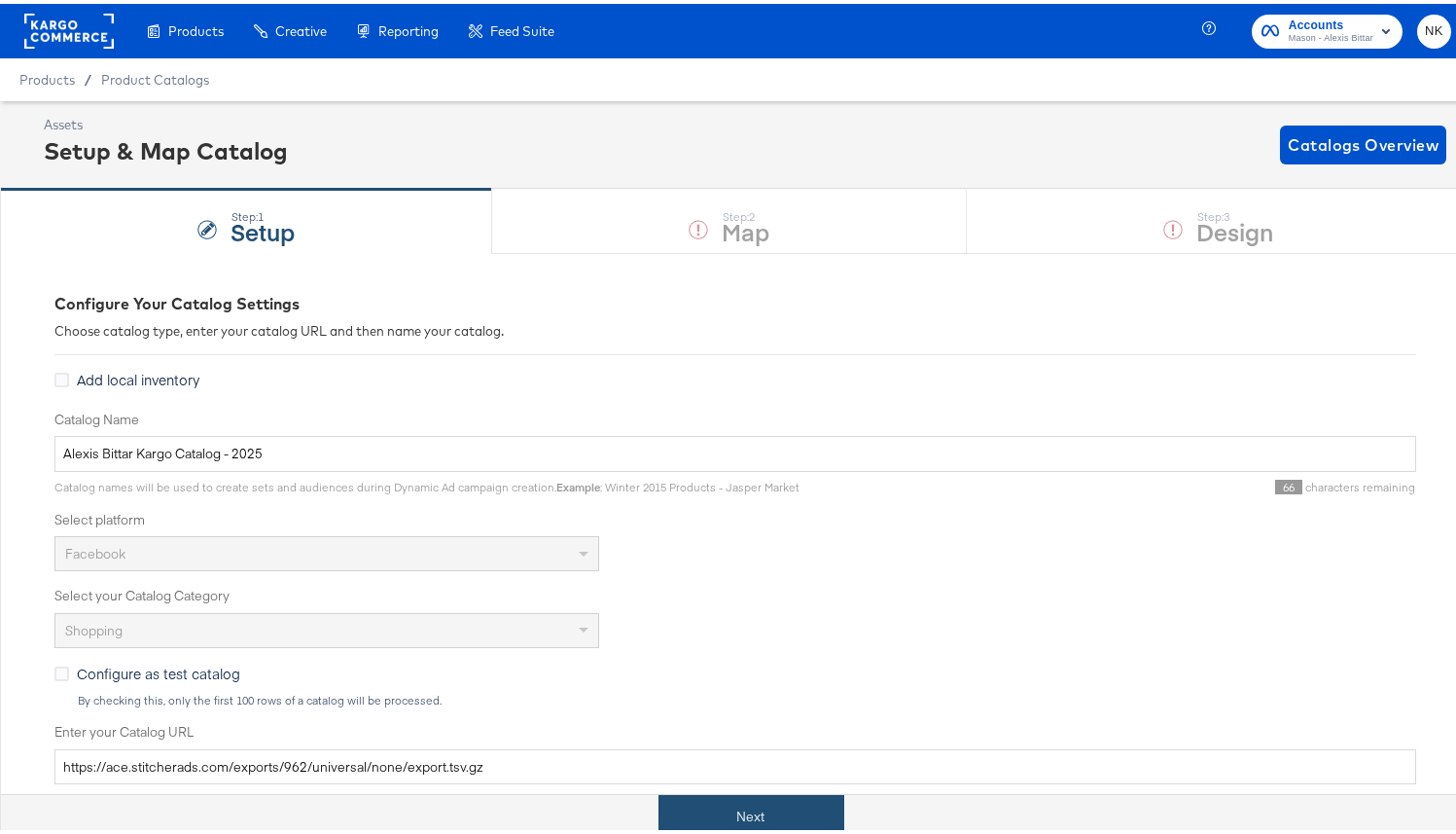 click on "Next" at bounding box center (751, 813) 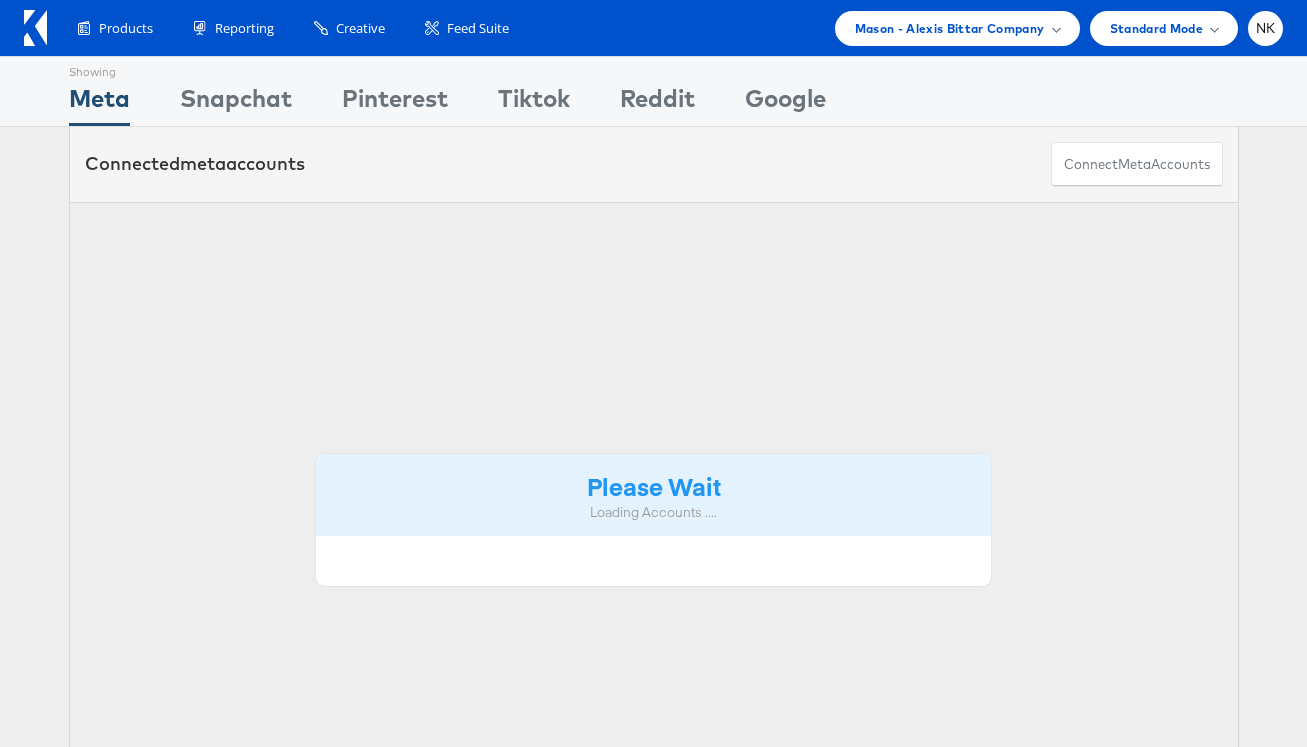 scroll, scrollTop: 0, scrollLeft: 0, axis: both 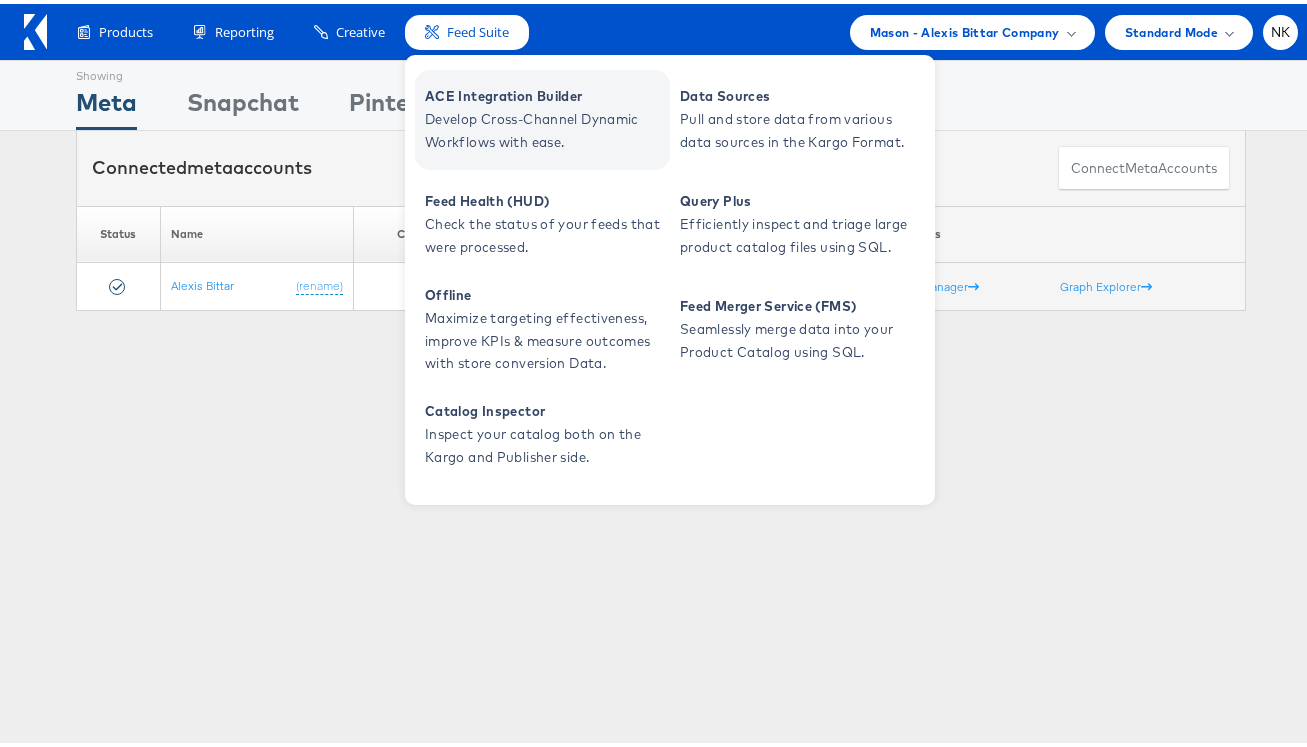click on "ACE Integration Builder" at bounding box center [545, 92] 